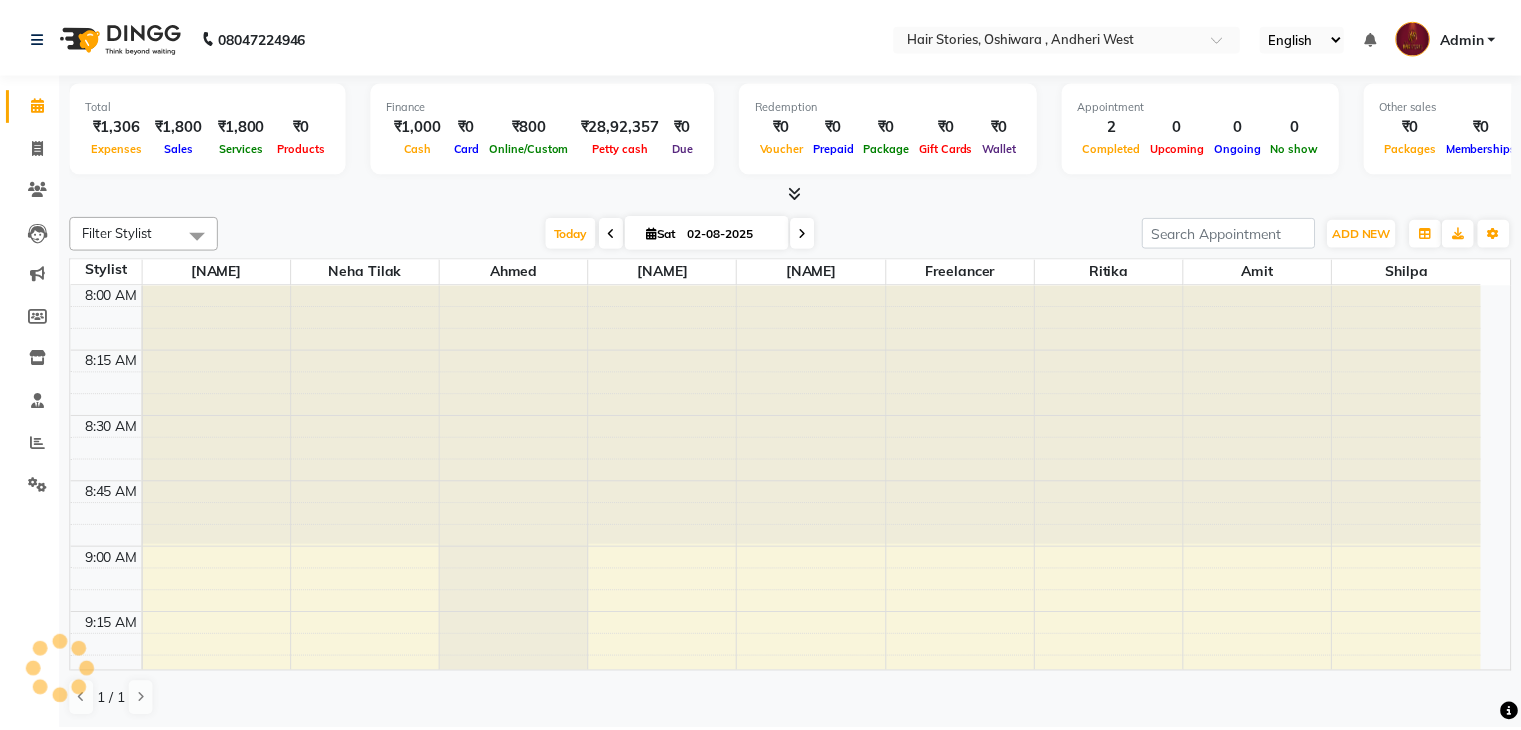 scroll, scrollTop: 0, scrollLeft: 0, axis: both 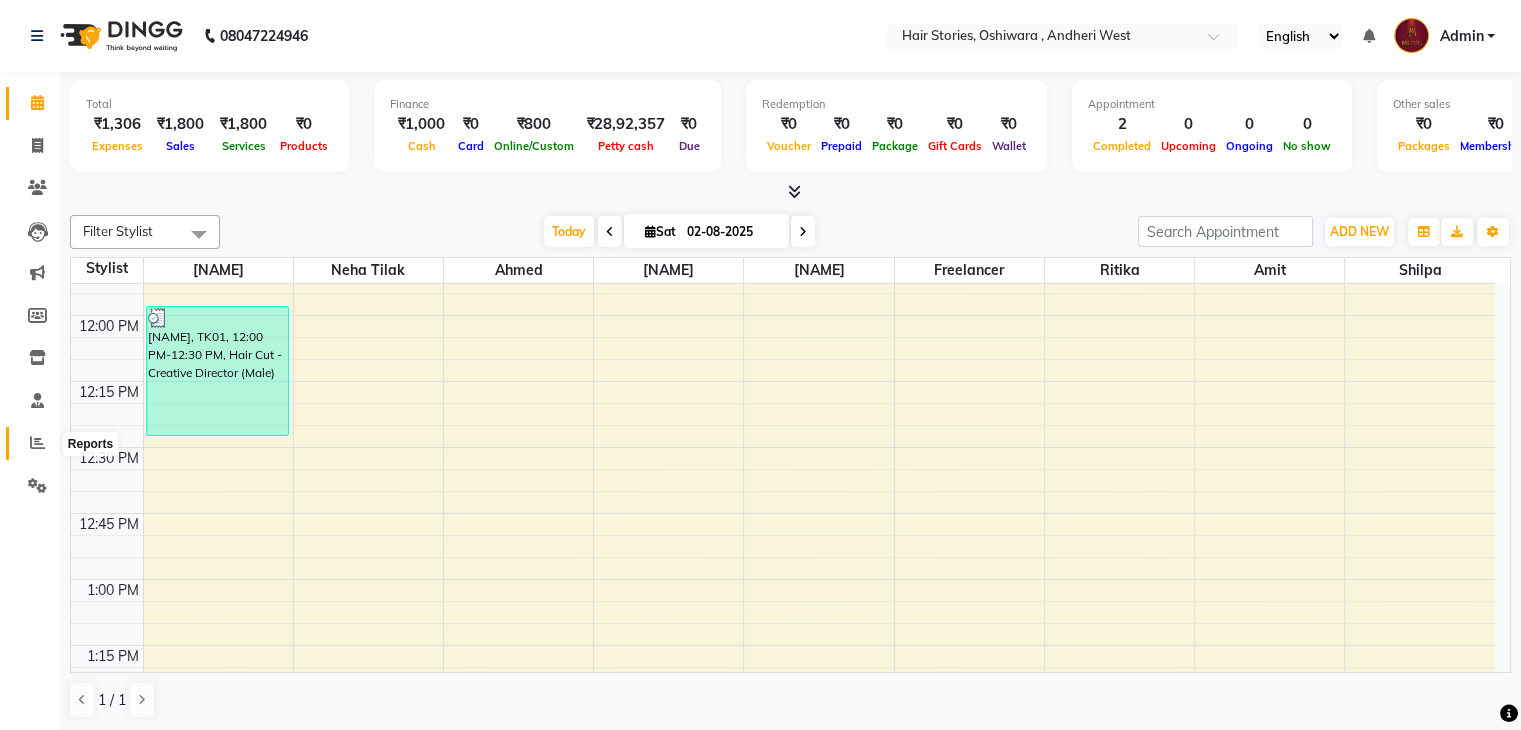 click 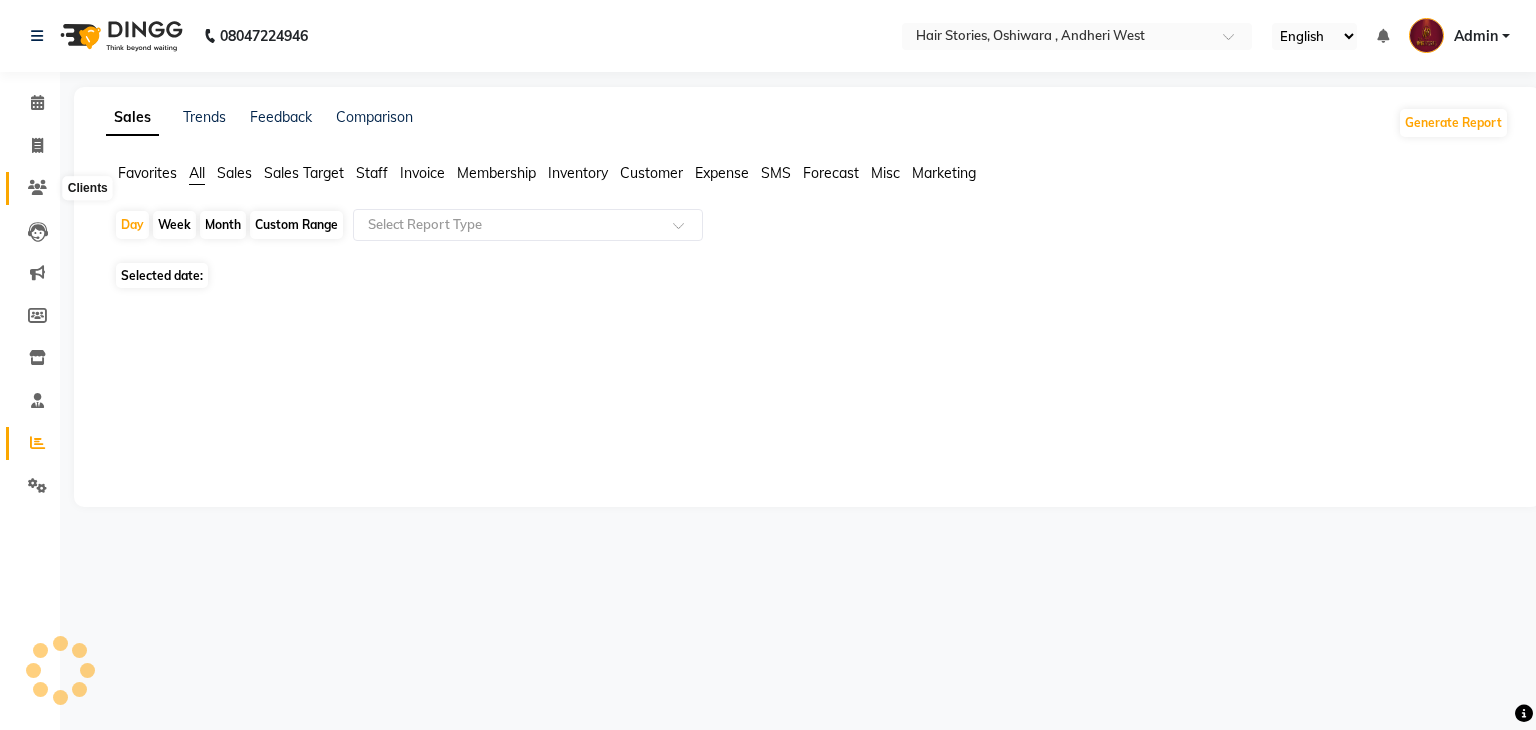 click 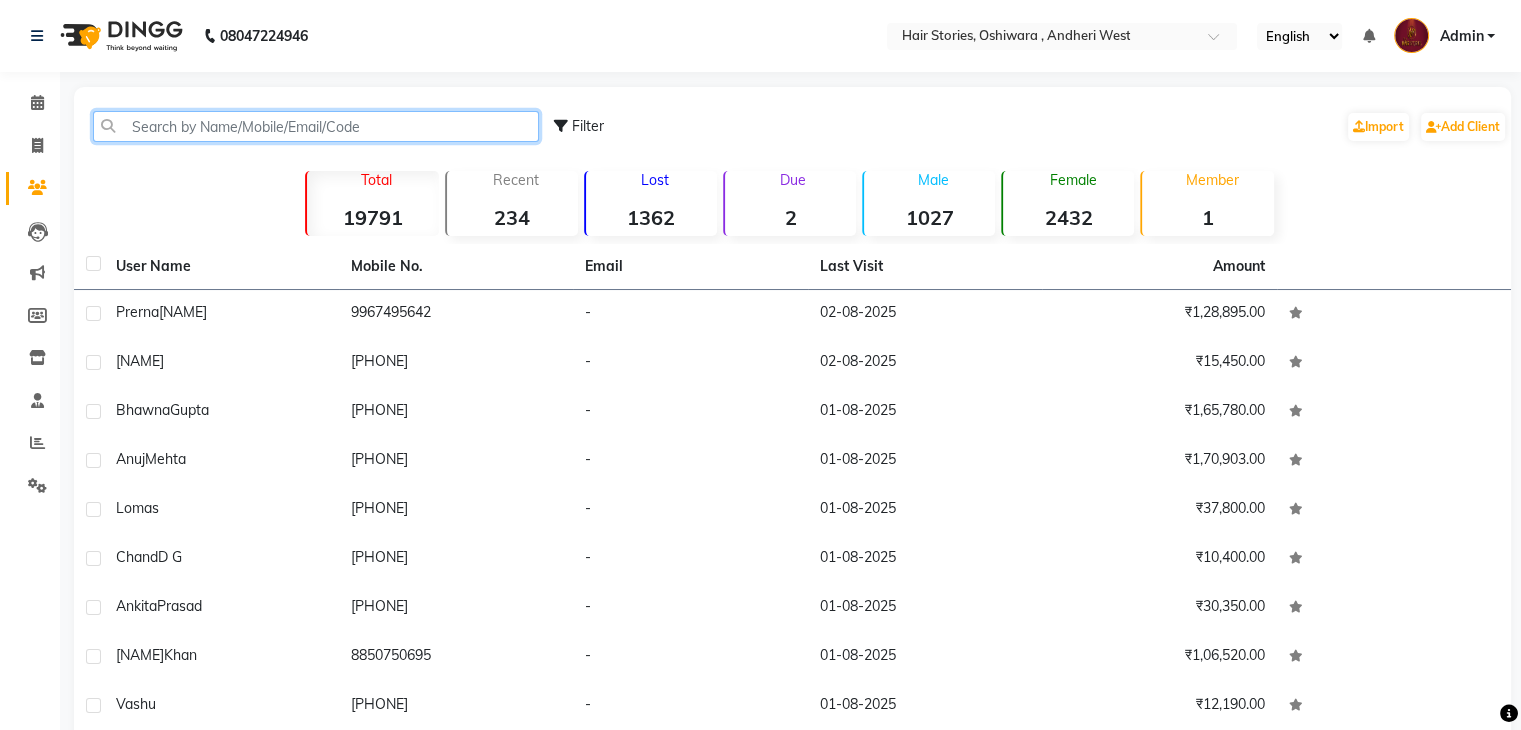 click 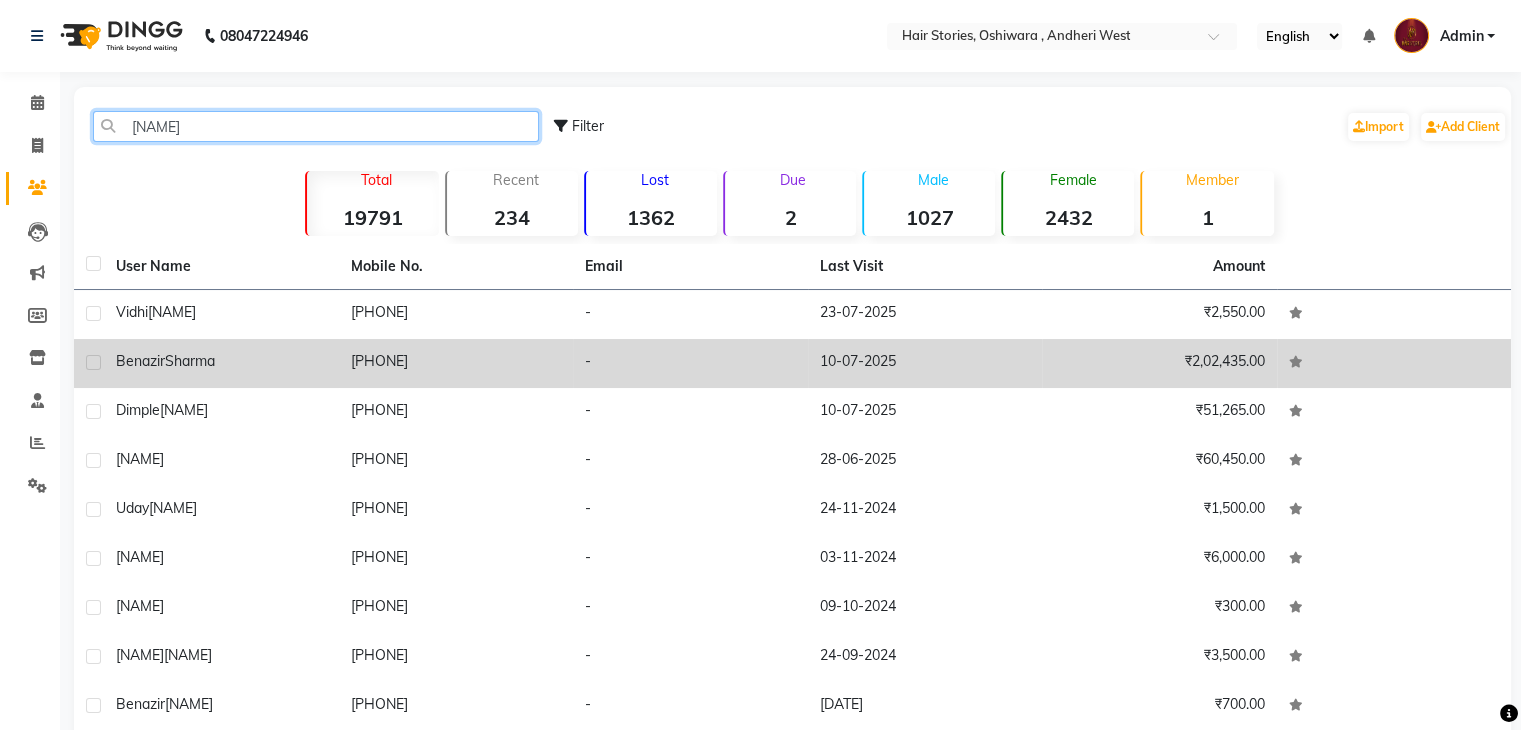 type on "[NAME]" 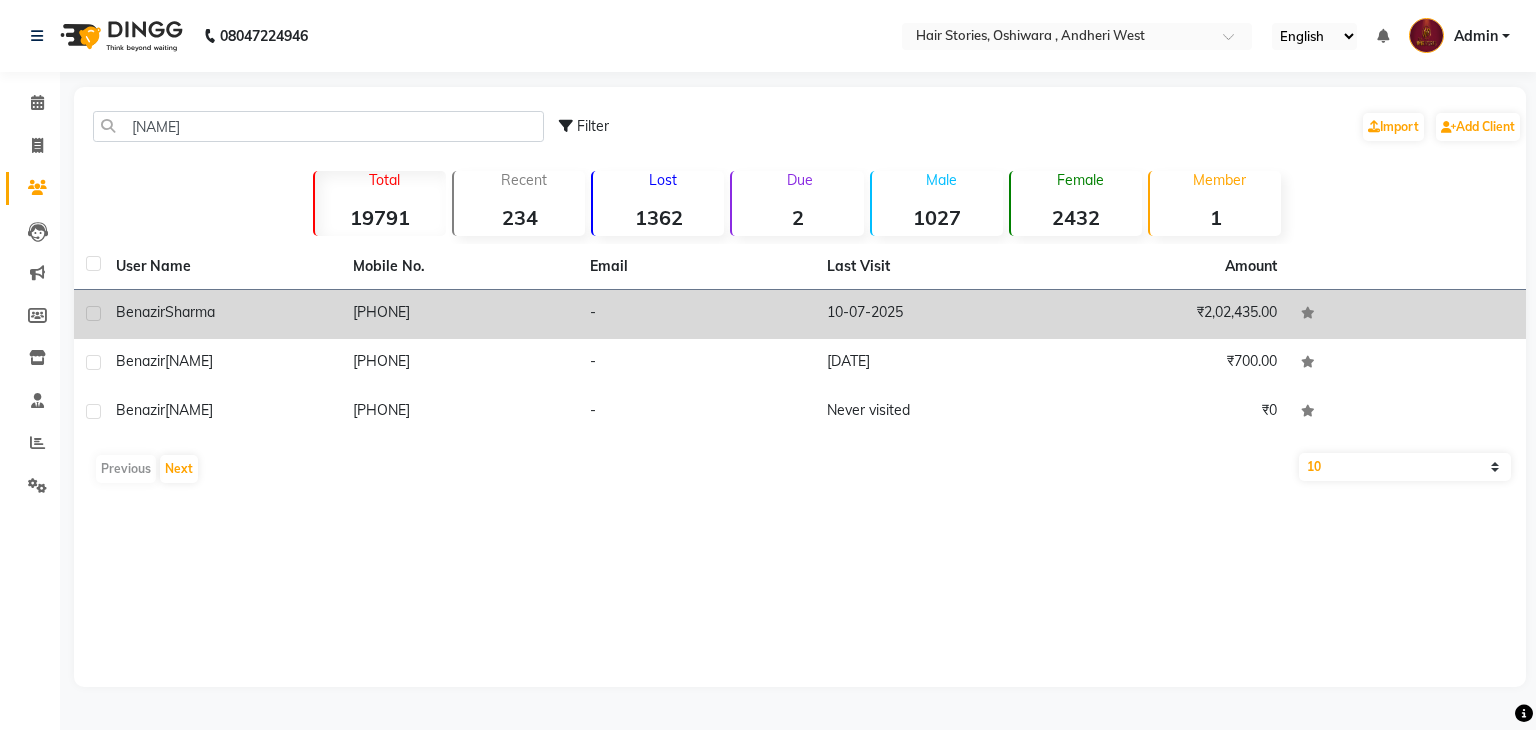 click on "[NAME] [LAST]" 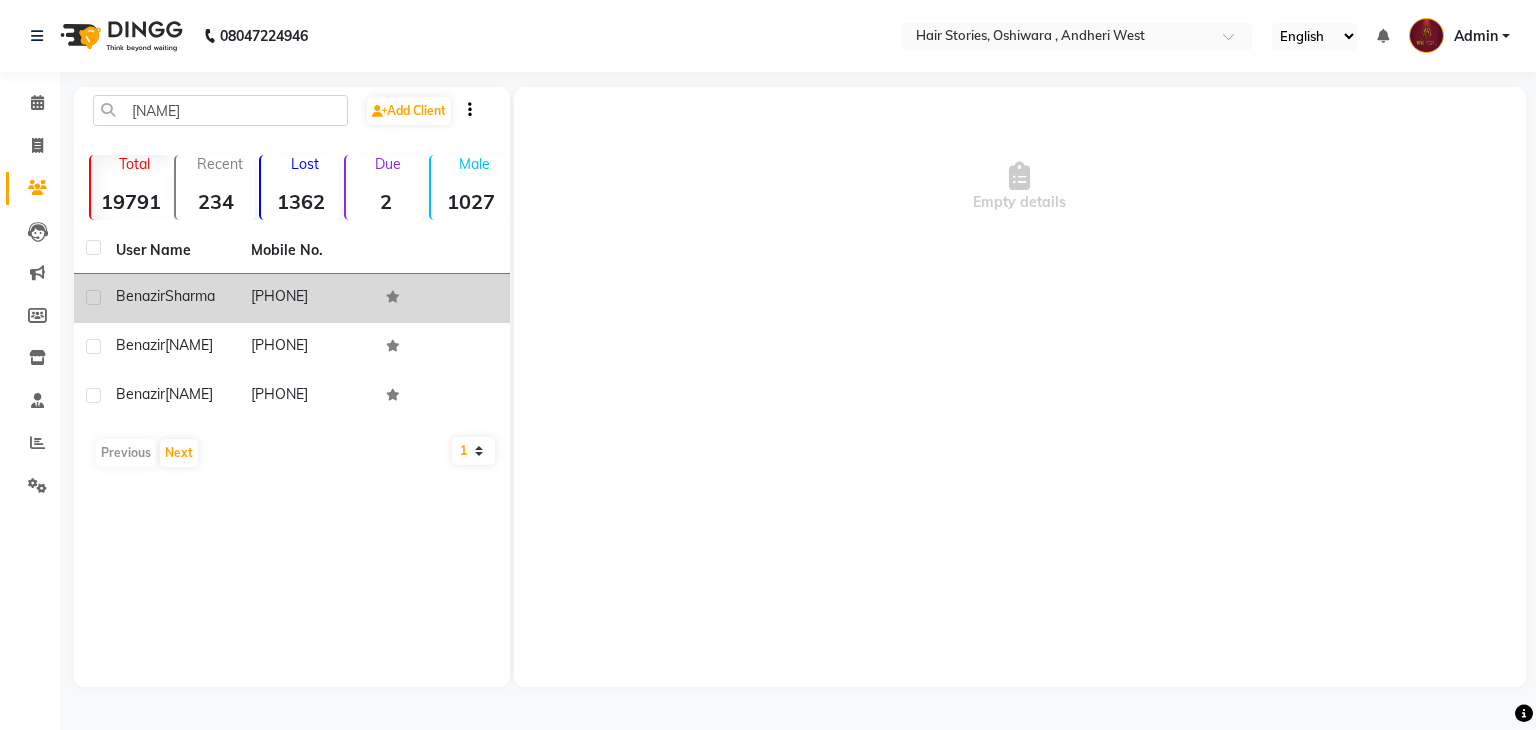 click on "[PHONE]" 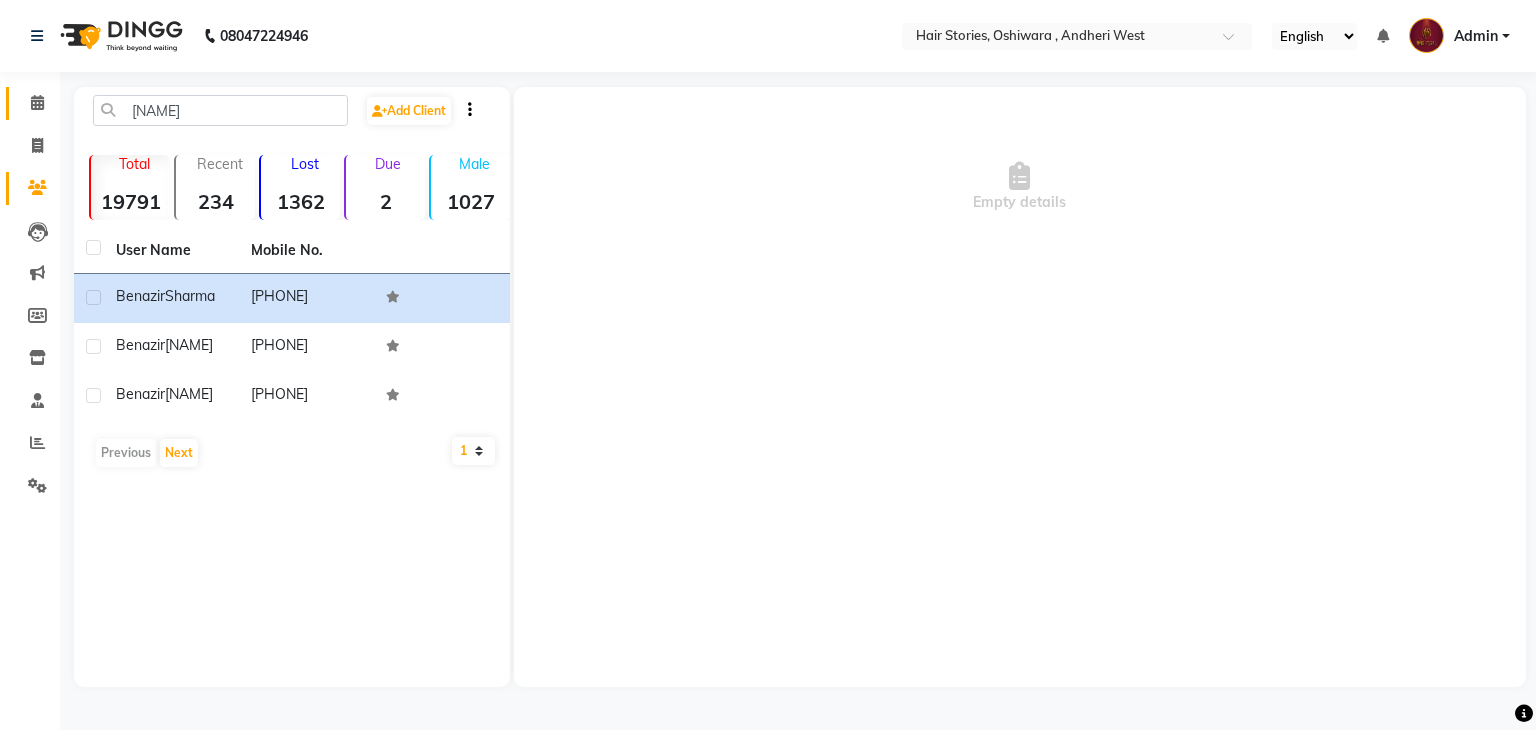 click on "Calendar" 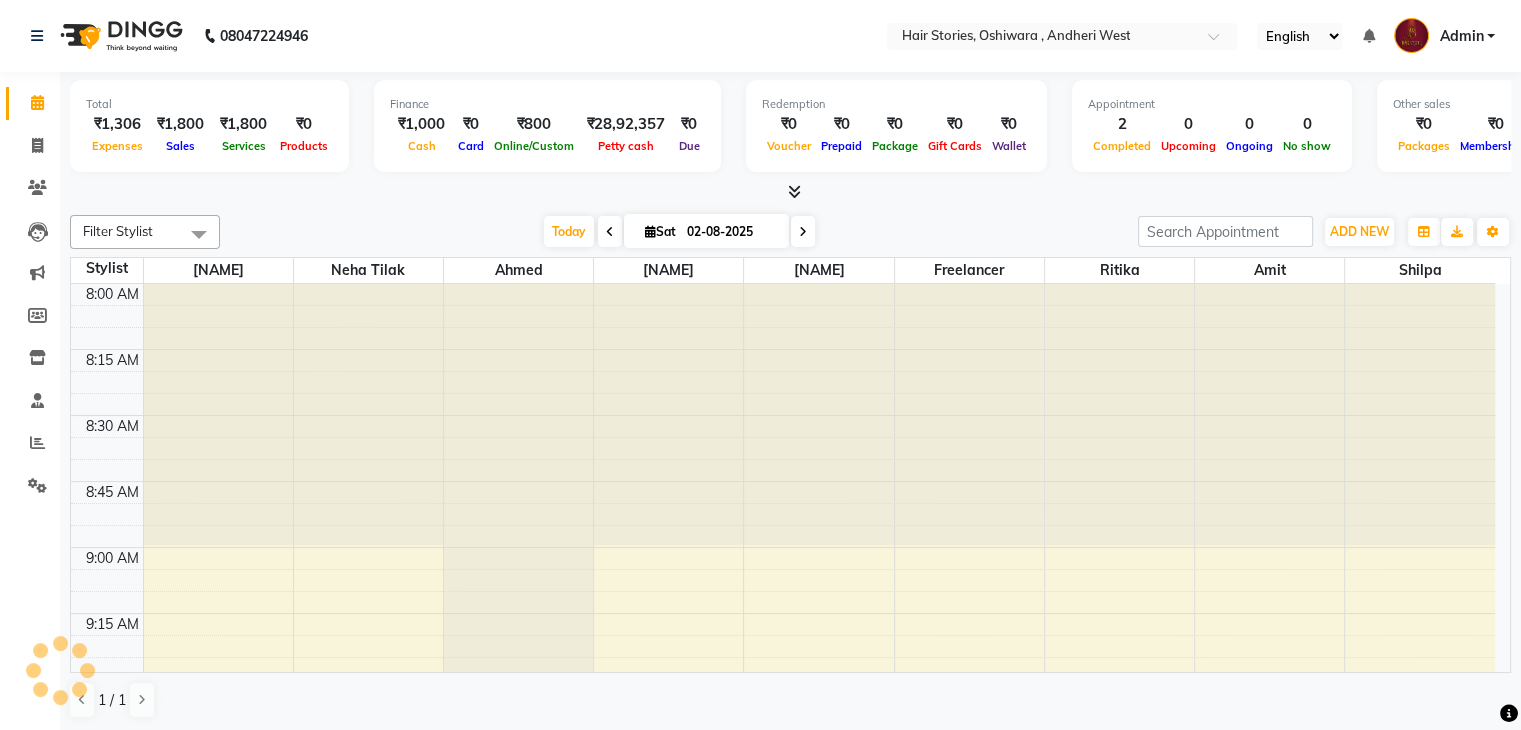 scroll, scrollTop: 0, scrollLeft: 0, axis: both 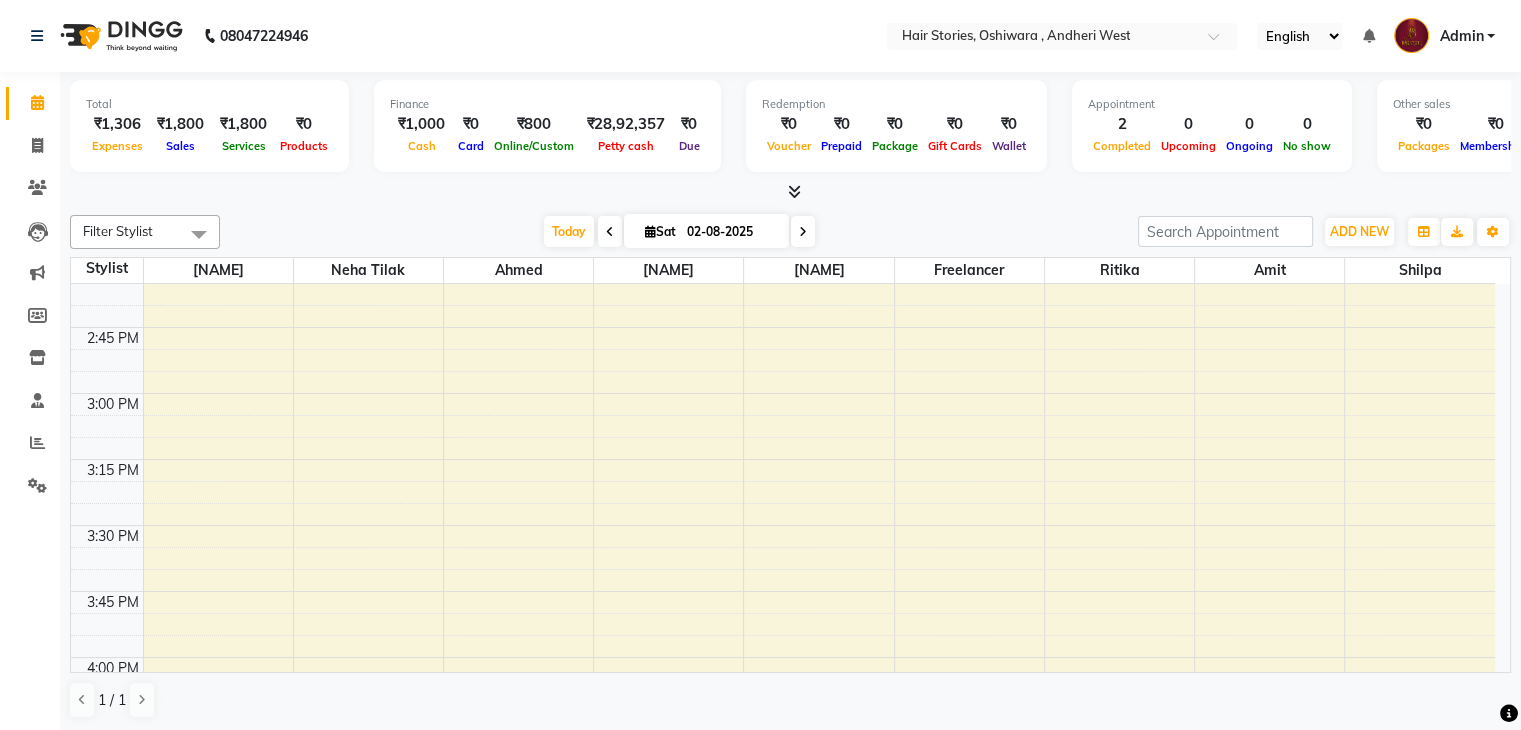 click on "8:00 AM 8:15 AM 8:30 AM 8:45 AM 9:00 AM 9:15 AM 9:30 AM 9:45 AM 10:00 AM 10:15 AM 10:30 AM 10:45 AM 11:00 AM 11:15 AM 11:30 AM 11:45 AM 12:00 PM 12:15 PM 12:30 PM 12:45 PM 1:00 PM 1:15 PM 1:30 PM 1:45 PM 2:00 PM 2:15 PM 2:30 PM 2:45 PM 3:00 PM 3:15 PM 3:30 PM 3:45 PM 4:00 PM 4:15 PM 4:30 PM 4:45 PM 5:00 PM 5:15 PM 5:30 PM 5:45 PM 6:00 PM 6:15 PM 6:30 PM 6:45 PM 7:00 PM 7:15 PM 7:30 PM 7:45 PM 8:00 PM 8:15 PM 8:30 PM 8:45 PM 9:00 PM 9:15 PM 9:30 PM 9:45 PM 10:00 PM 10:15 PM 10:30 PM 10:45 PM     [FIRST], TK01, 12:00 PM-12:30 PM, Hair Cut - Creative Director (Male)     [FIRST] [LAST], TK02, 01:30 PM-02:15 PM, Hair Styling - Wash Proper Blow Dry (Female)" at bounding box center [783, 525] 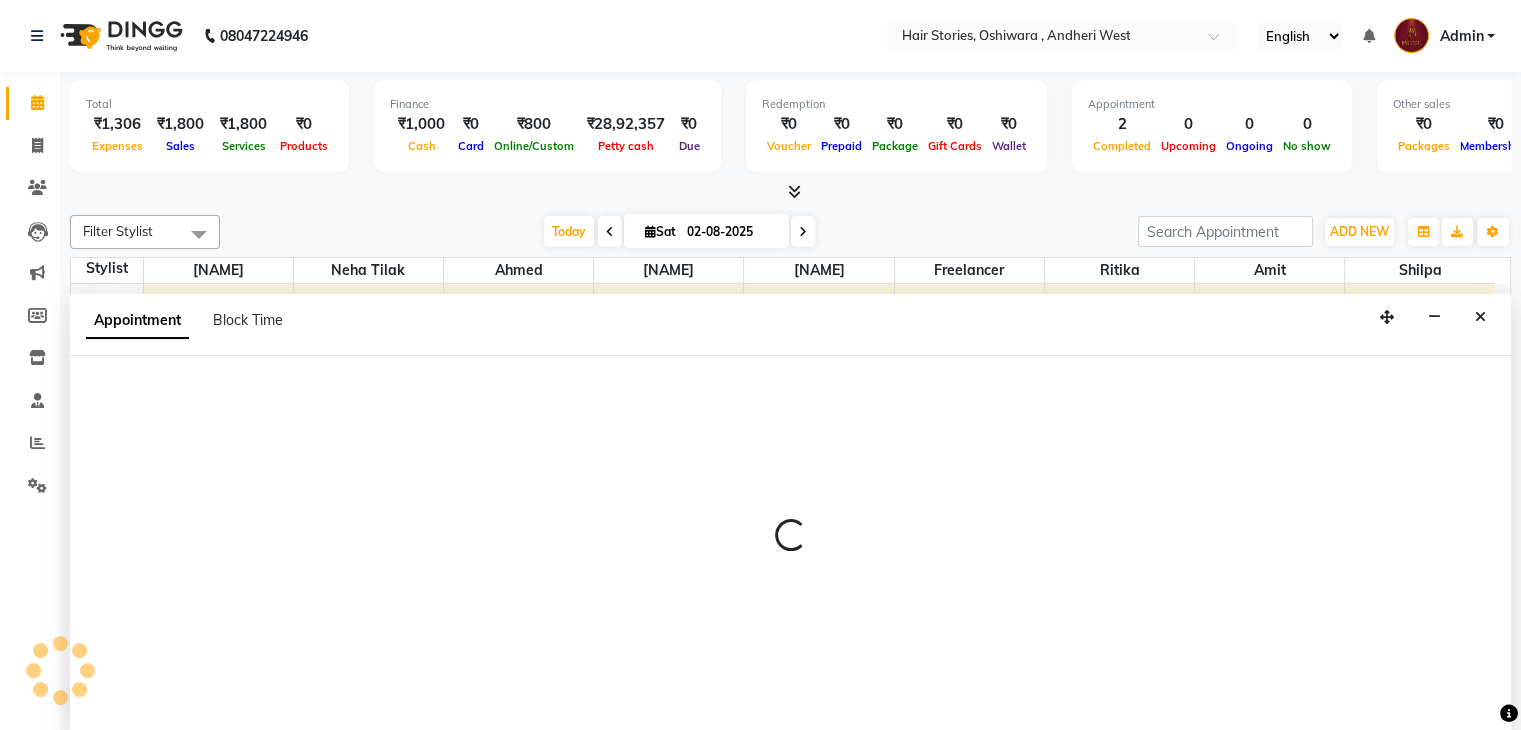 scroll, scrollTop: 1, scrollLeft: 0, axis: vertical 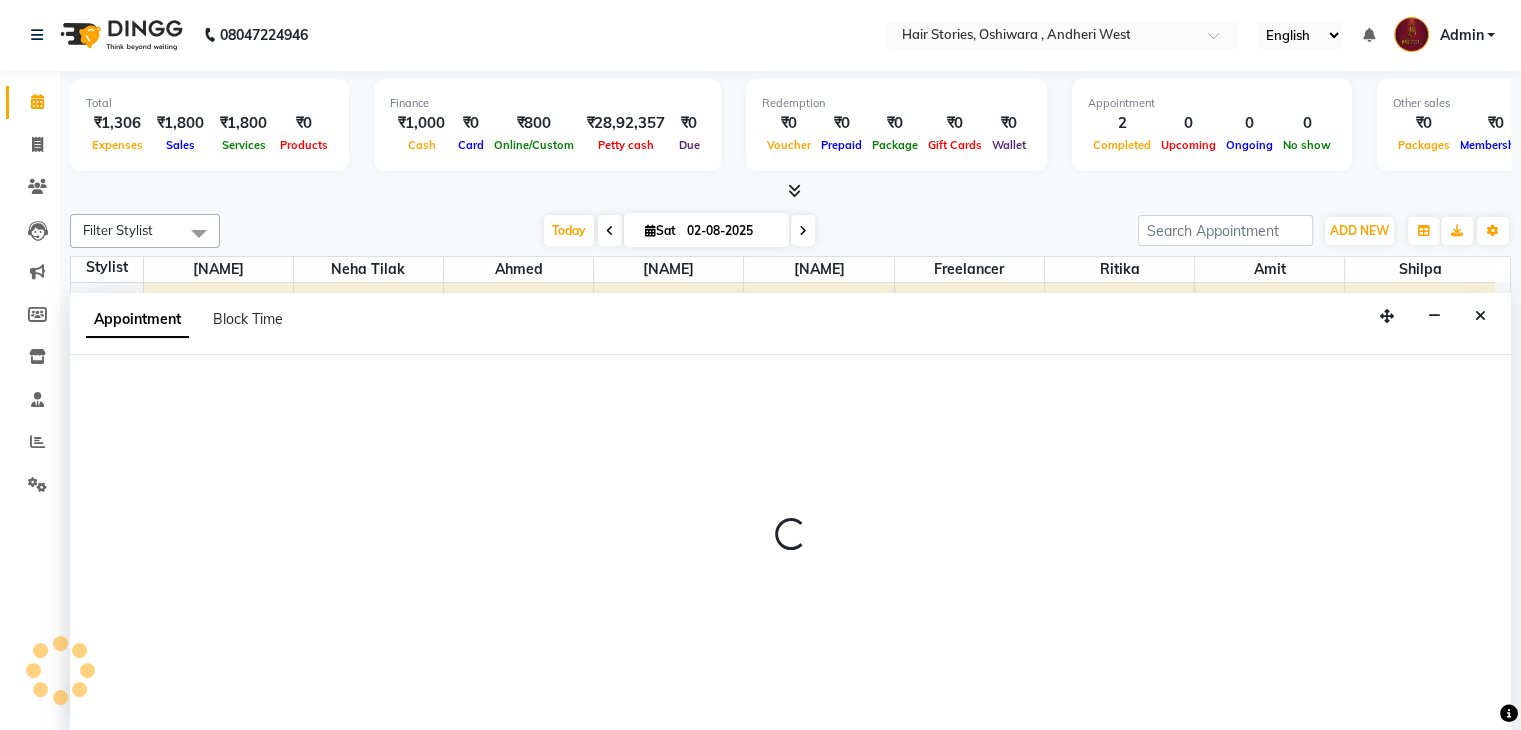 select on "7131" 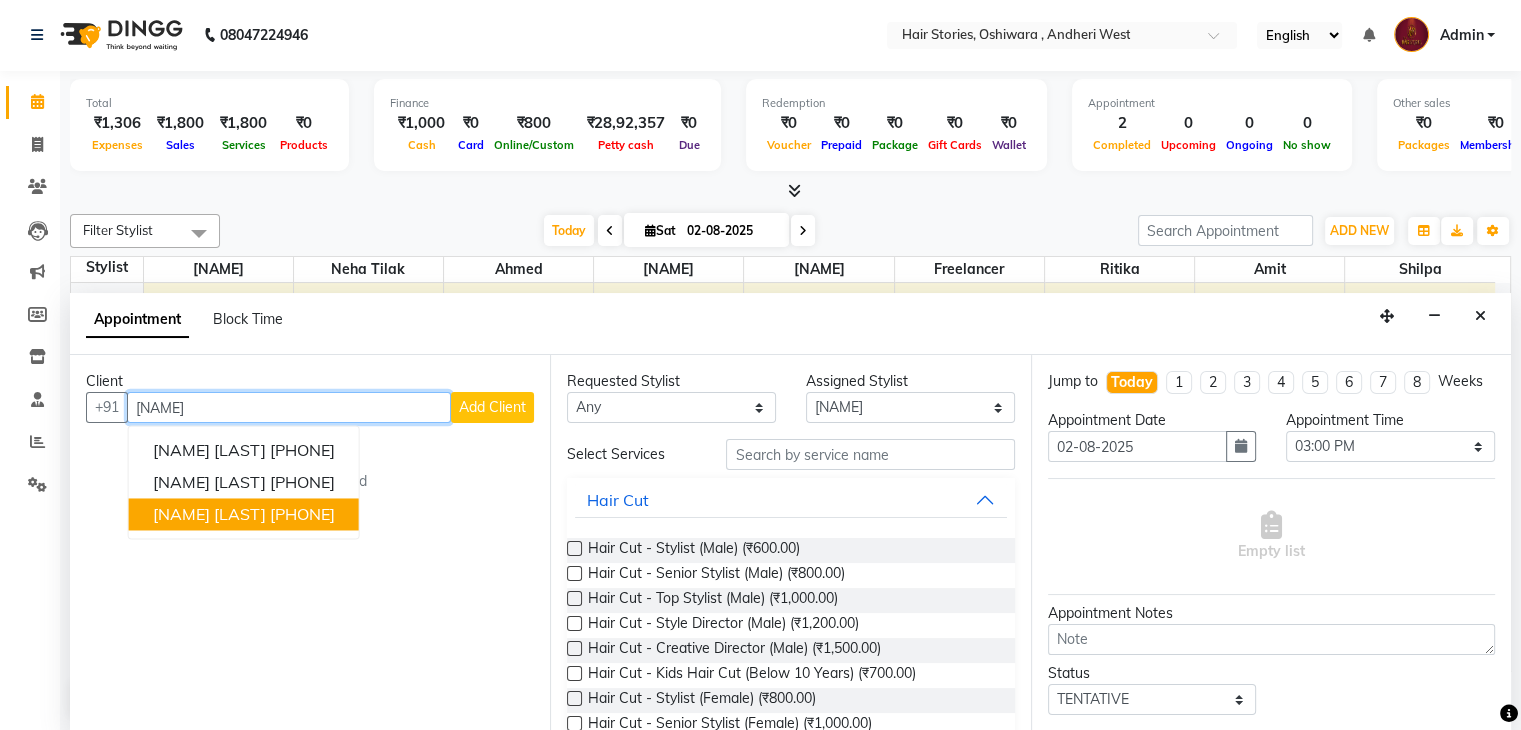 click on "[NAME] [LAST]" at bounding box center [209, 515] 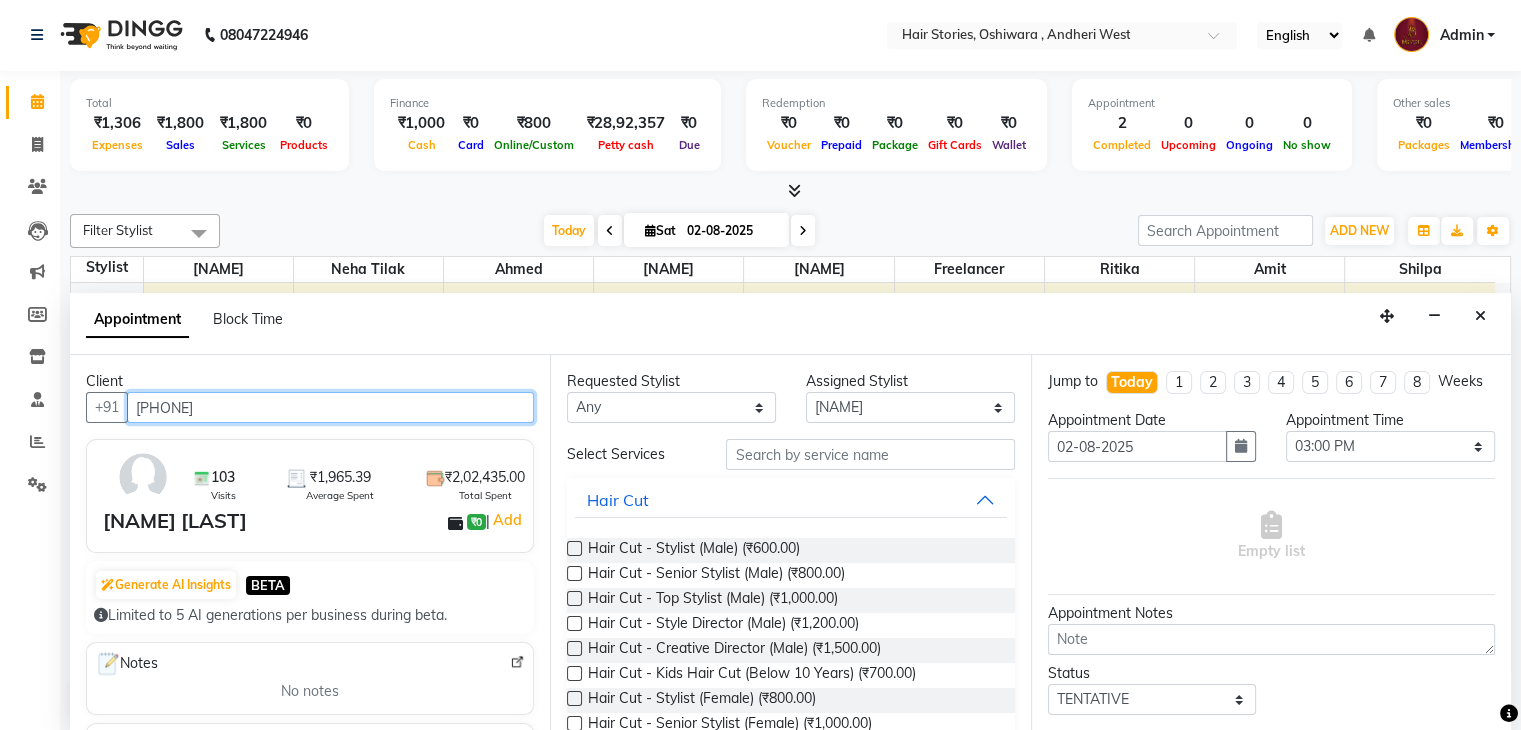 type on "[PHONE]" 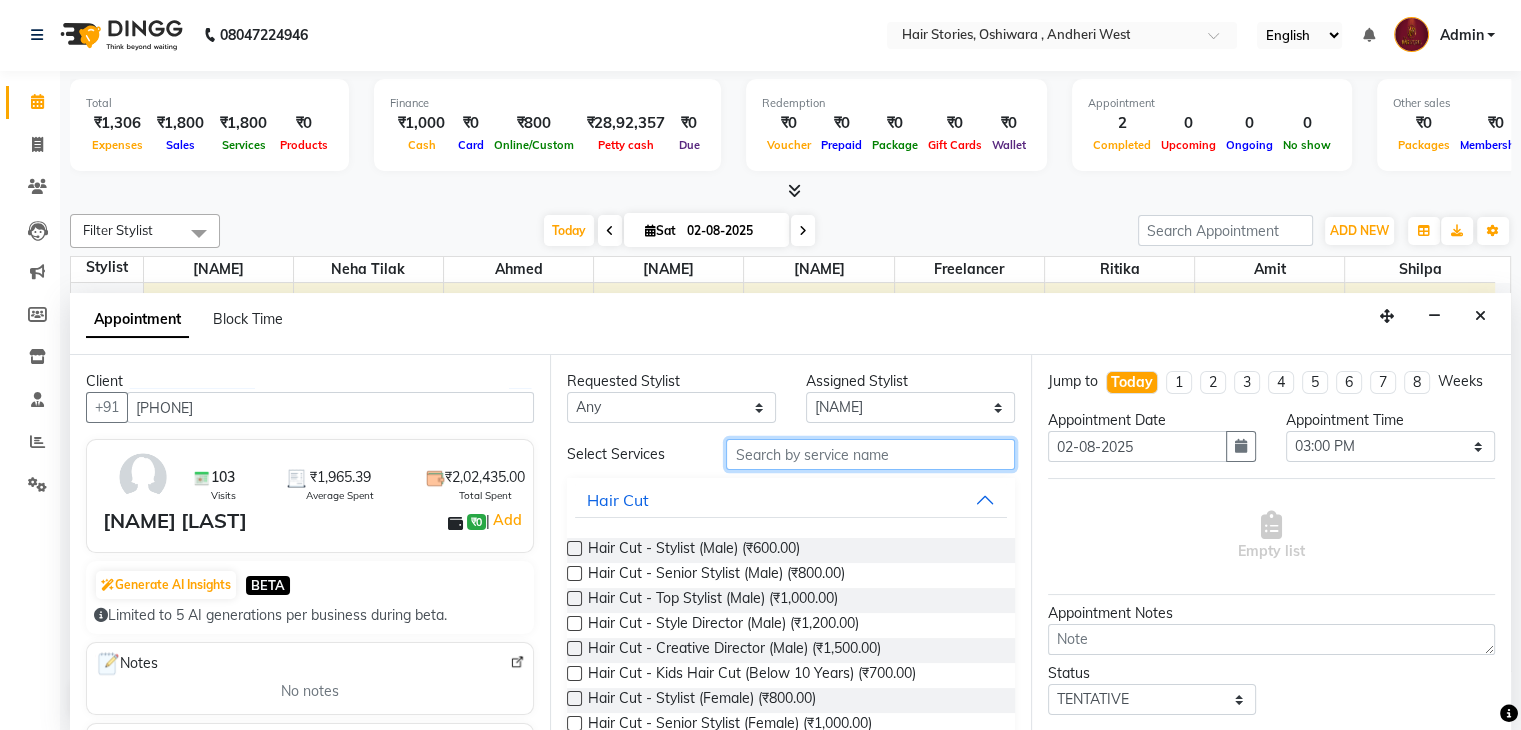 click at bounding box center [870, 454] 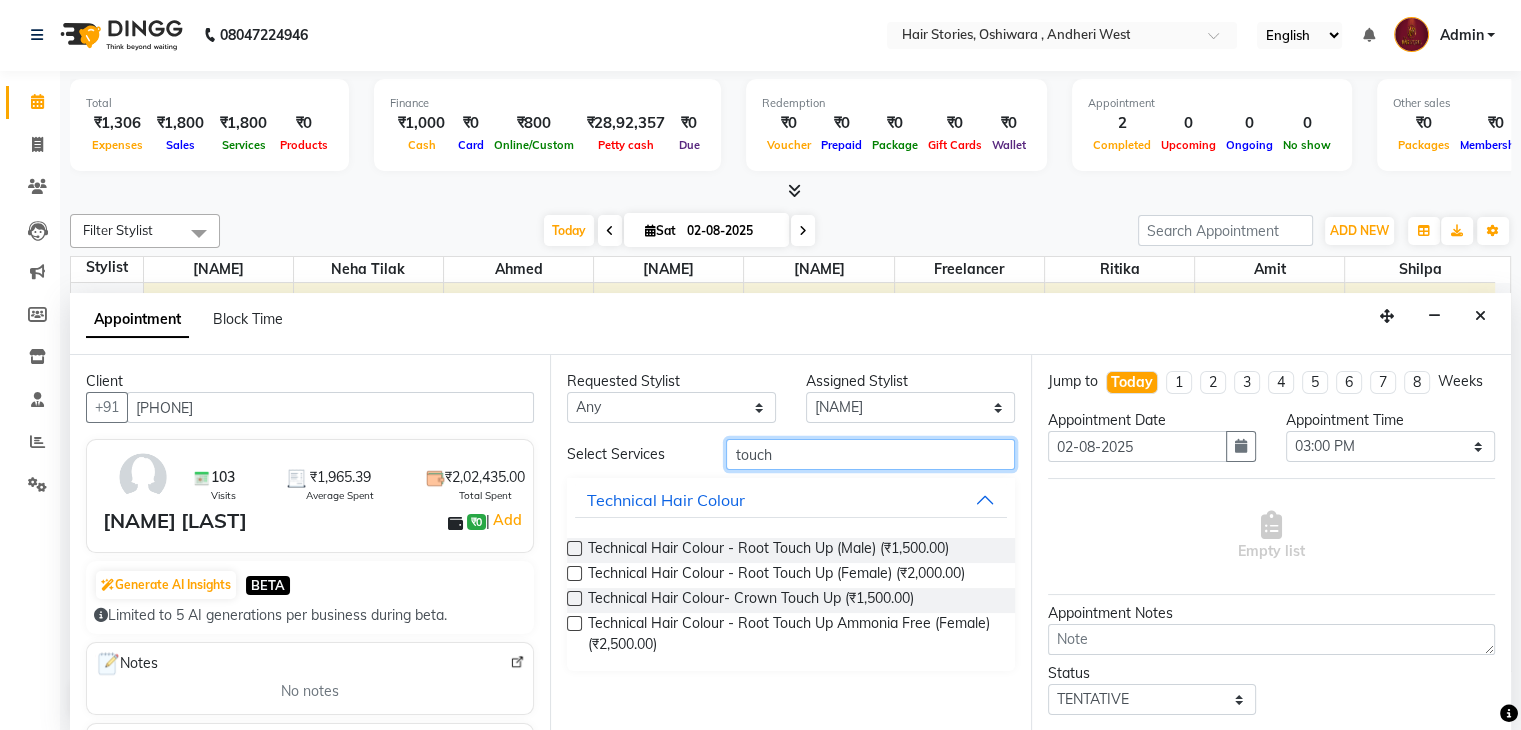 type on "touch" 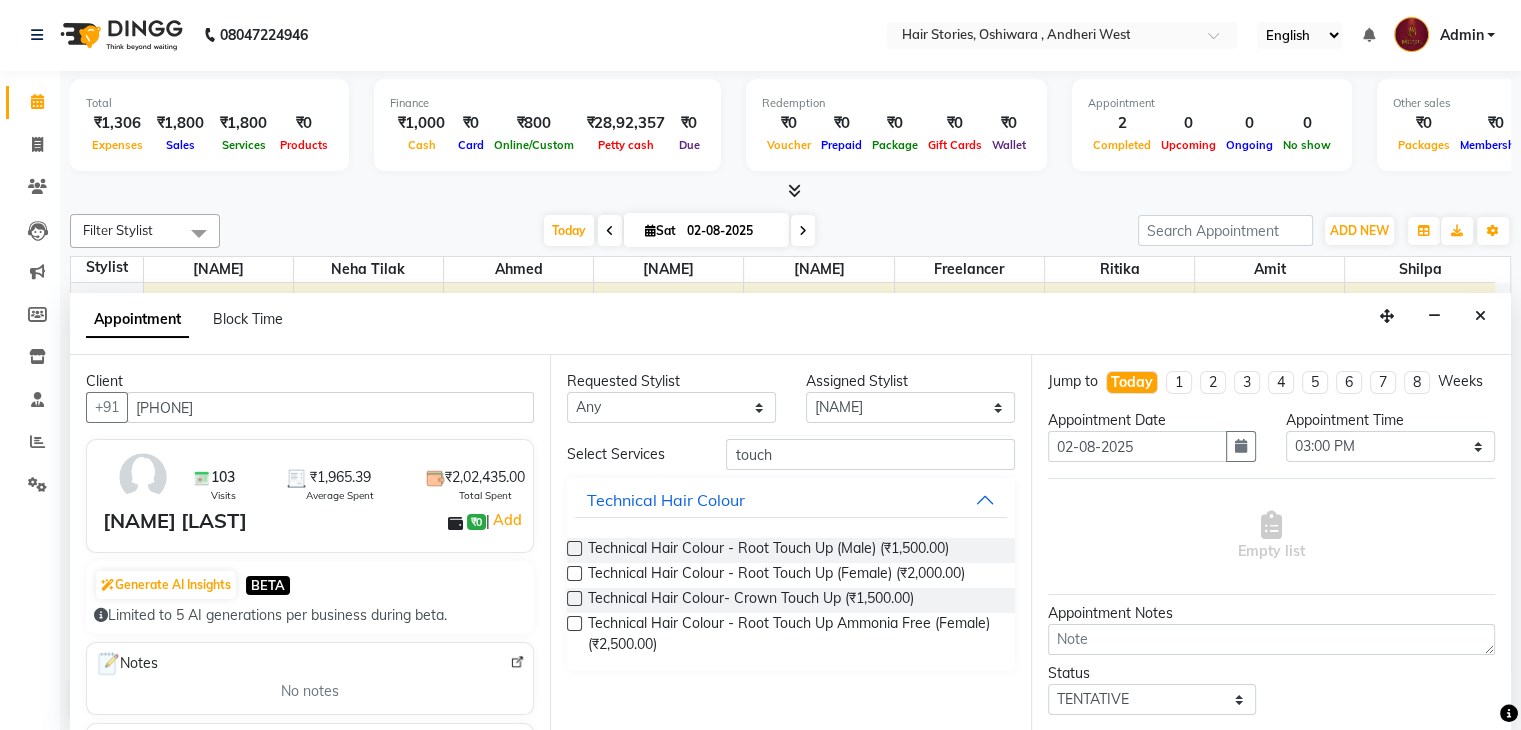 click at bounding box center [574, 573] 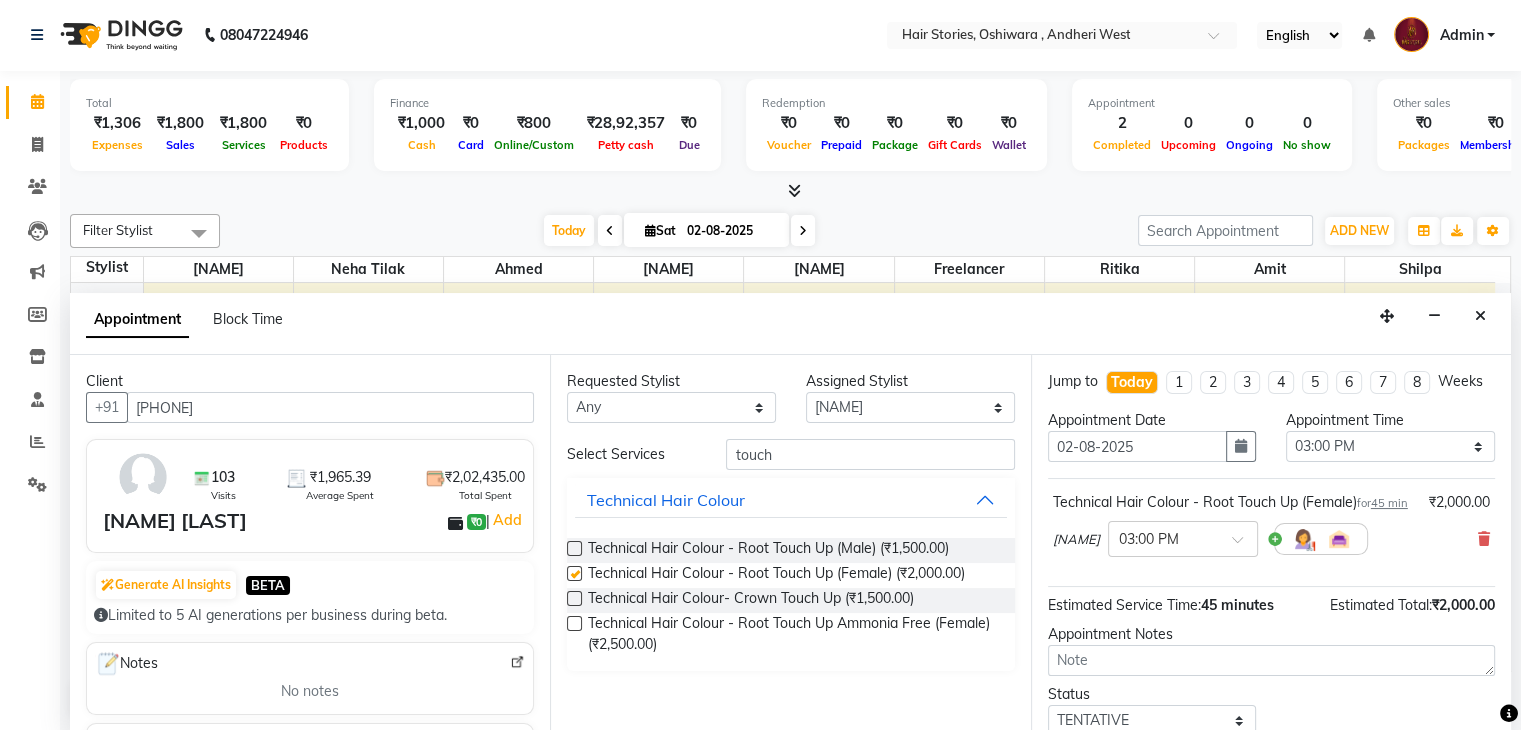 checkbox on "false" 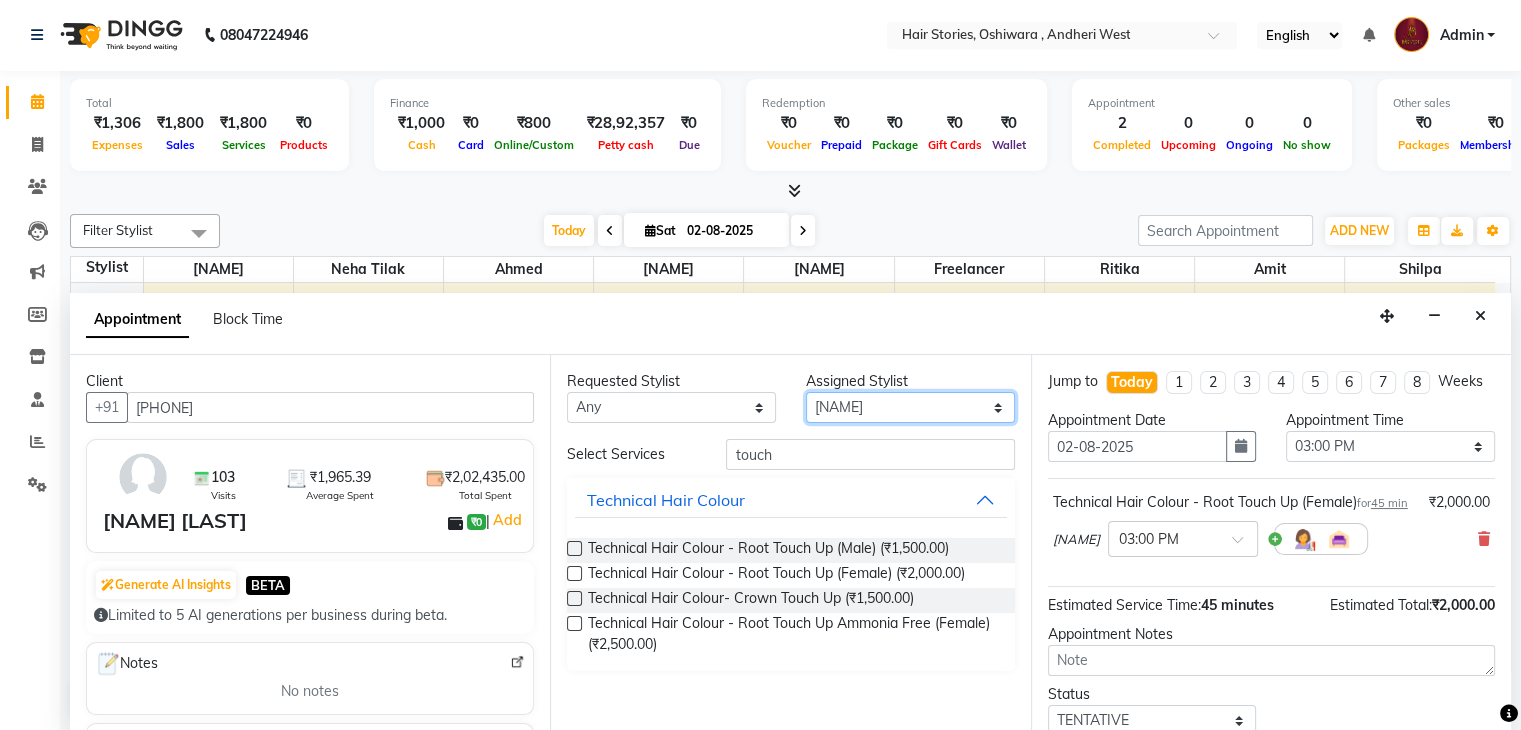 click on "Select Ahmed Amit Amit Savla Freelancer Habiba Neha Tilak Ritika Shilpa Shiraz" at bounding box center [910, 407] 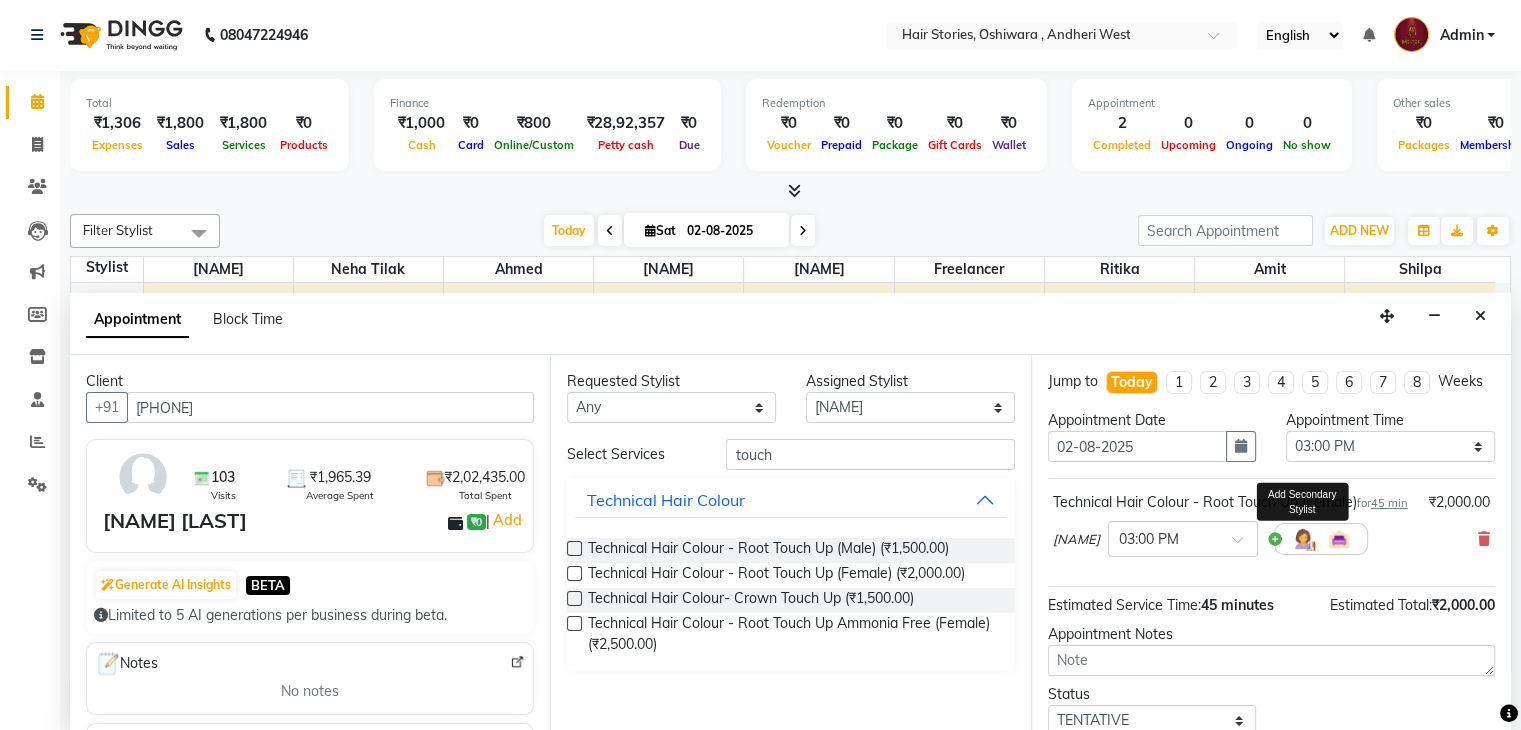 click at bounding box center [1303, 539] 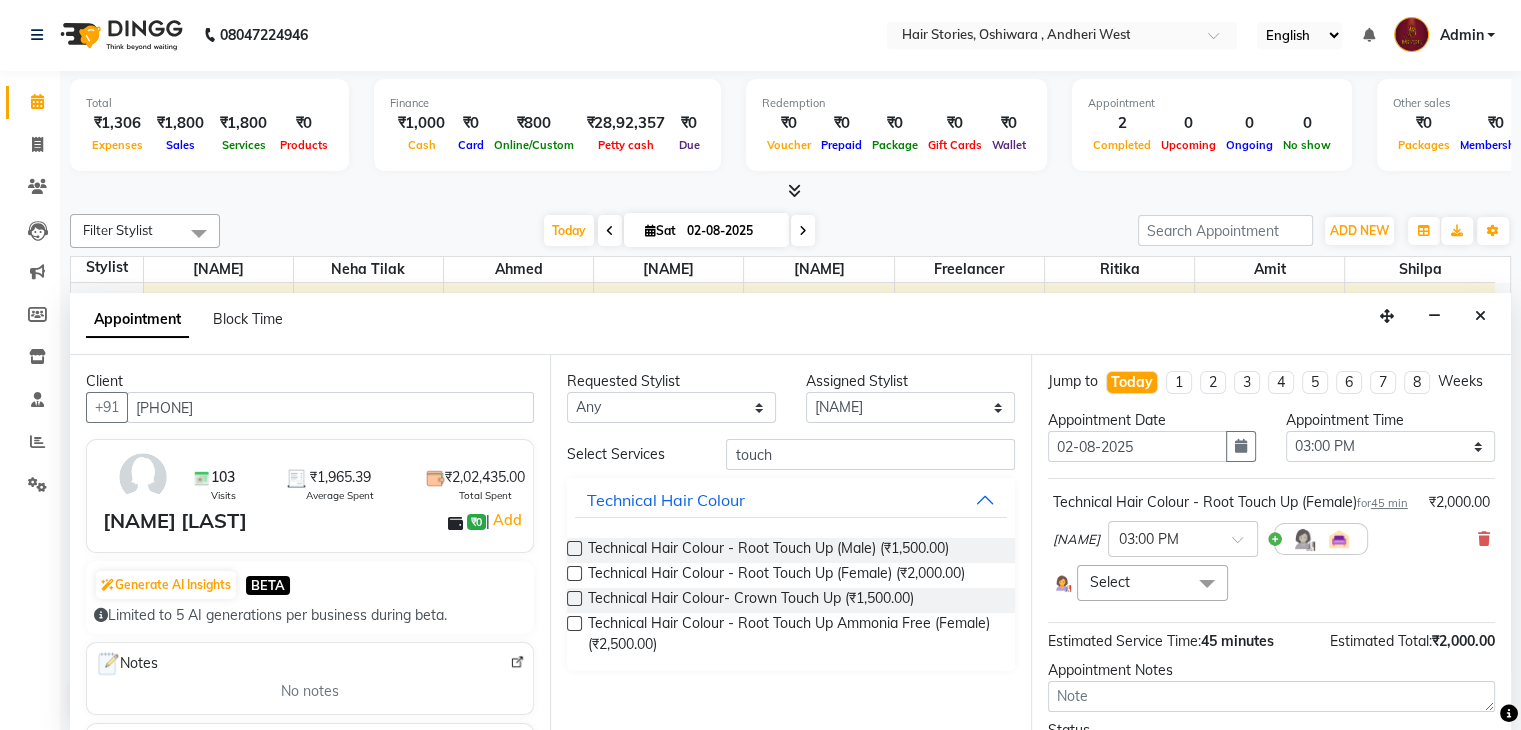 scroll, scrollTop: 205, scrollLeft: 0, axis: vertical 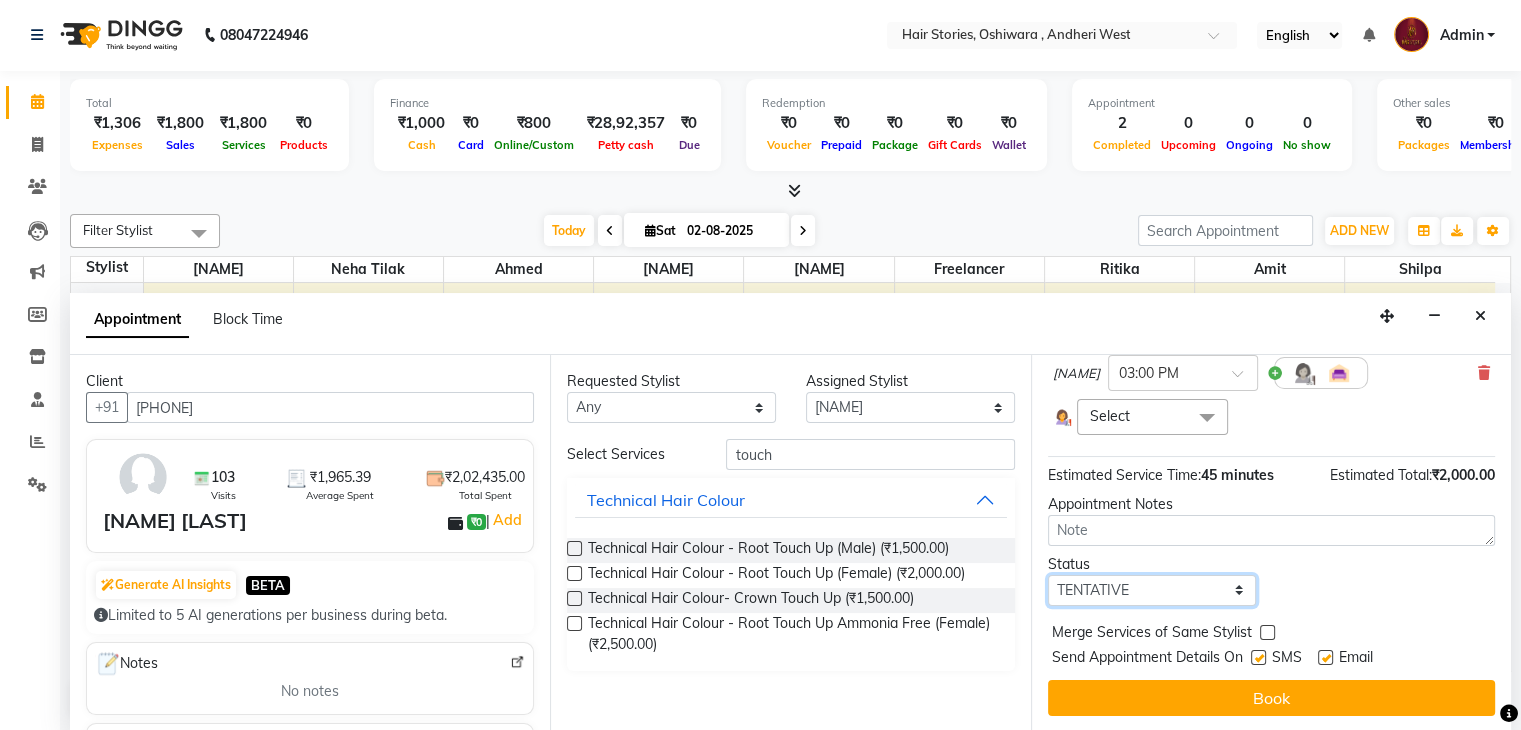 click on "Select TENTATIVE CONFIRM CHECK-IN UPCOMING" at bounding box center (1152, 590) 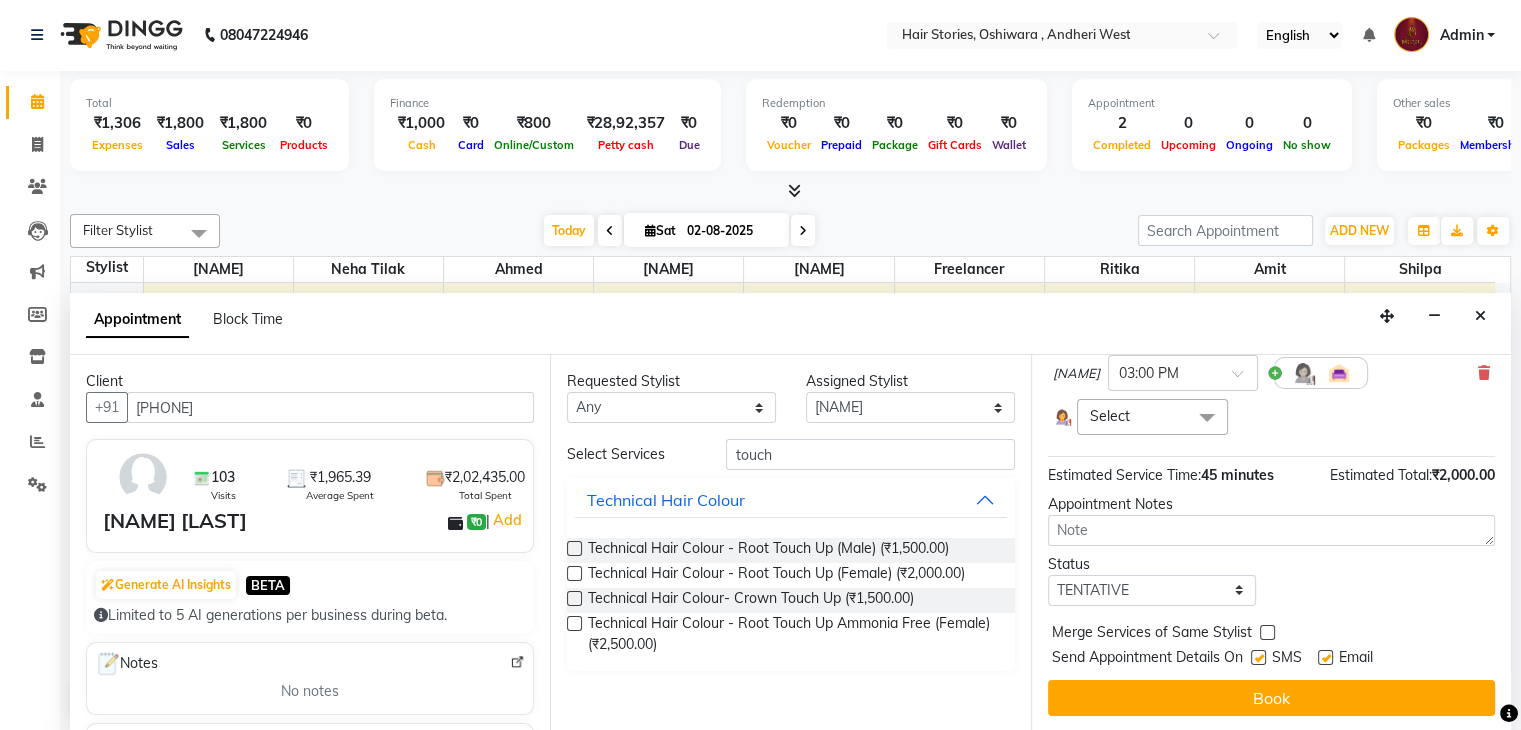 click at bounding box center [1207, 418] 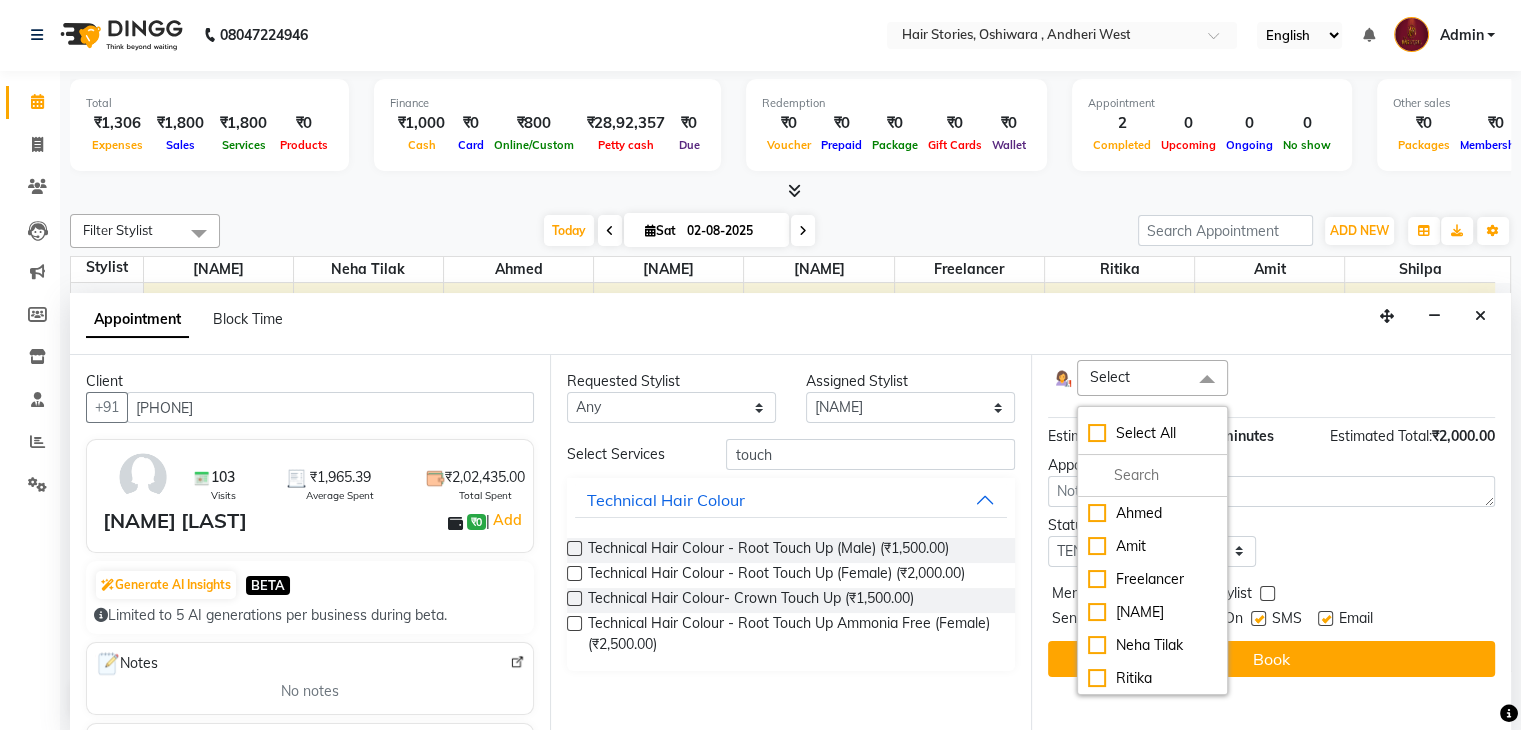 scroll, scrollTop: 66, scrollLeft: 0, axis: vertical 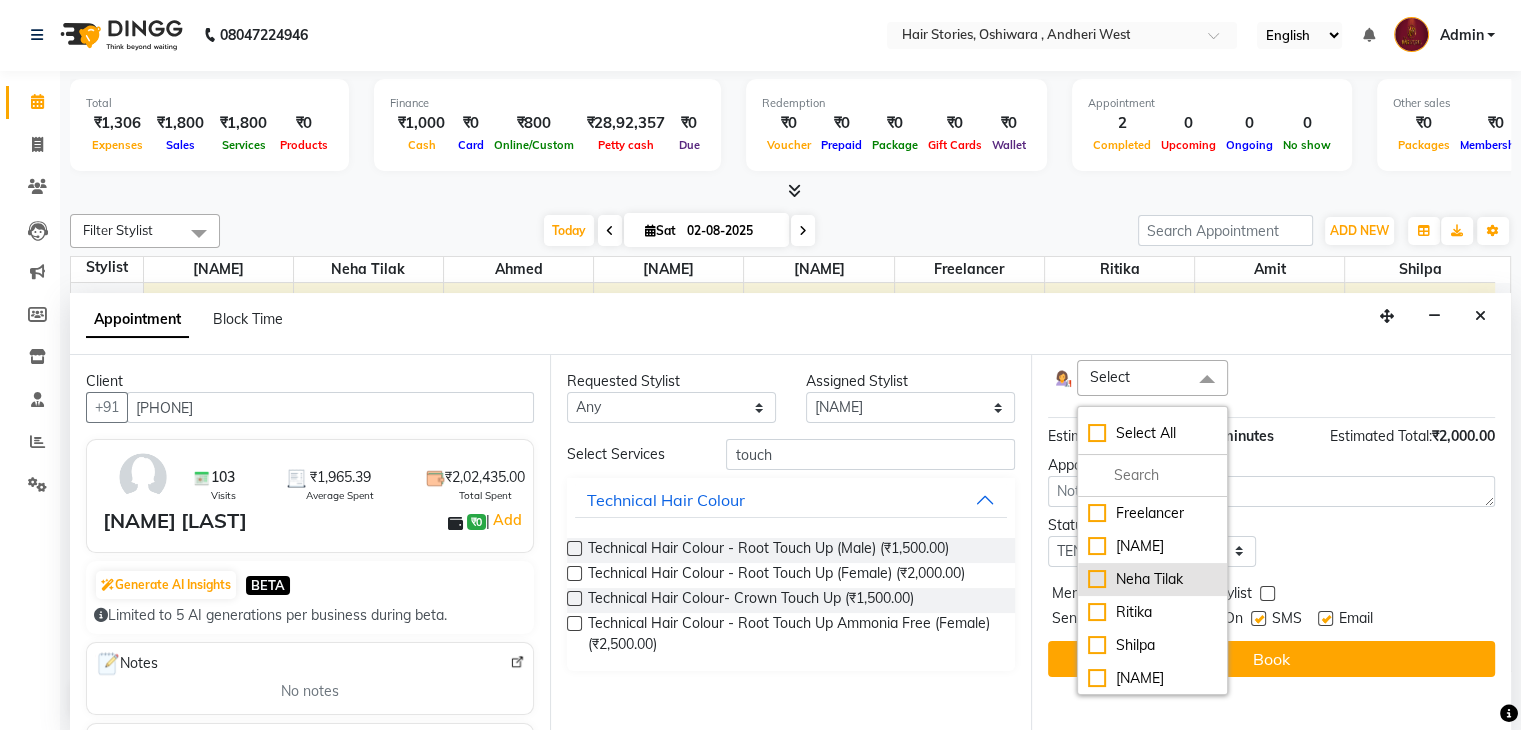 click on "Neha Tilak" at bounding box center [1152, 579] 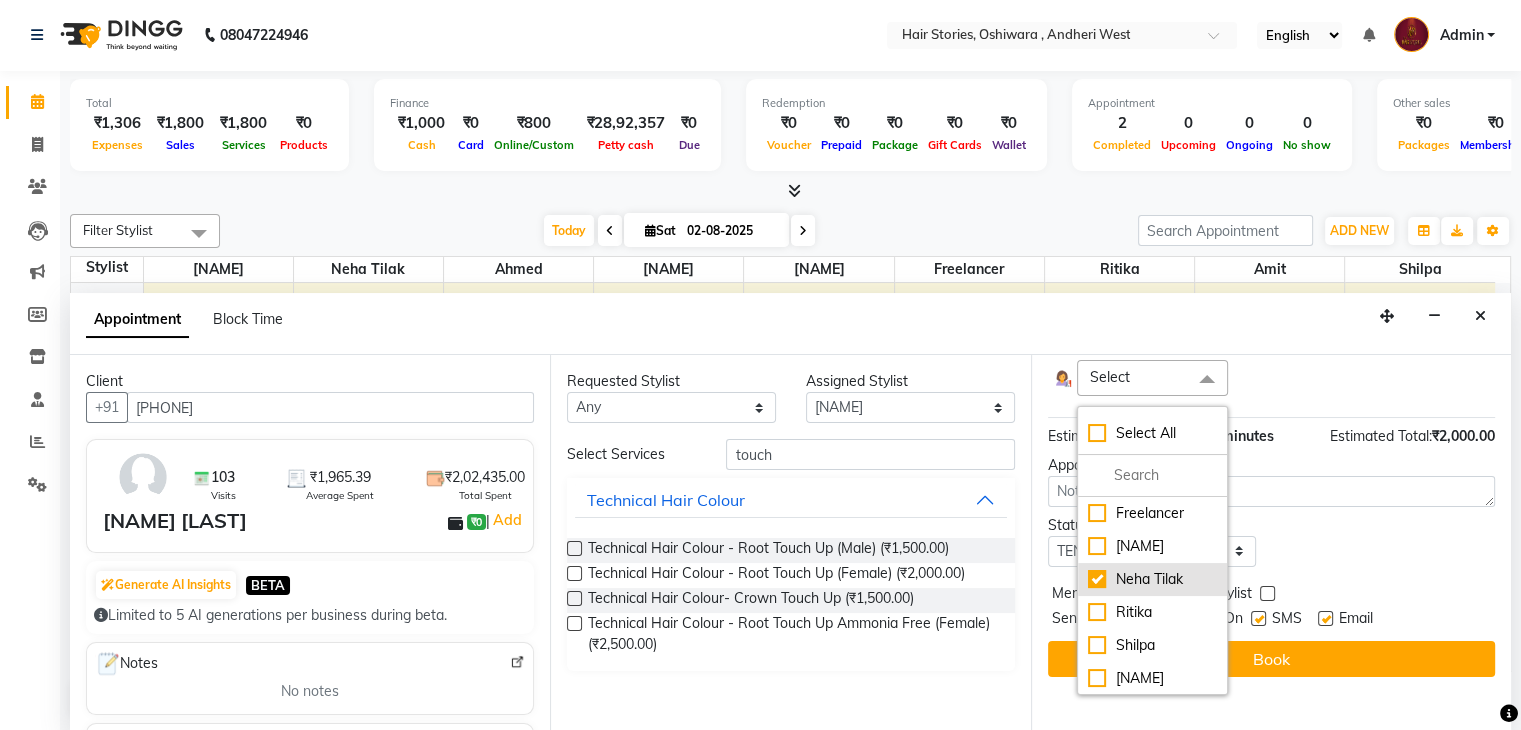 checkbox on "true" 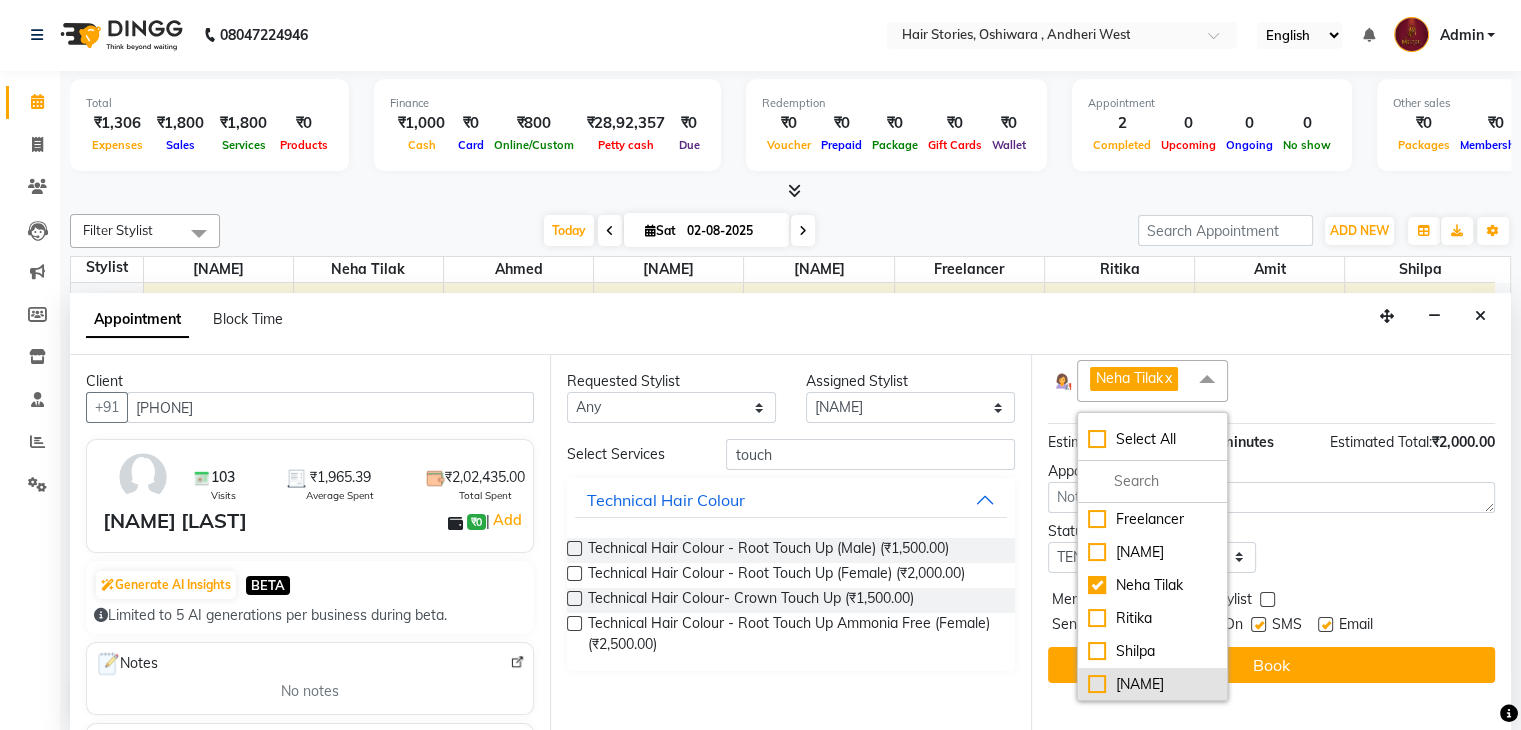 click on "[NAME]" at bounding box center [1152, 684] 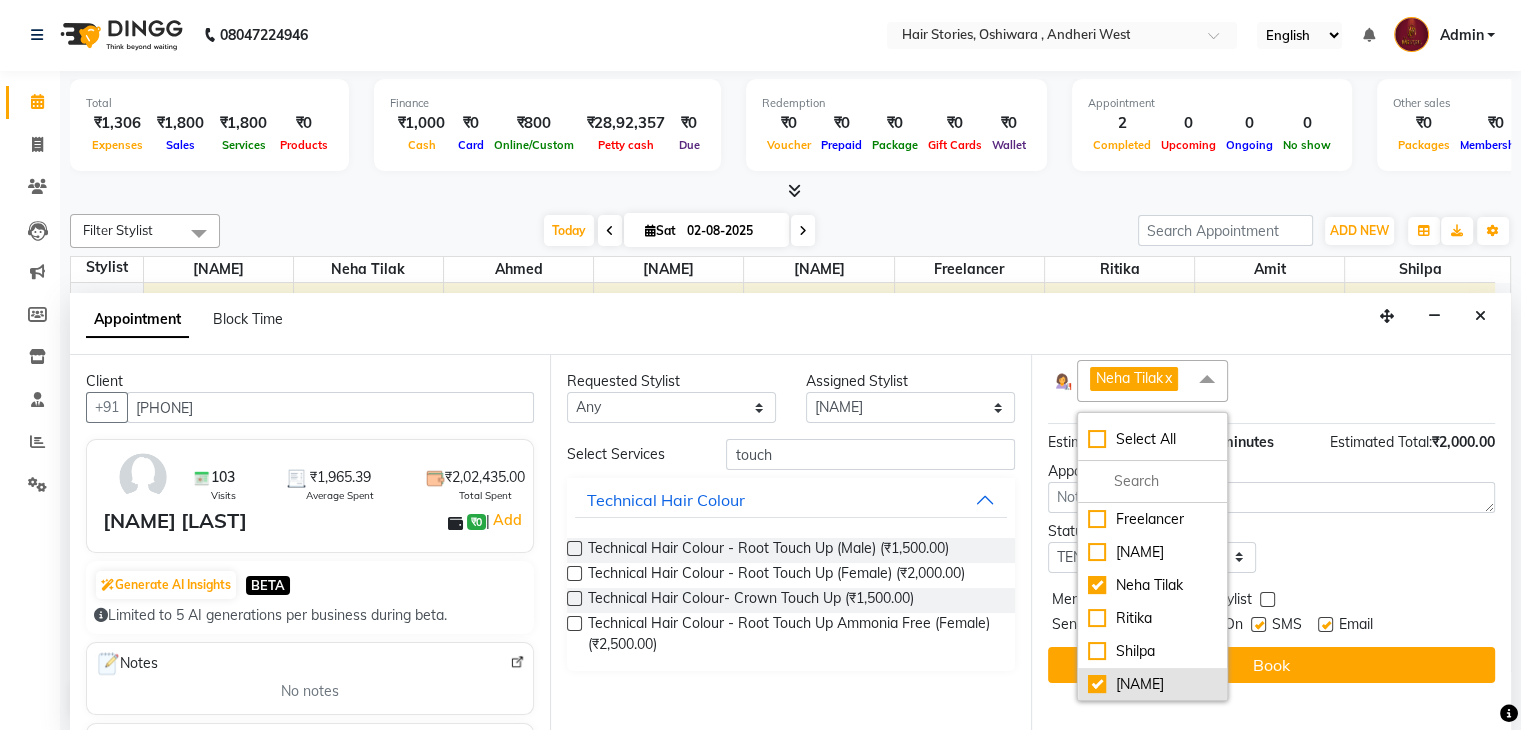 checkbox on "true" 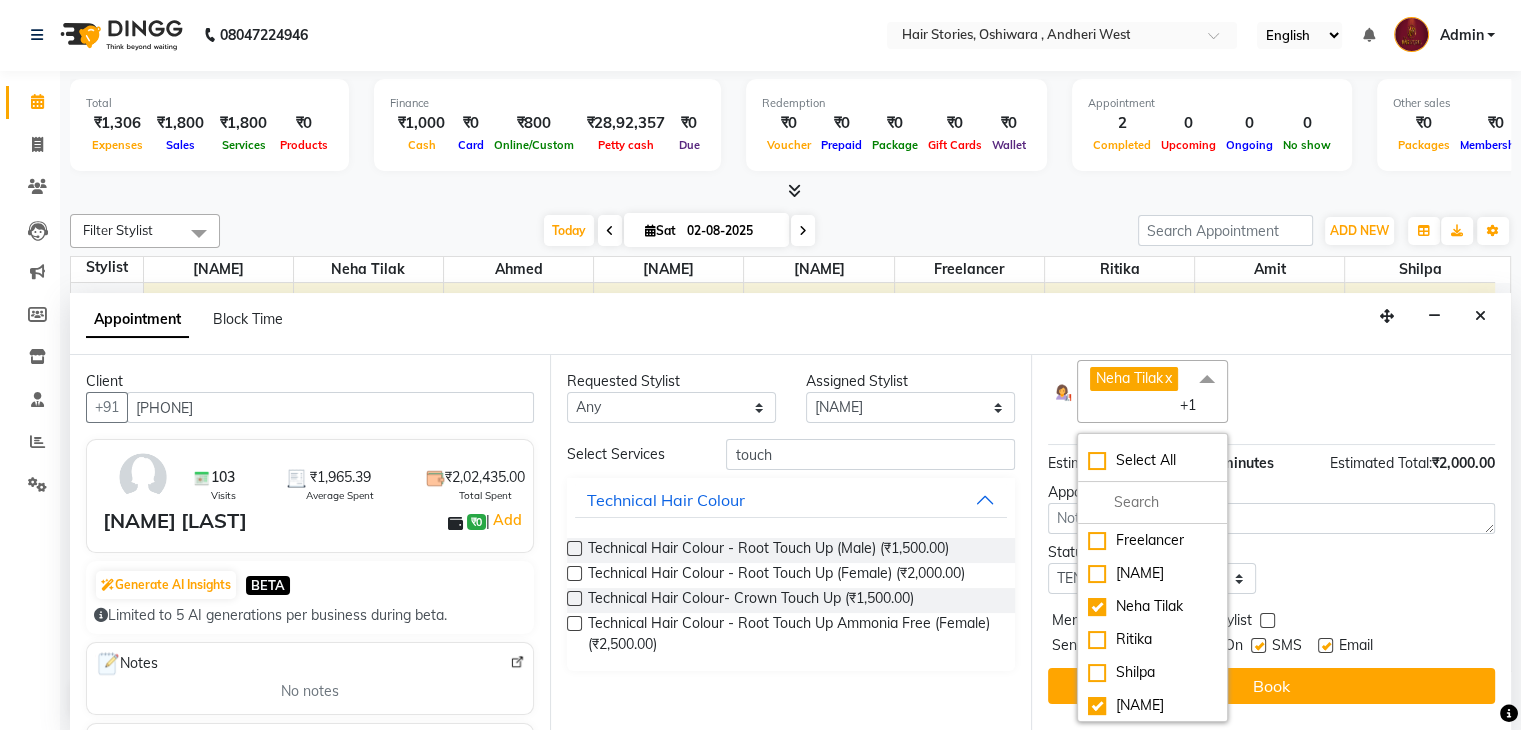 click on "Status Select TENTATIVE CONFIRM CHECK-IN UPCOMING" at bounding box center [1271, 568] 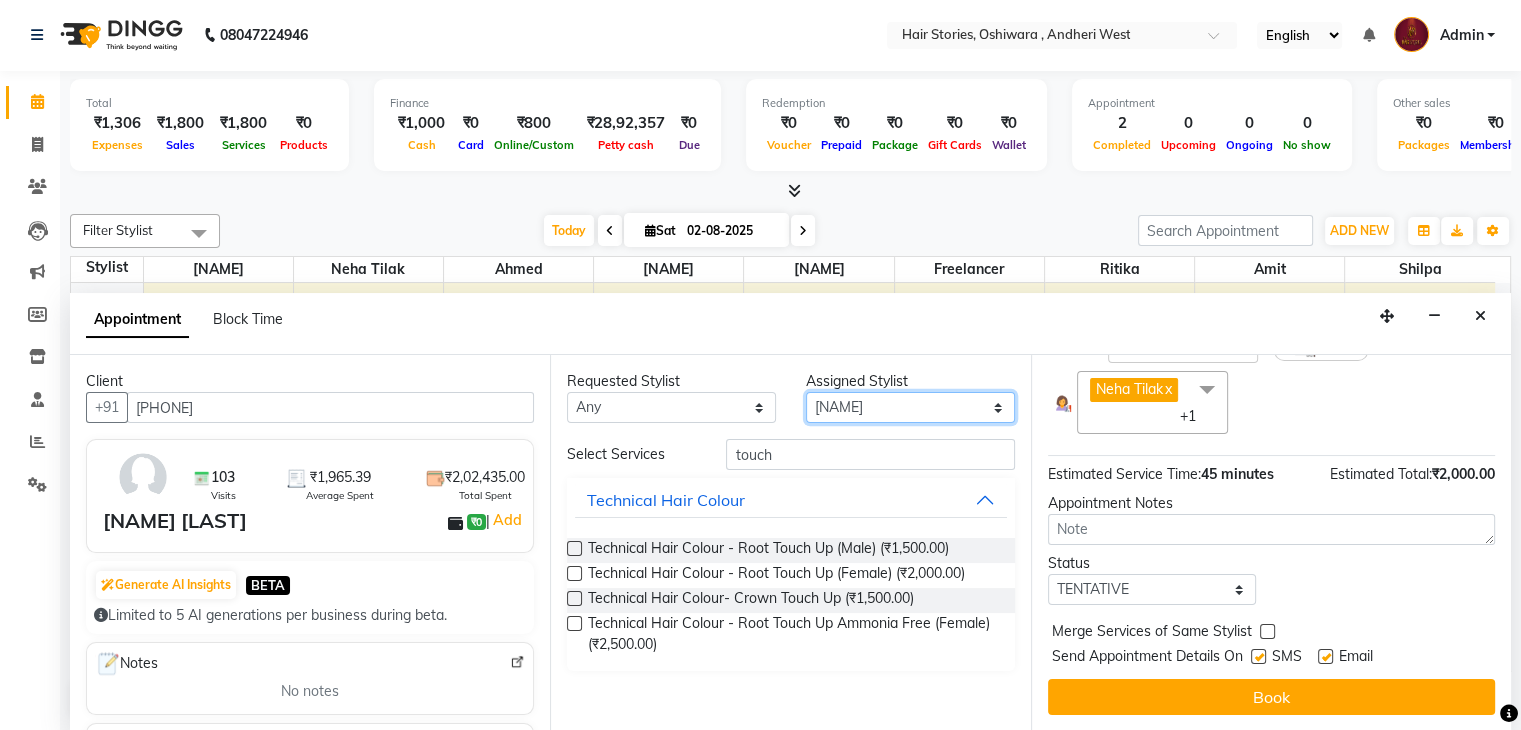 click on "Select Ahmed Amit Amit Savla Freelancer Habiba Neha Tilak Ritika Shilpa Shiraz" at bounding box center [910, 407] 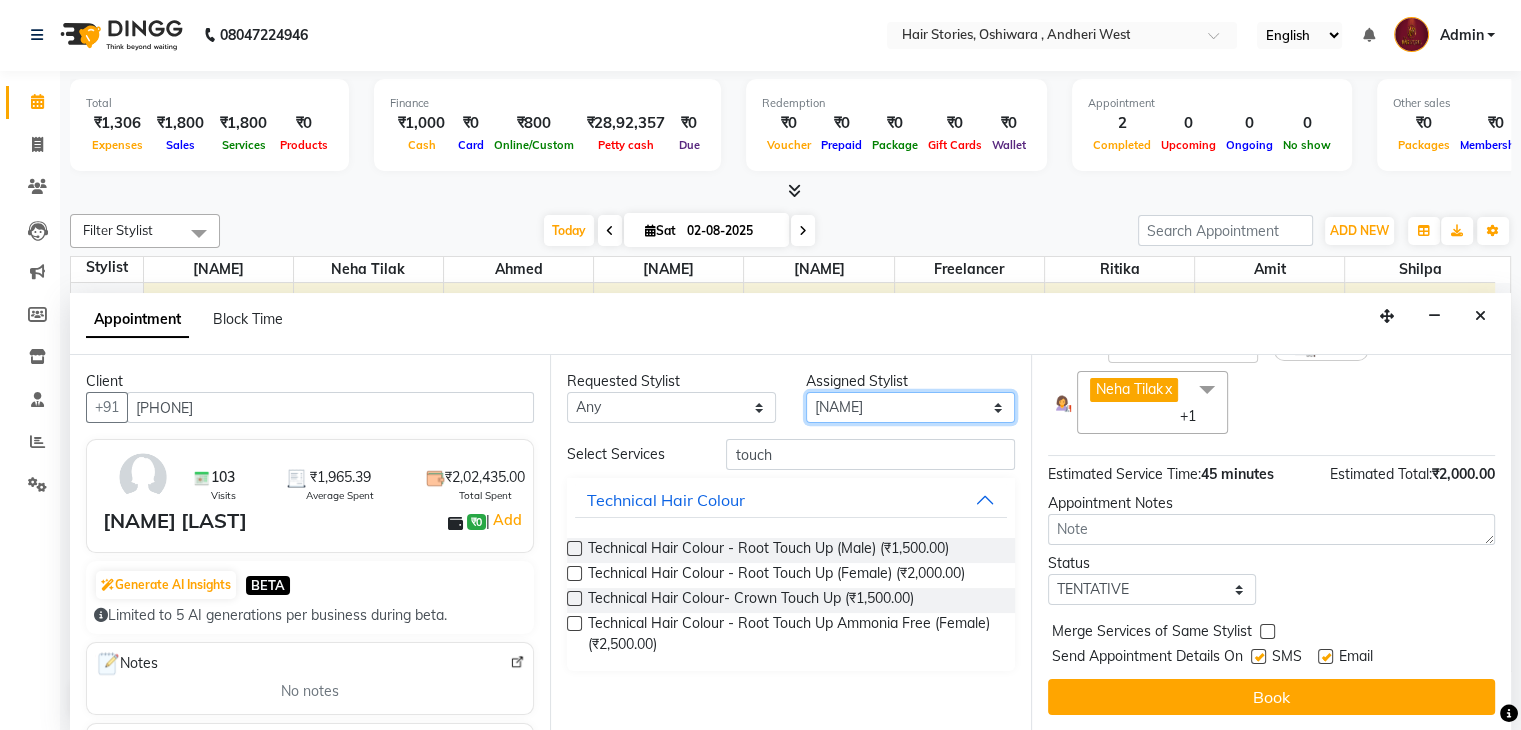select on "7169" 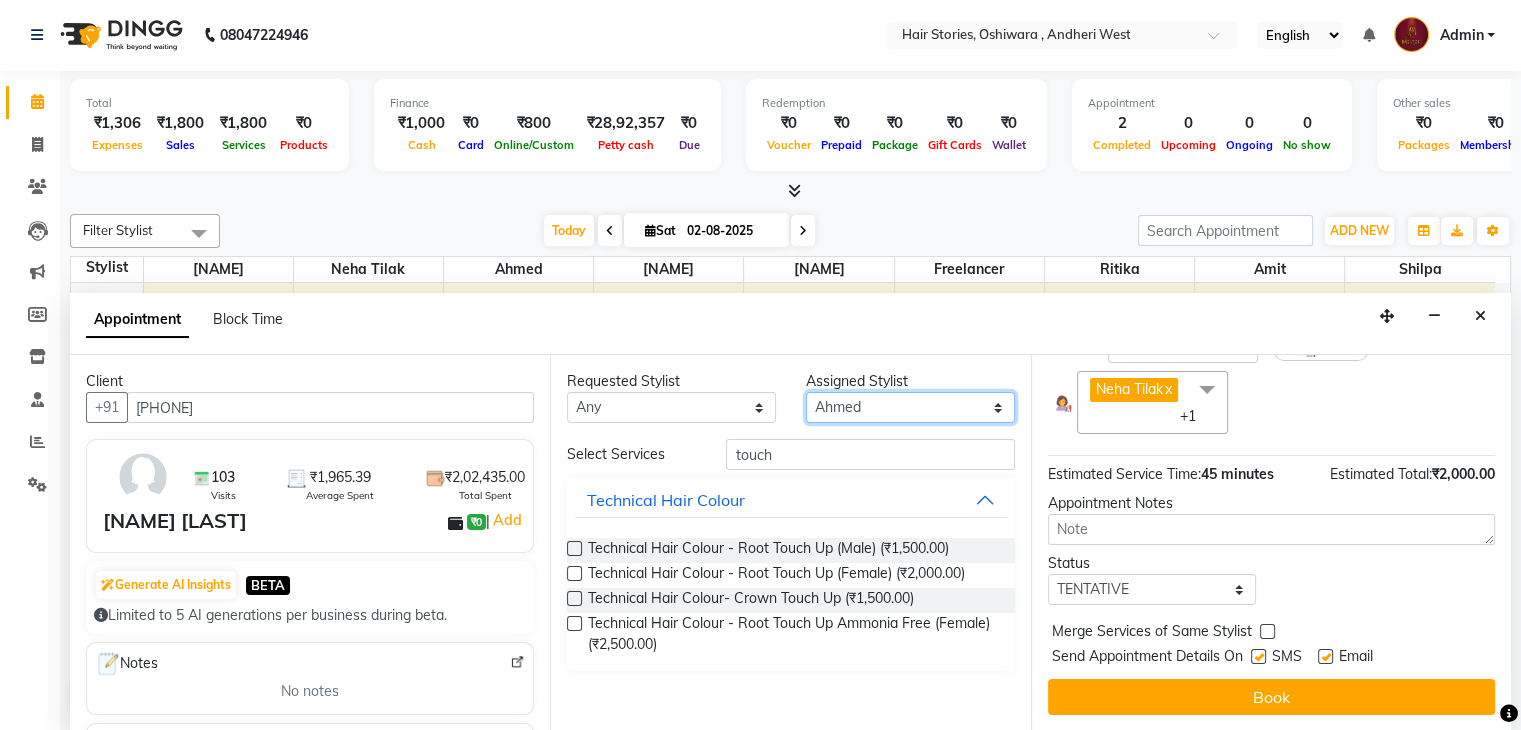 click on "Select Ahmed Amit Amit Savla Freelancer Habiba Neha Tilak Ritika Shilpa Shiraz" at bounding box center (910, 407) 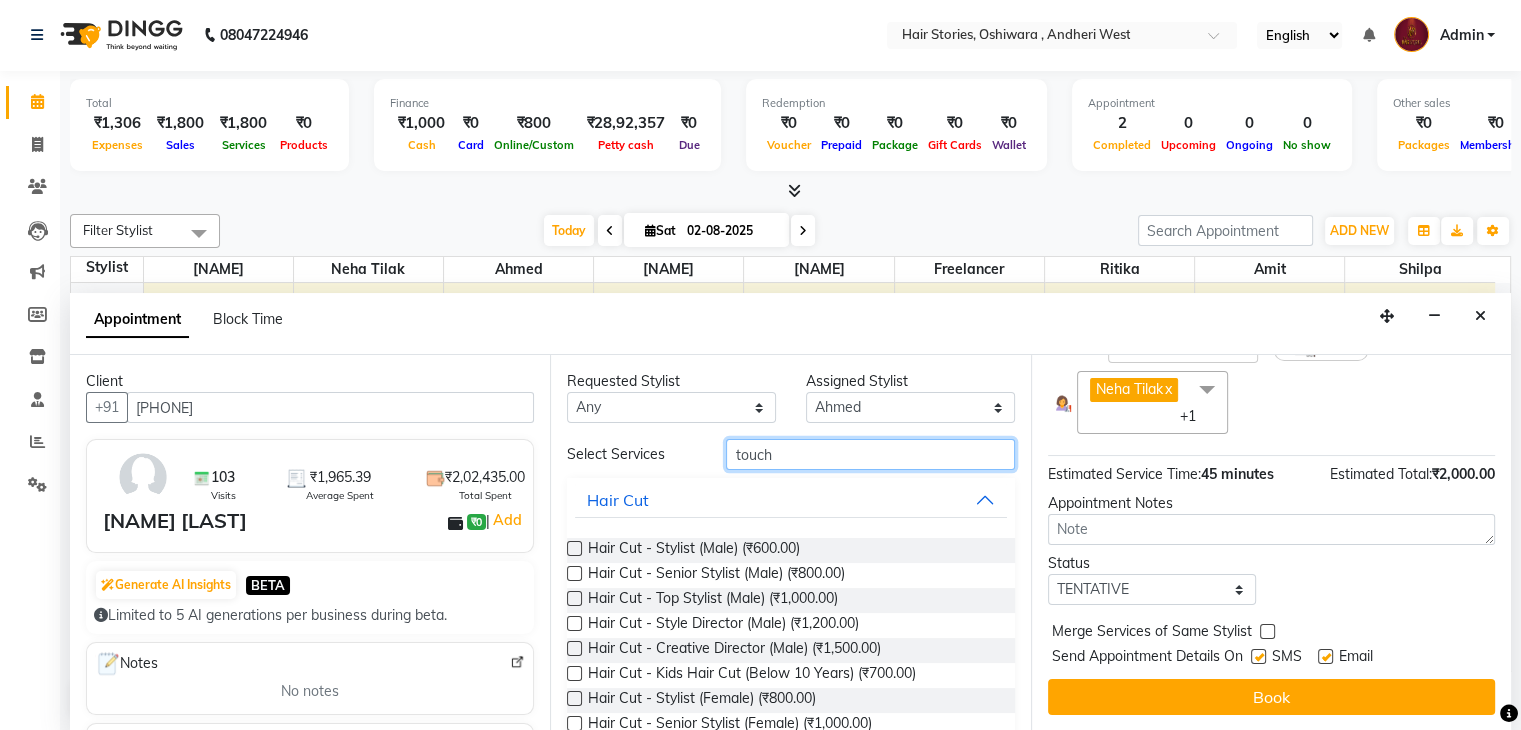 drag, startPoint x: 819, startPoint y: 465, endPoint x: 660, endPoint y: 462, distance: 159.0283 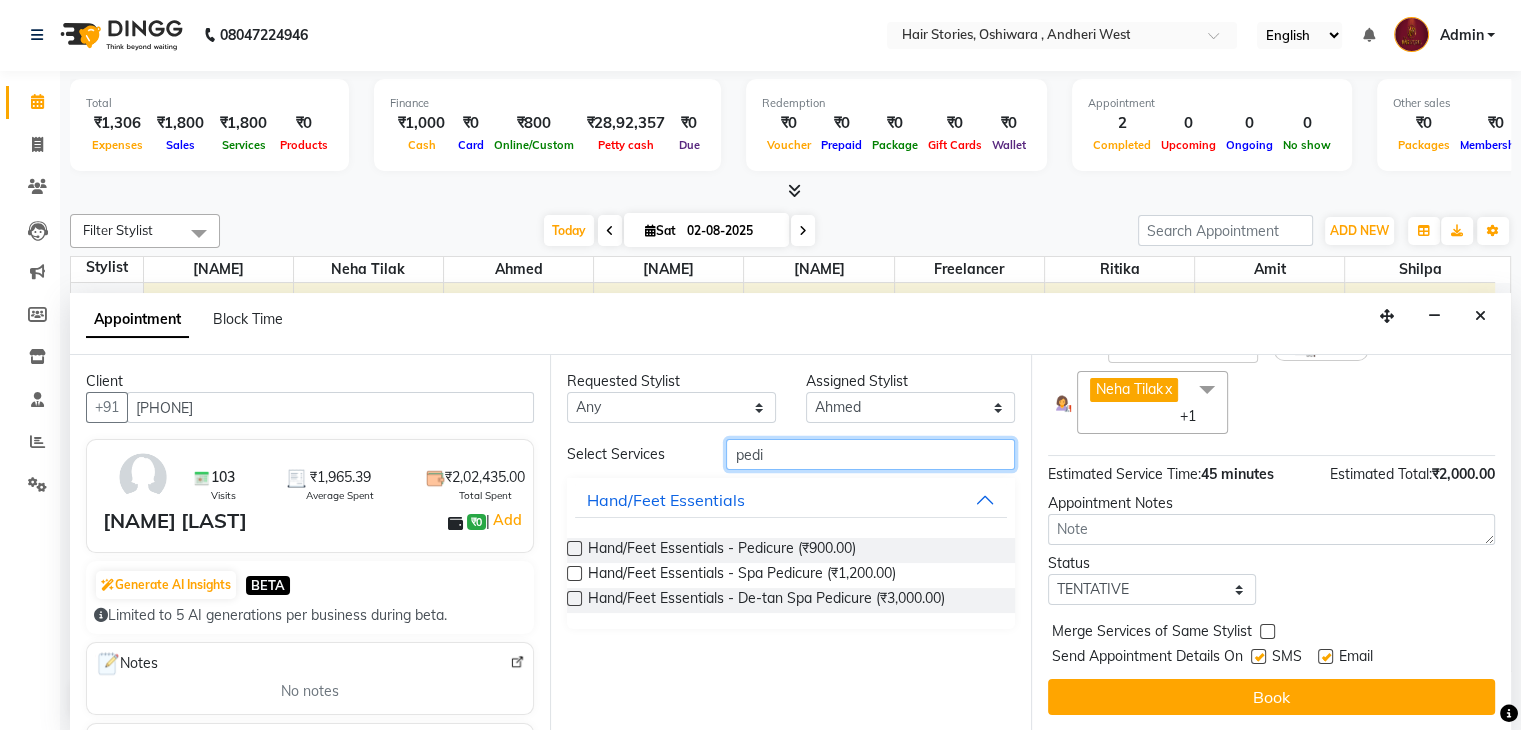 type on "pedi" 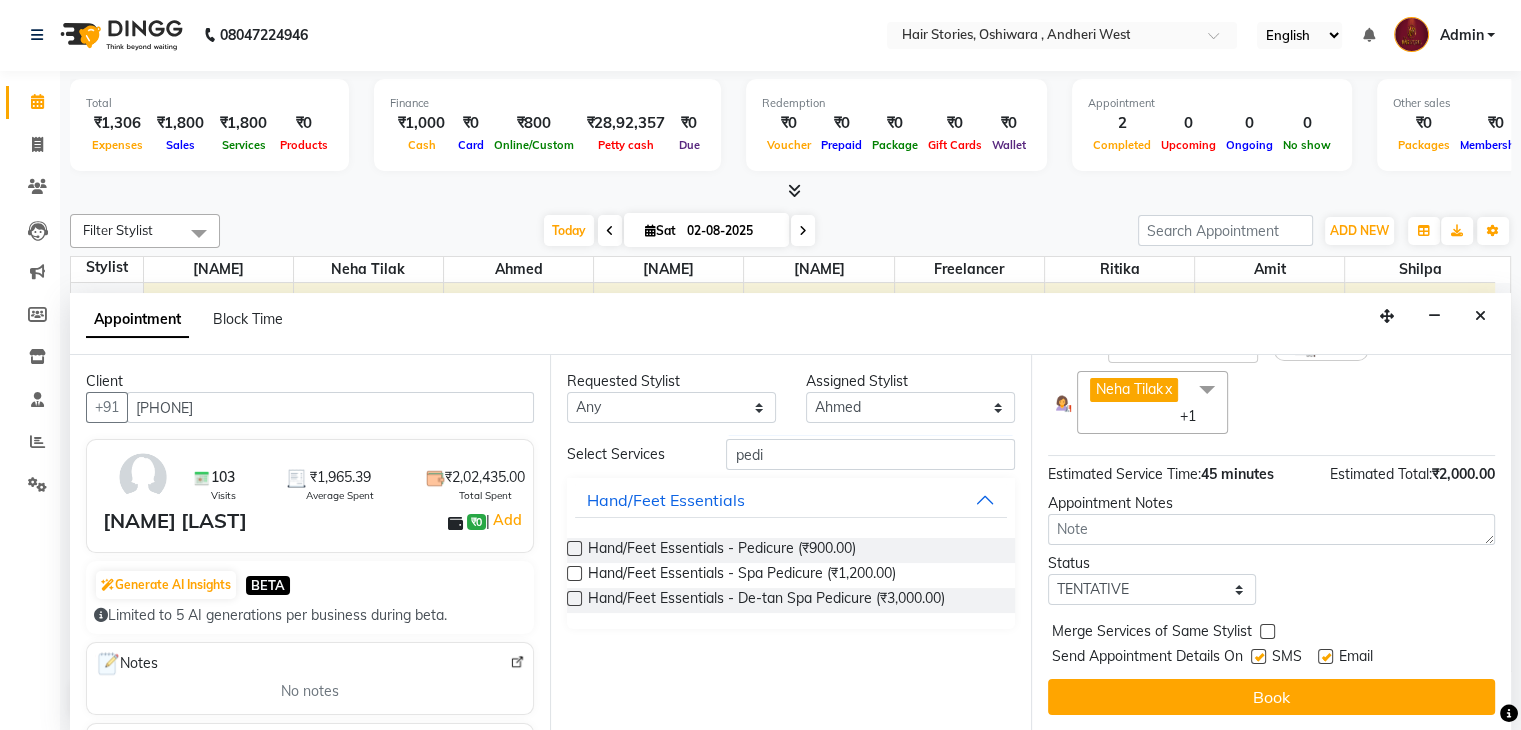 click at bounding box center (574, 548) 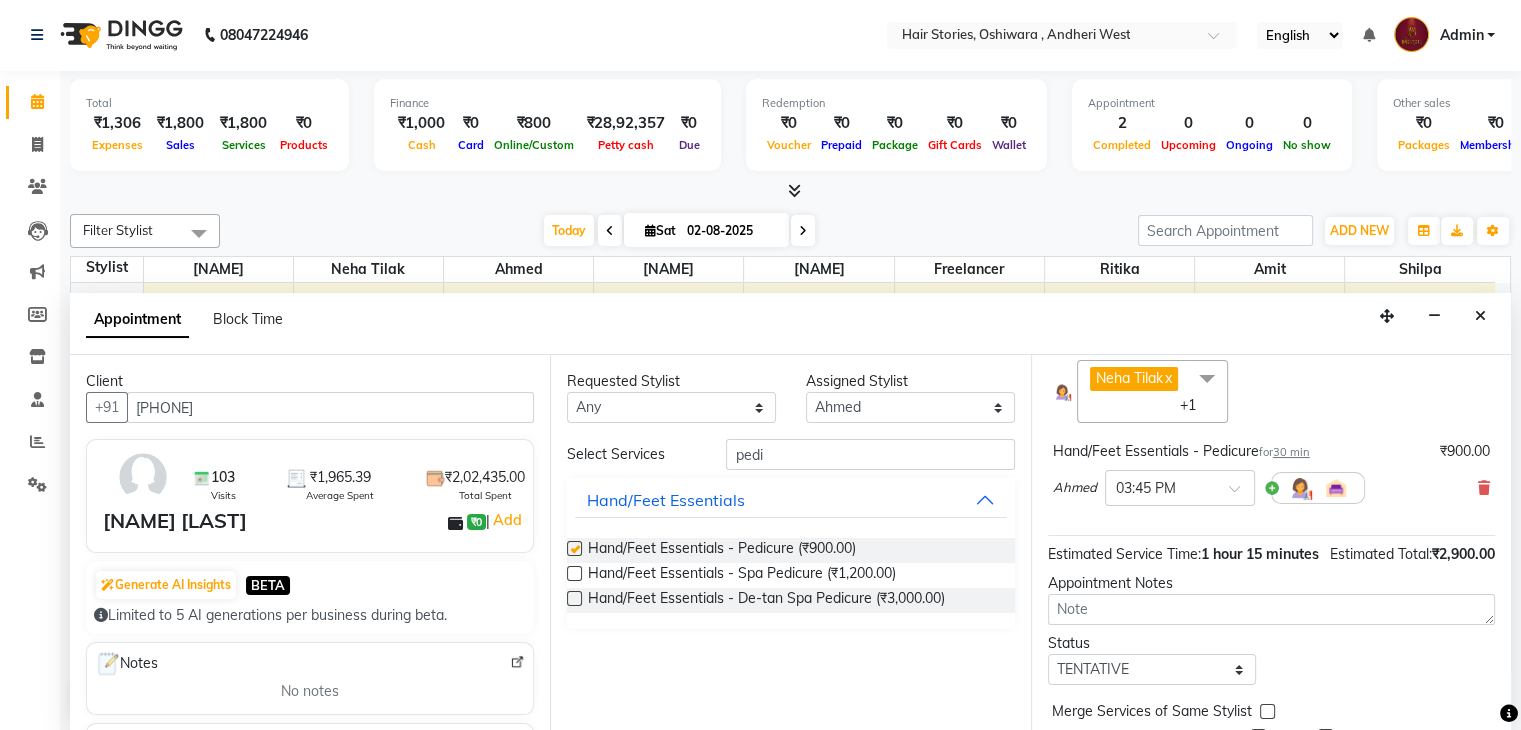 checkbox on "false" 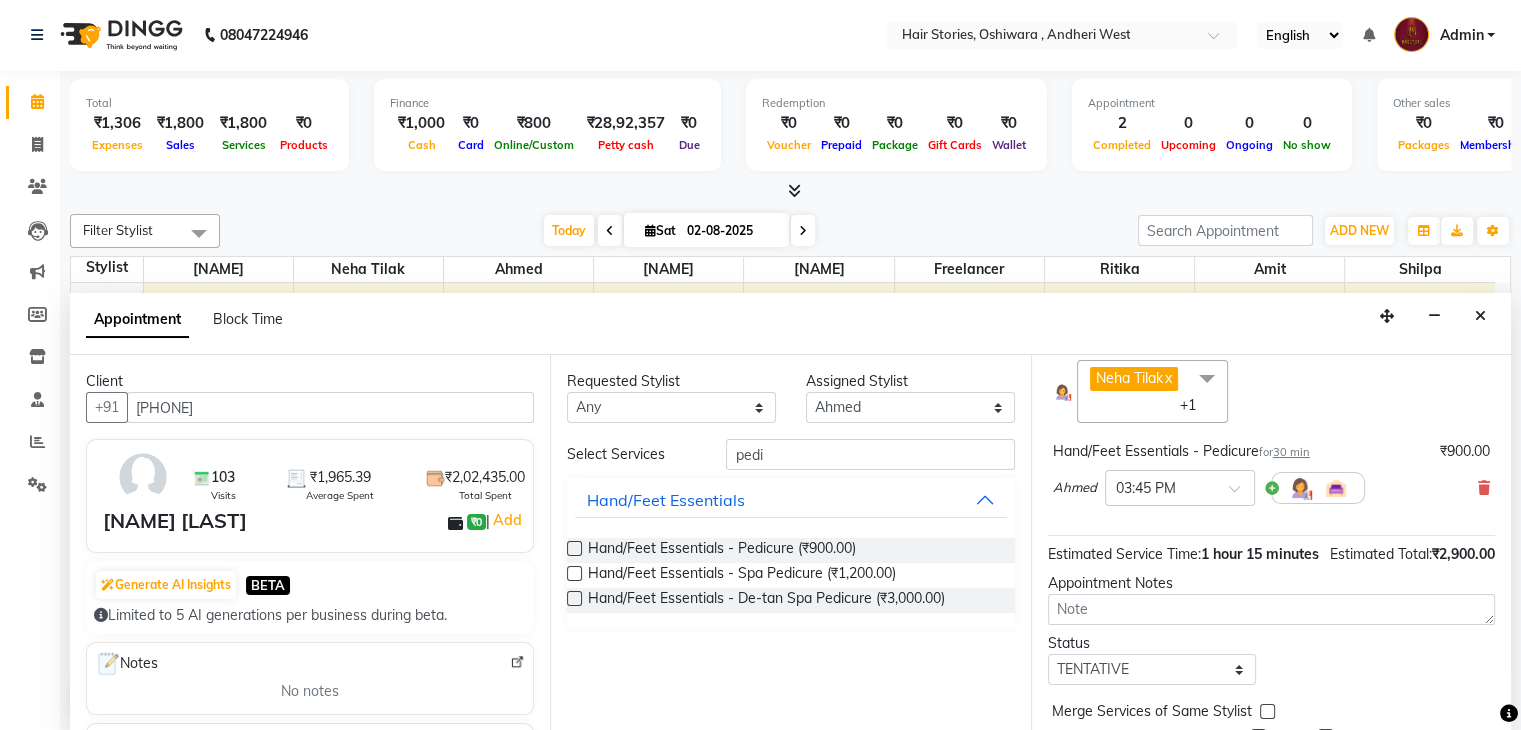 scroll, scrollTop: 344, scrollLeft: 0, axis: vertical 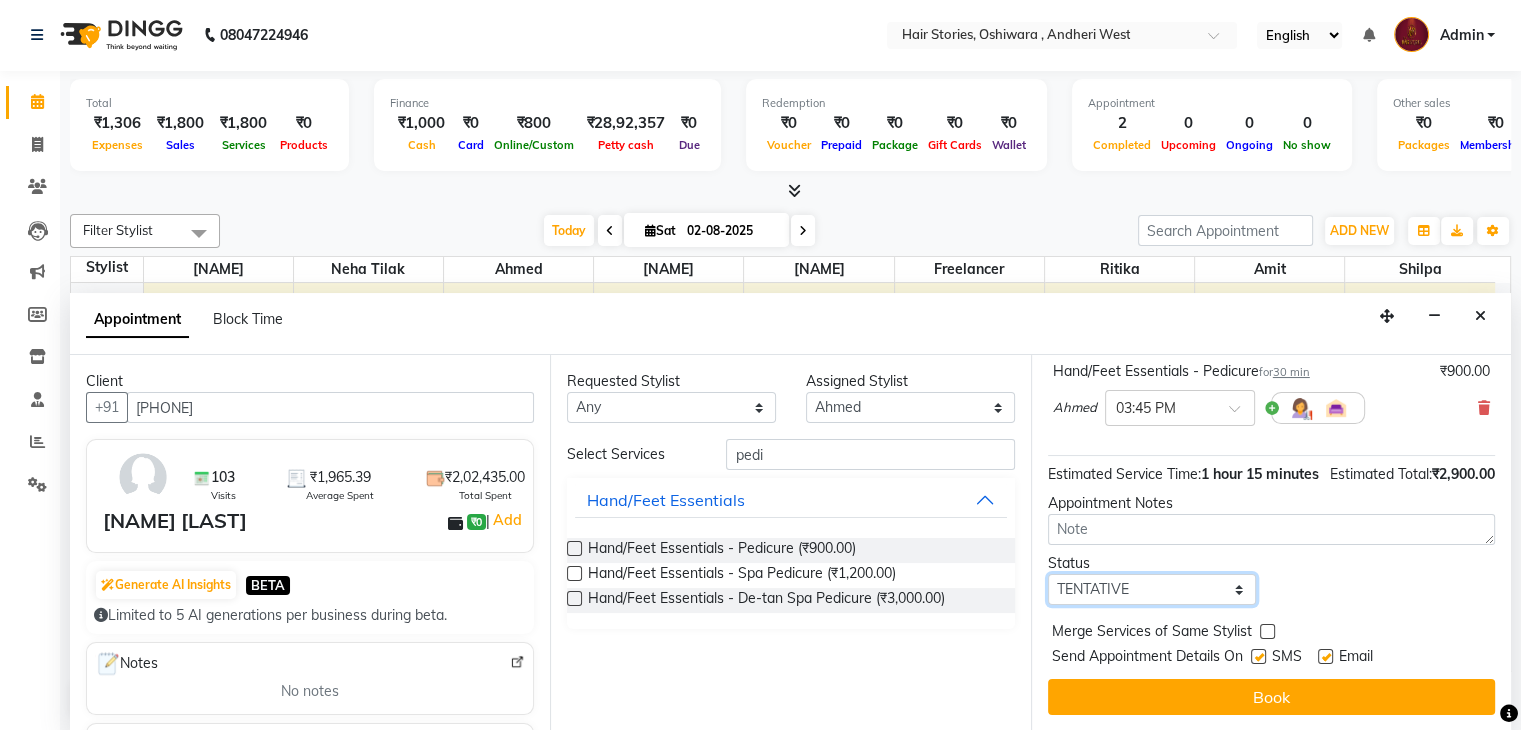 click on "Select TENTATIVE CONFIRM CHECK-IN UPCOMING" at bounding box center (1152, 589) 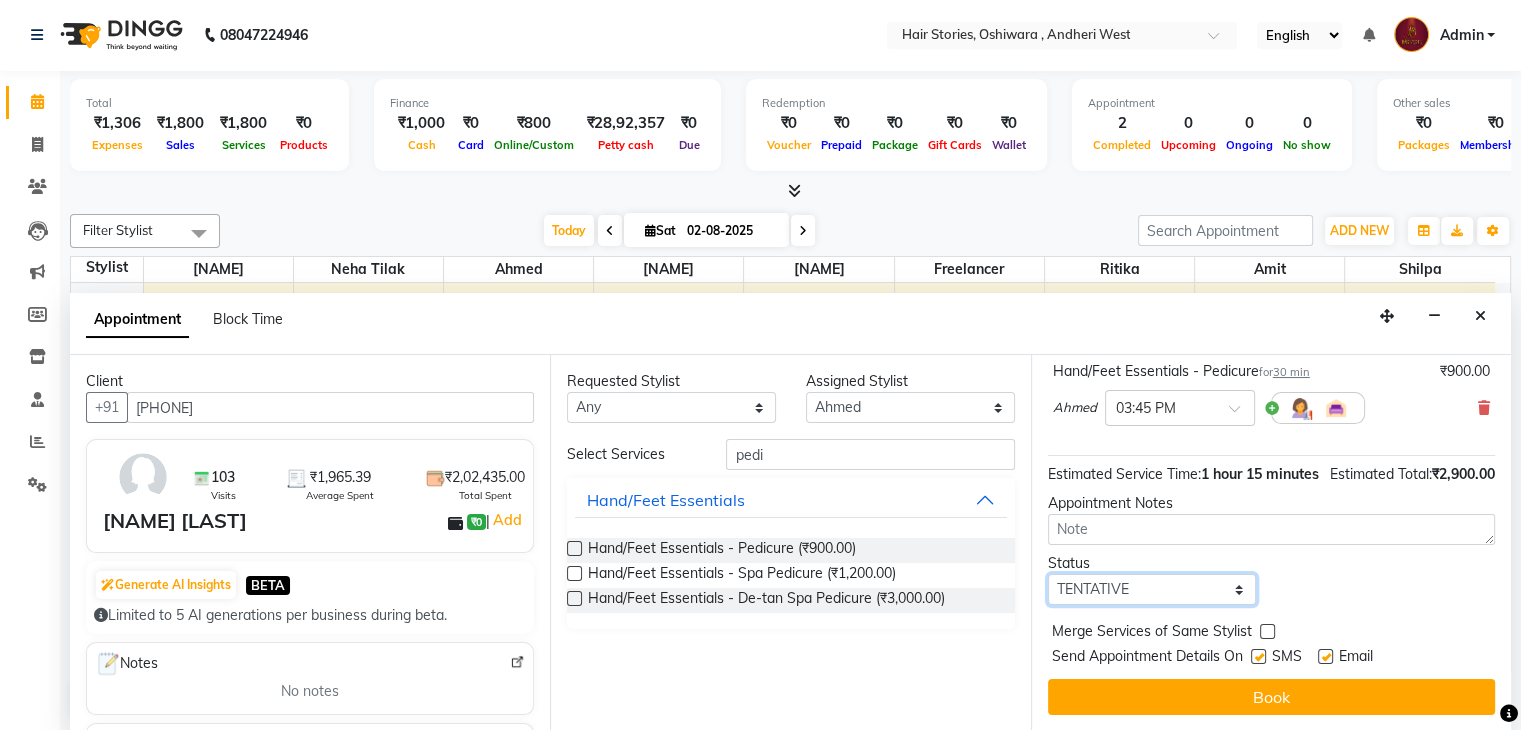 select on "confirm booking" 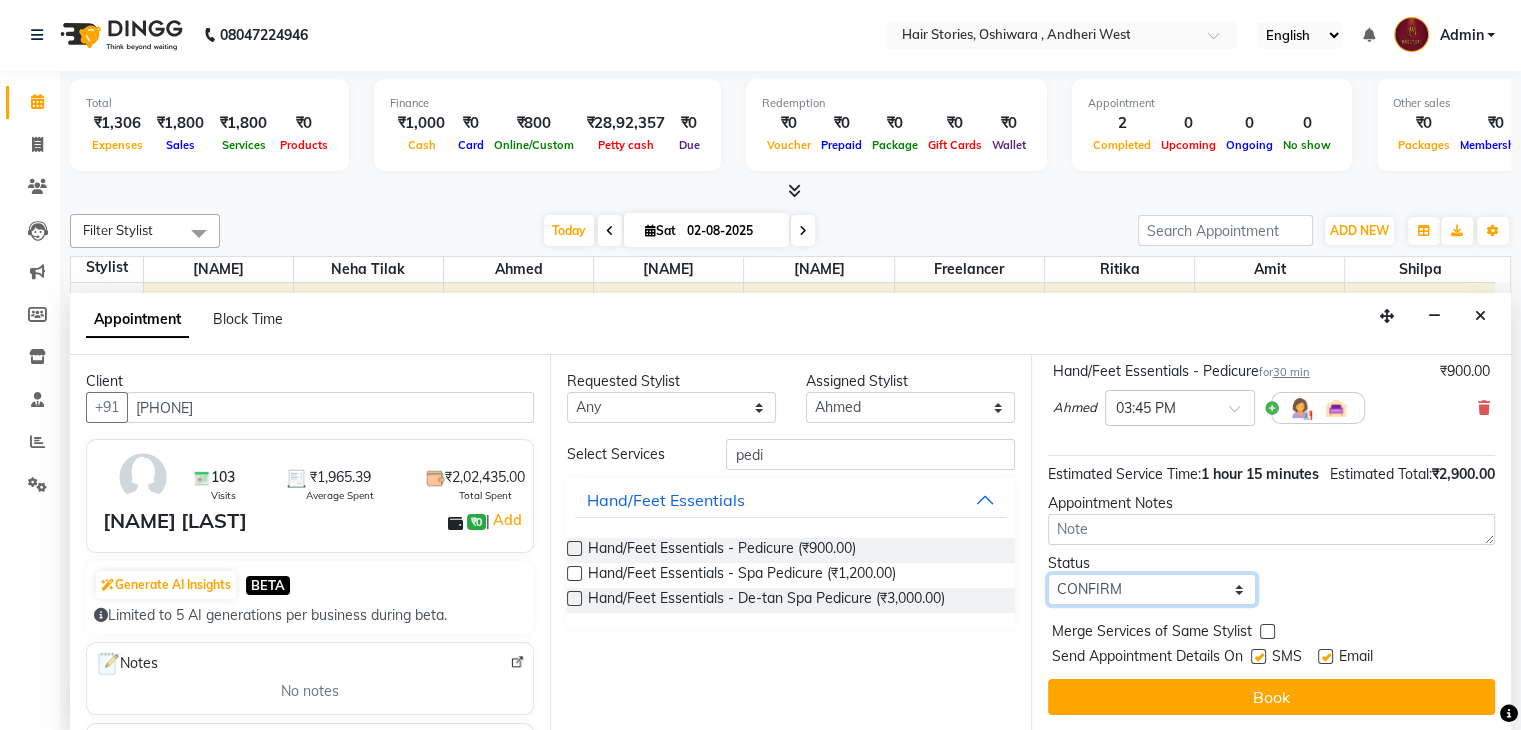 click on "Select TENTATIVE CONFIRM CHECK-IN UPCOMING" at bounding box center [1152, 589] 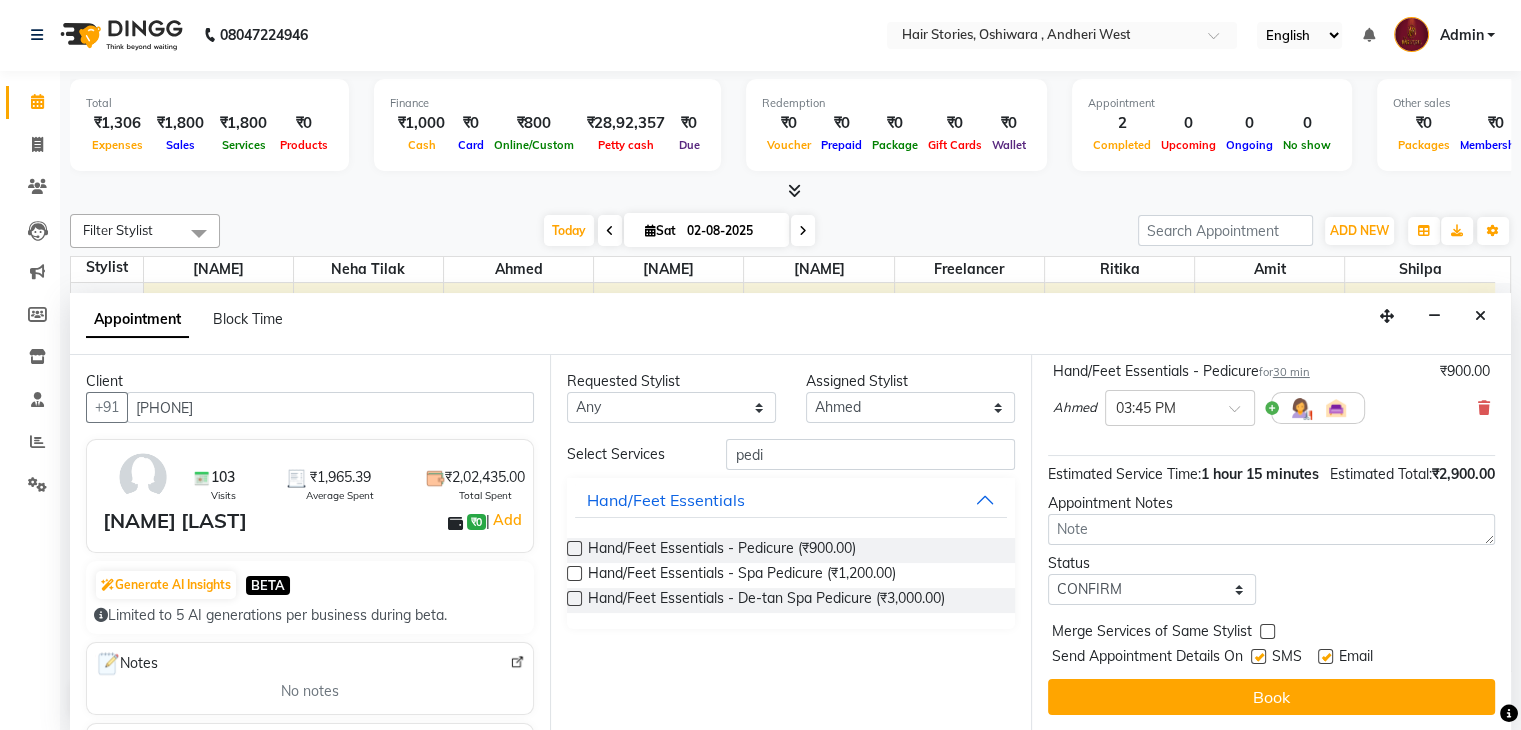 click at bounding box center (1258, 656) 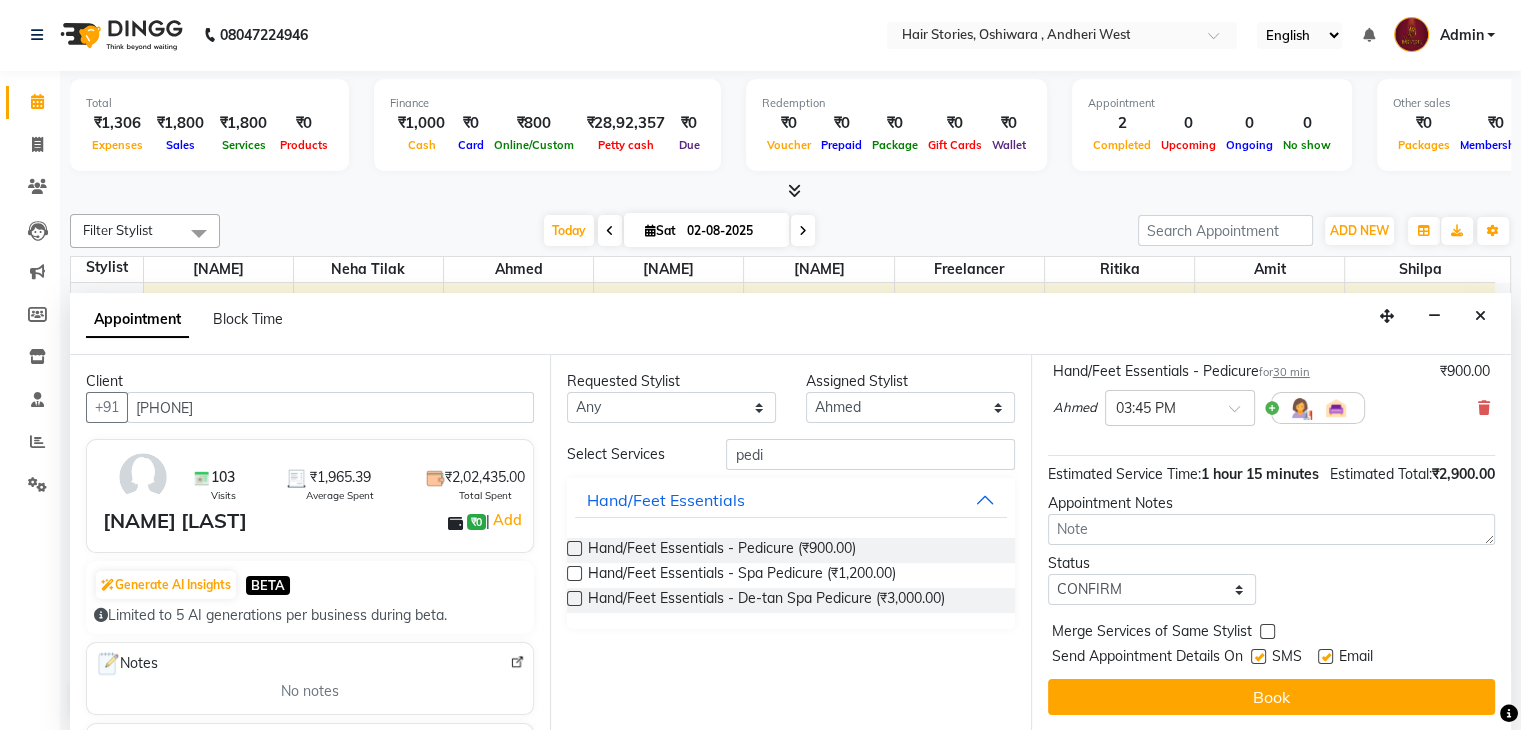 click at bounding box center (1257, 658) 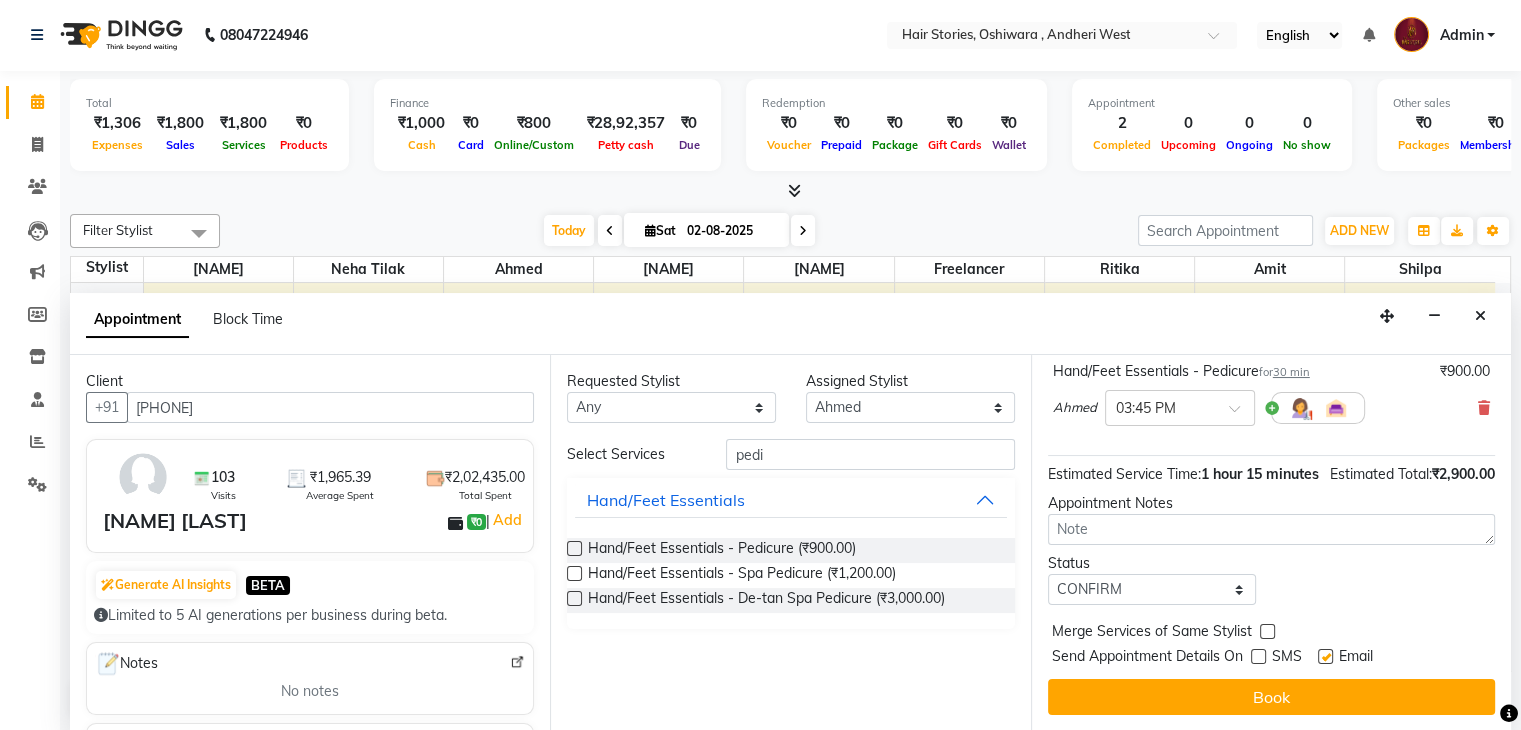 click at bounding box center (1325, 656) 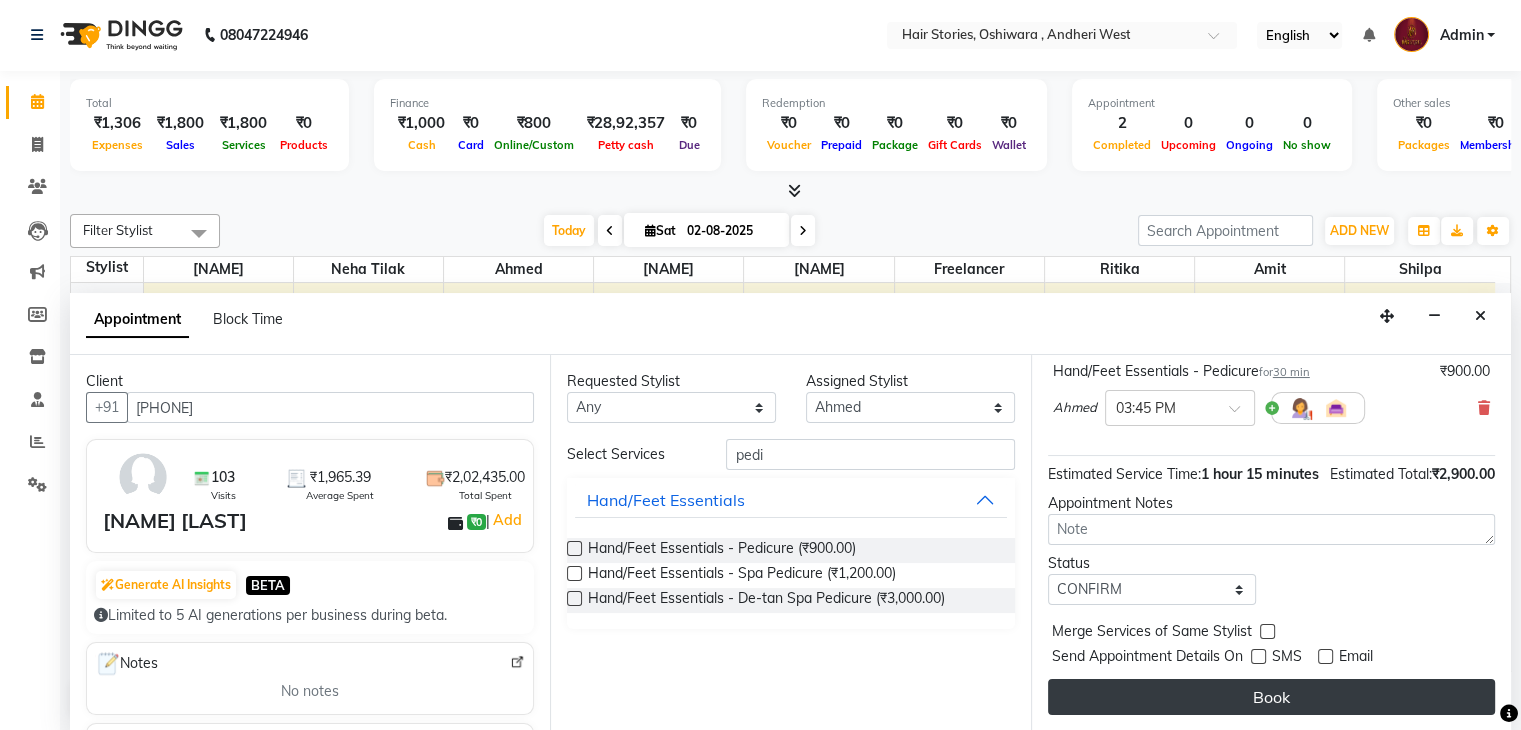 click on "Book" at bounding box center [1271, 697] 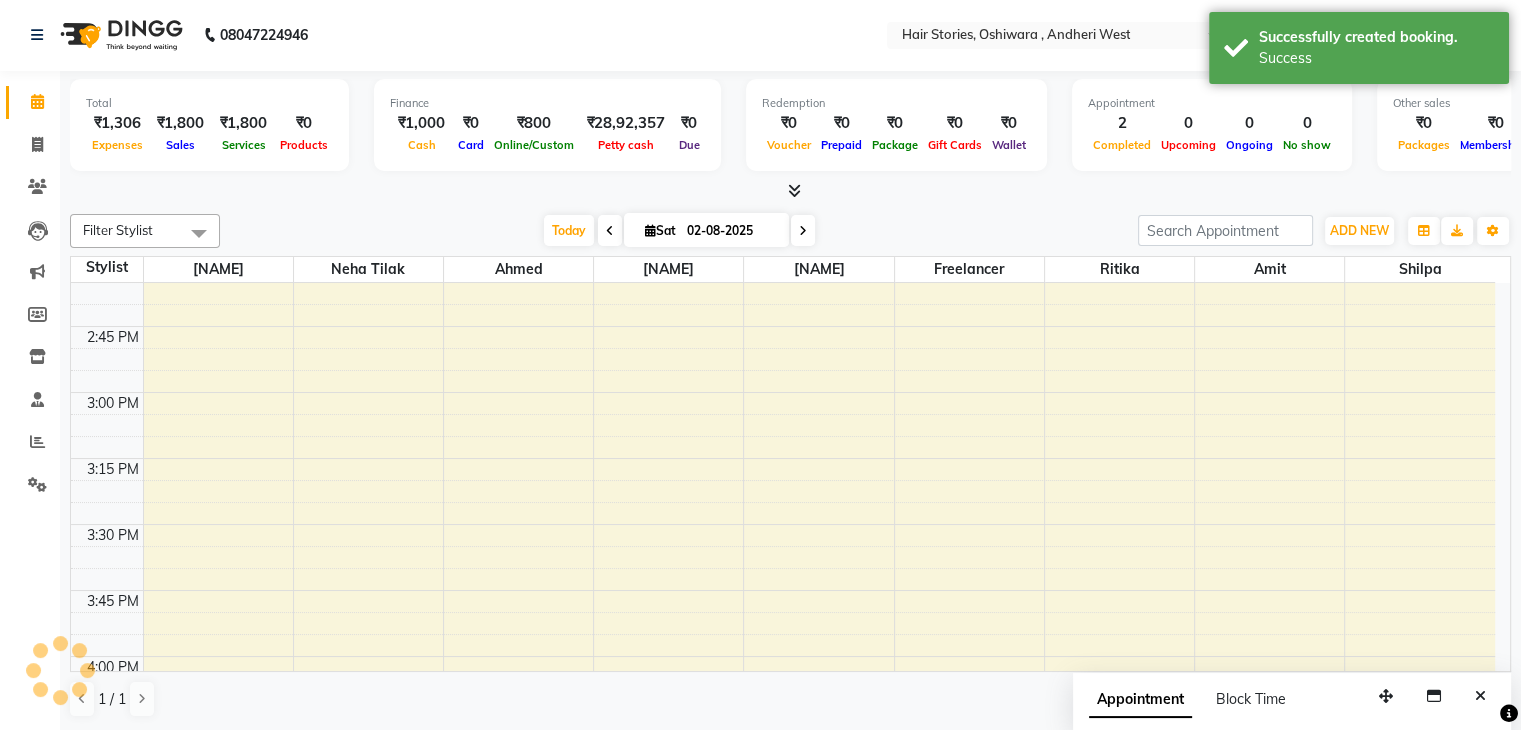 scroll, scrollTop: 0, scrollLeft: 0, axis: both 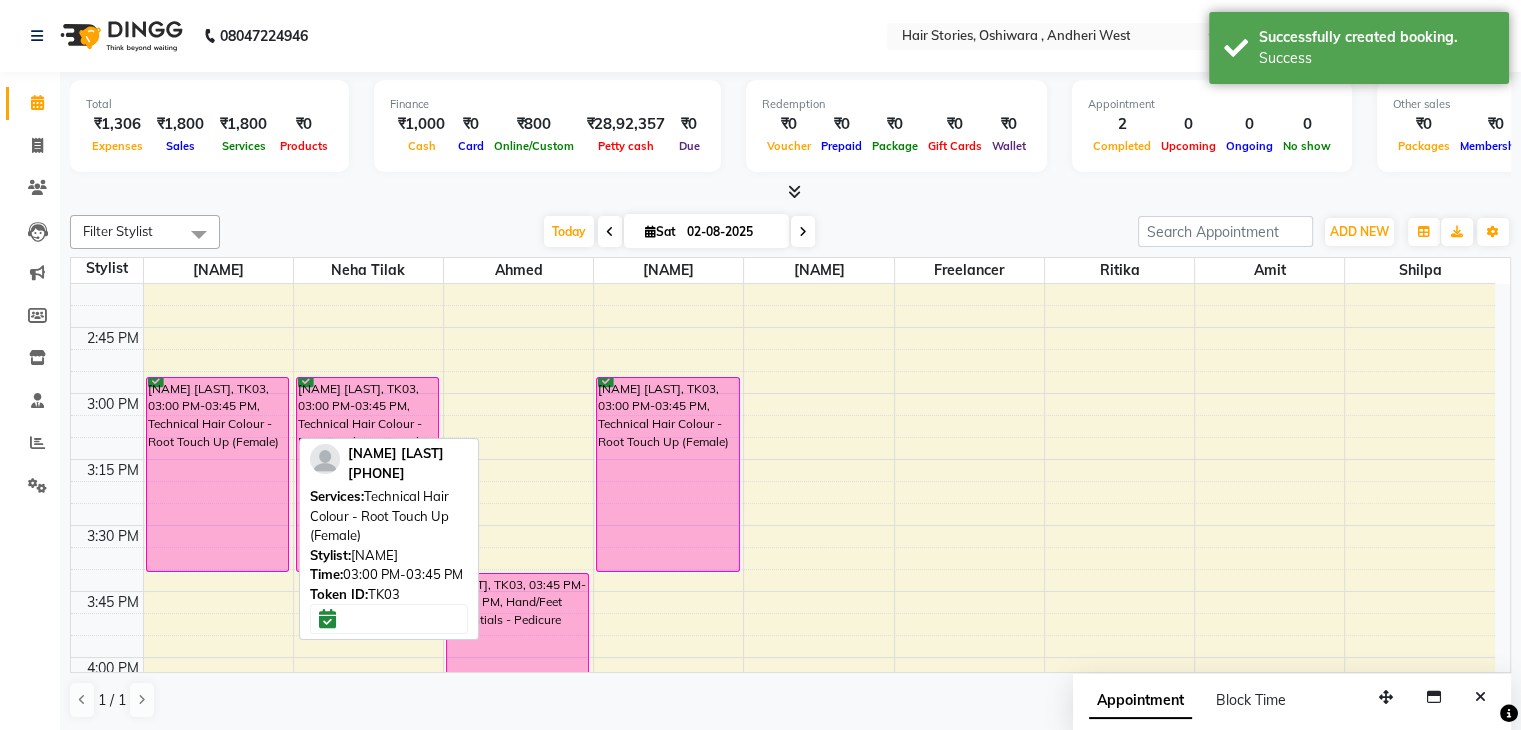 click on "[NAME] [LAST], TK03, 03:00 PM-03:45 PM, Technical Hair Colour - Root Touch Up (Female)" at bounding box center [218, 474] 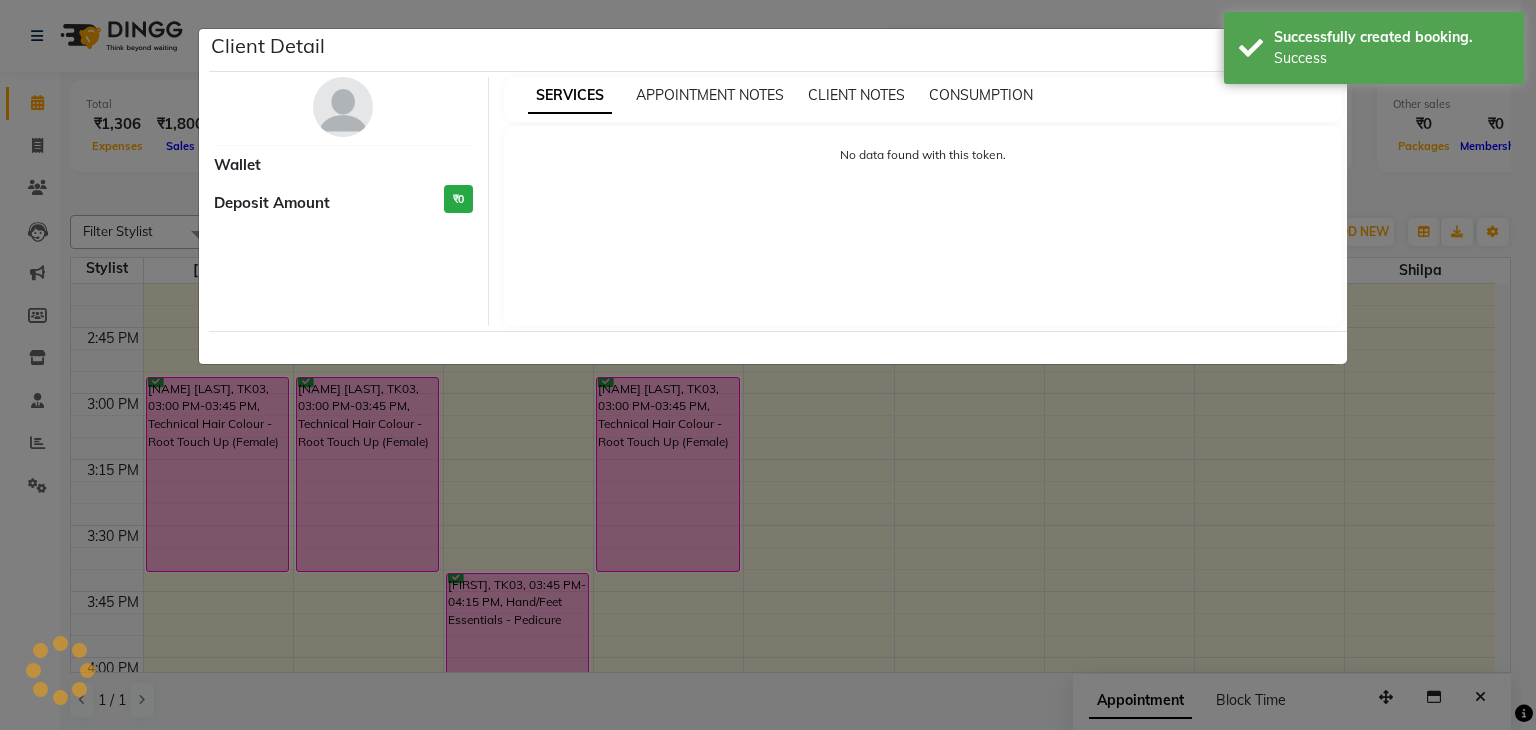select on "6" 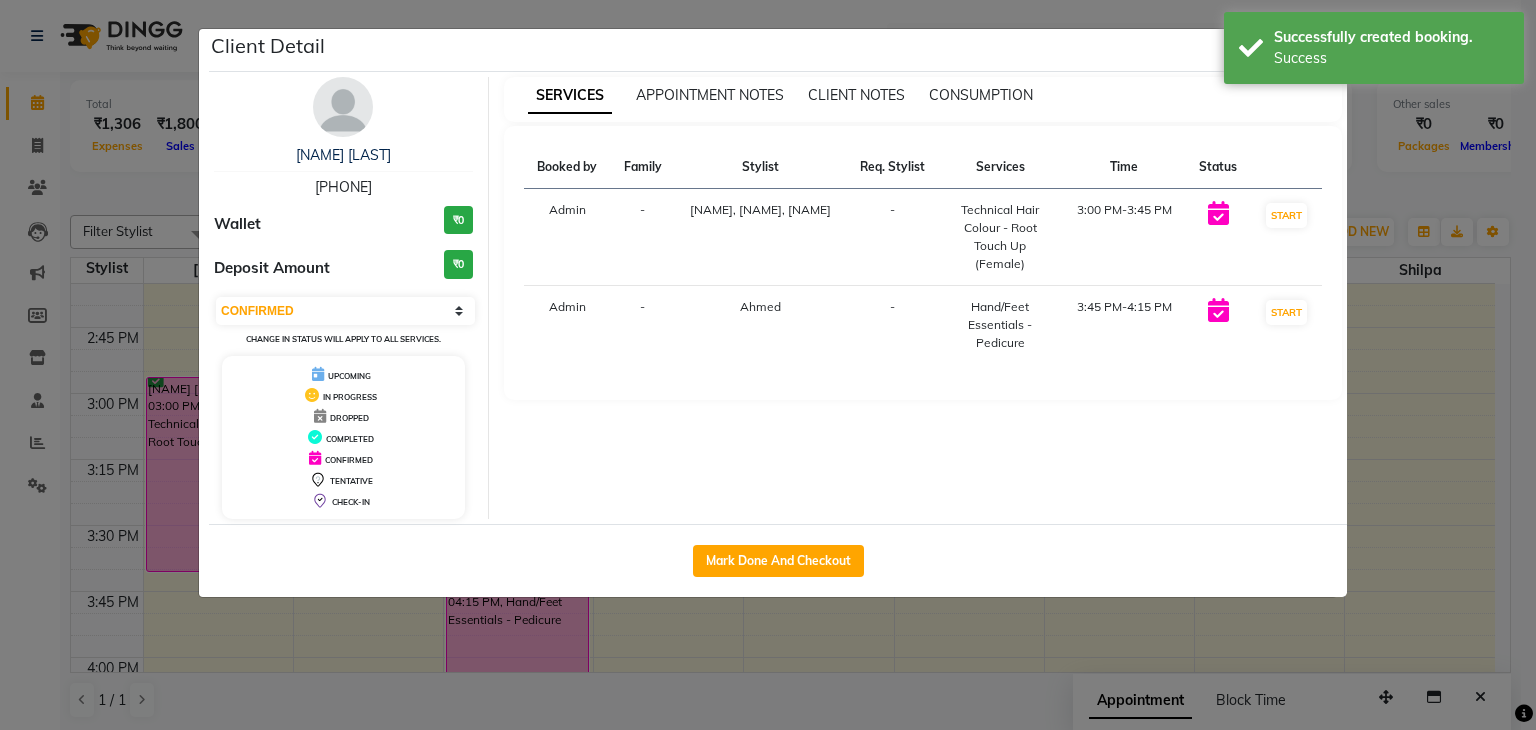 click on "Mark Done And Checkout" 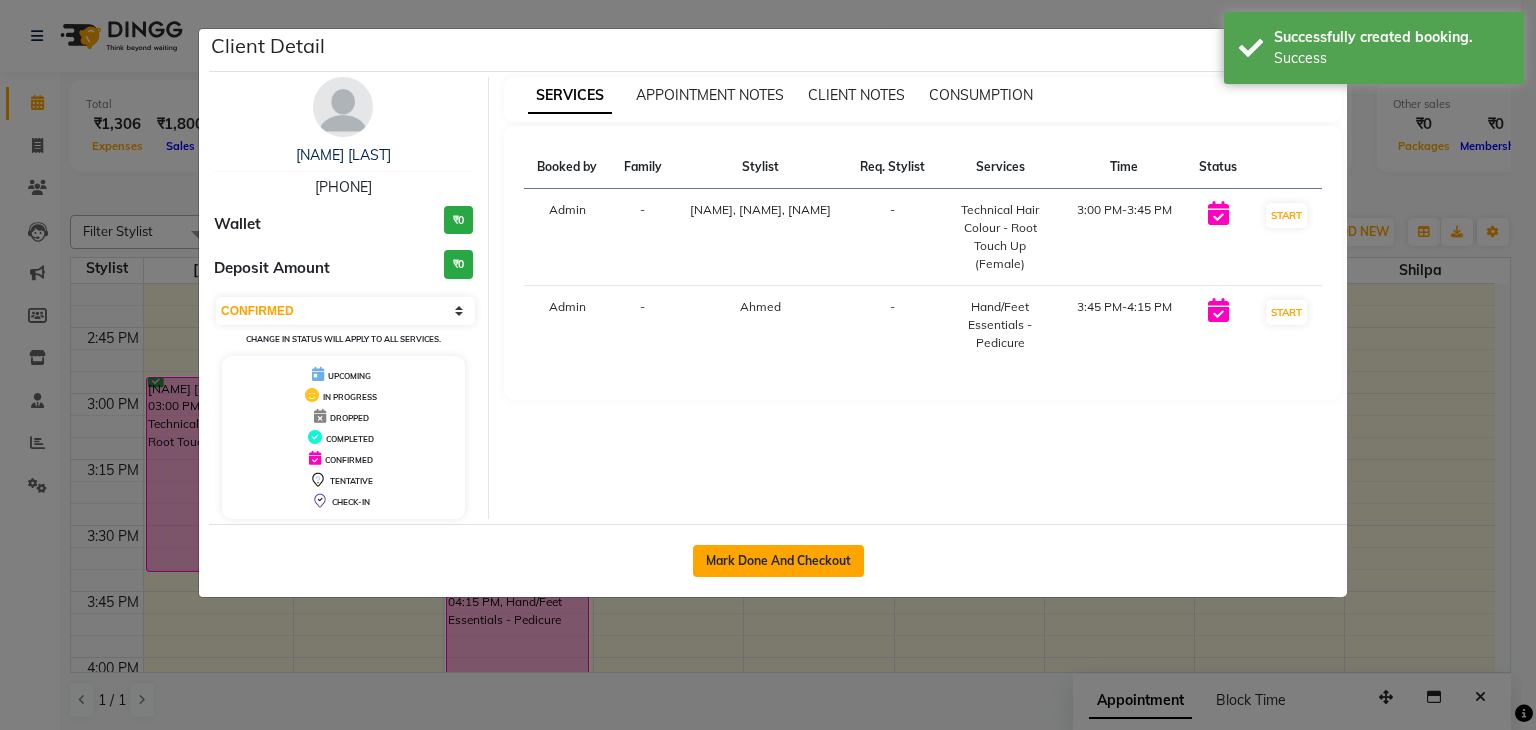 click on "Mark Done And Checkout" 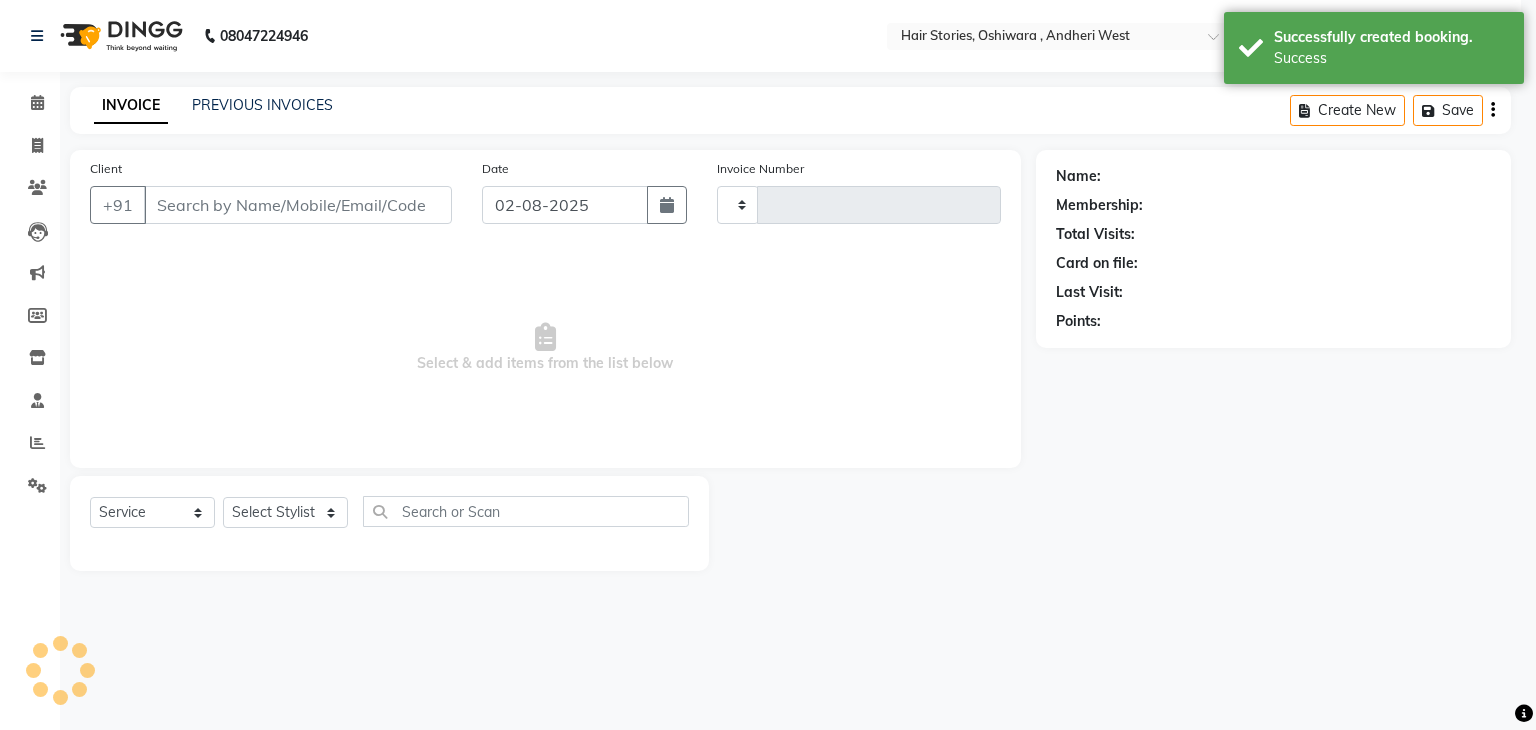 type on "0838" 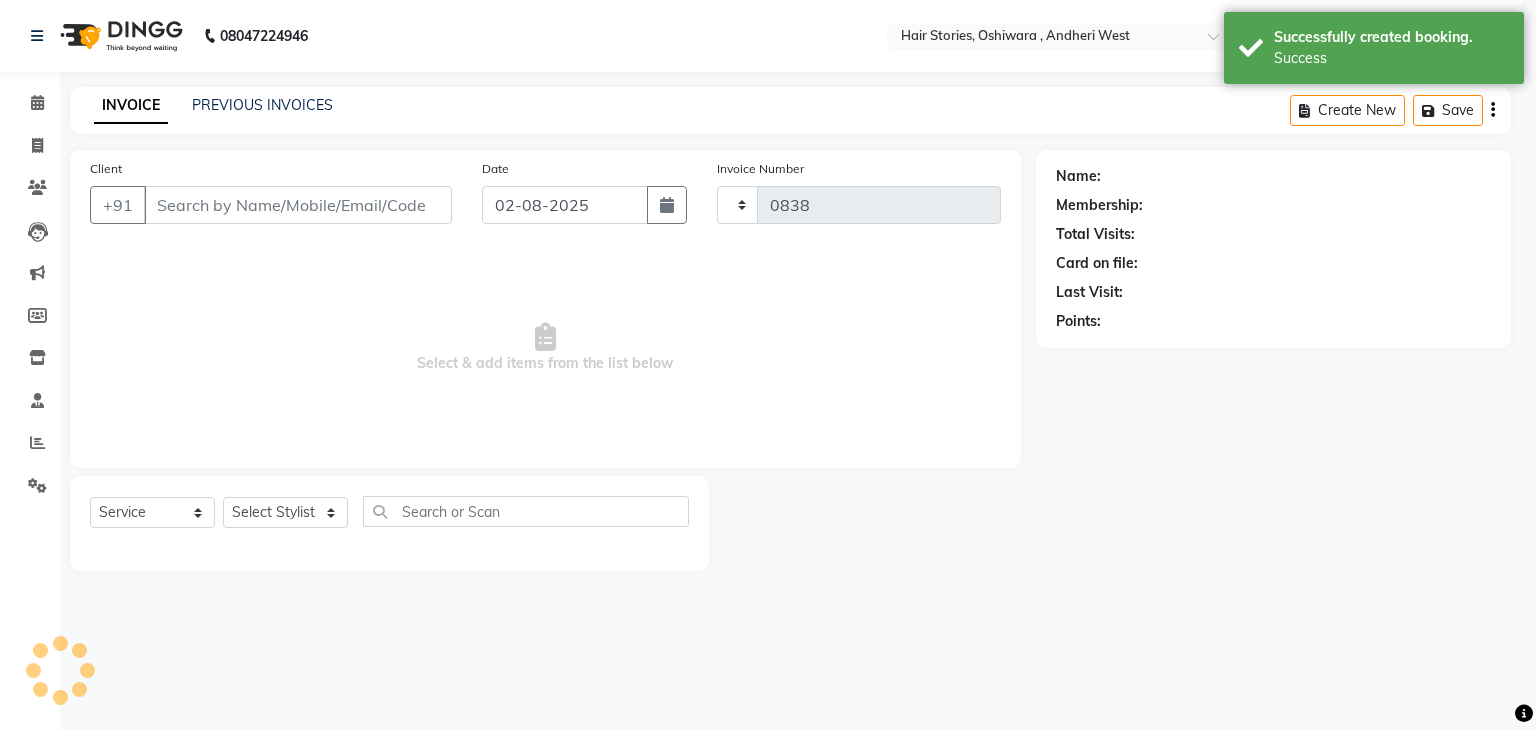 select on "550" 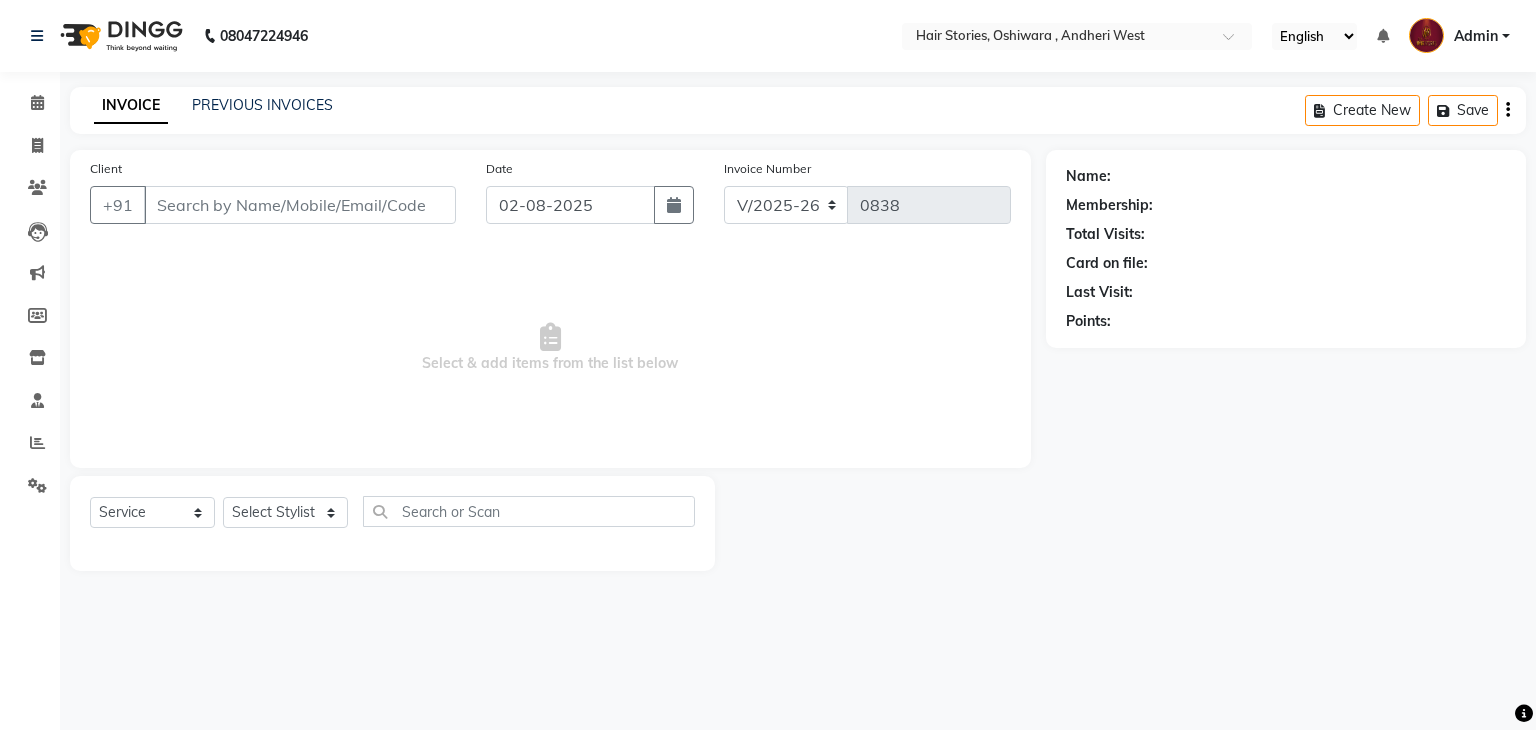 type on "[PHONE]" 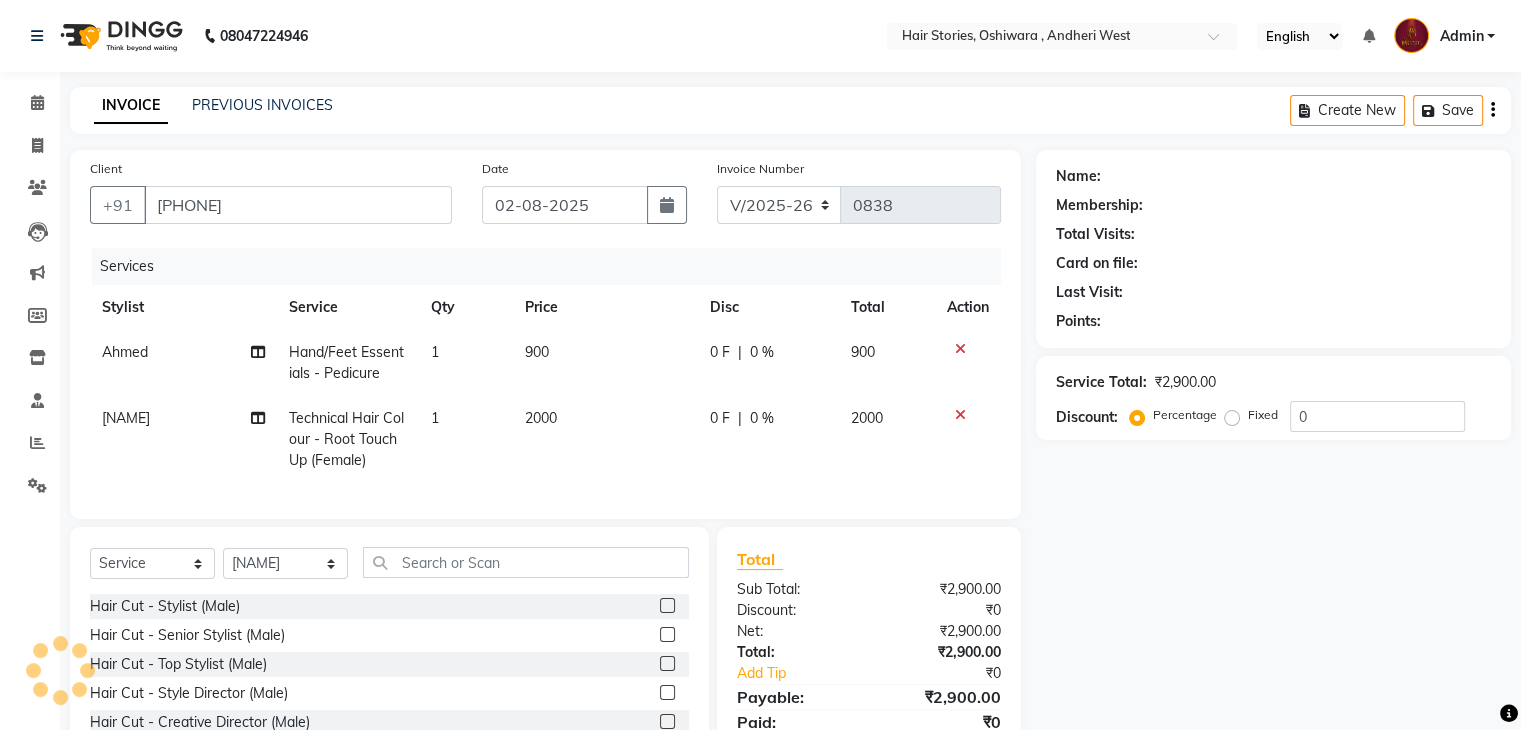 click on "2000" 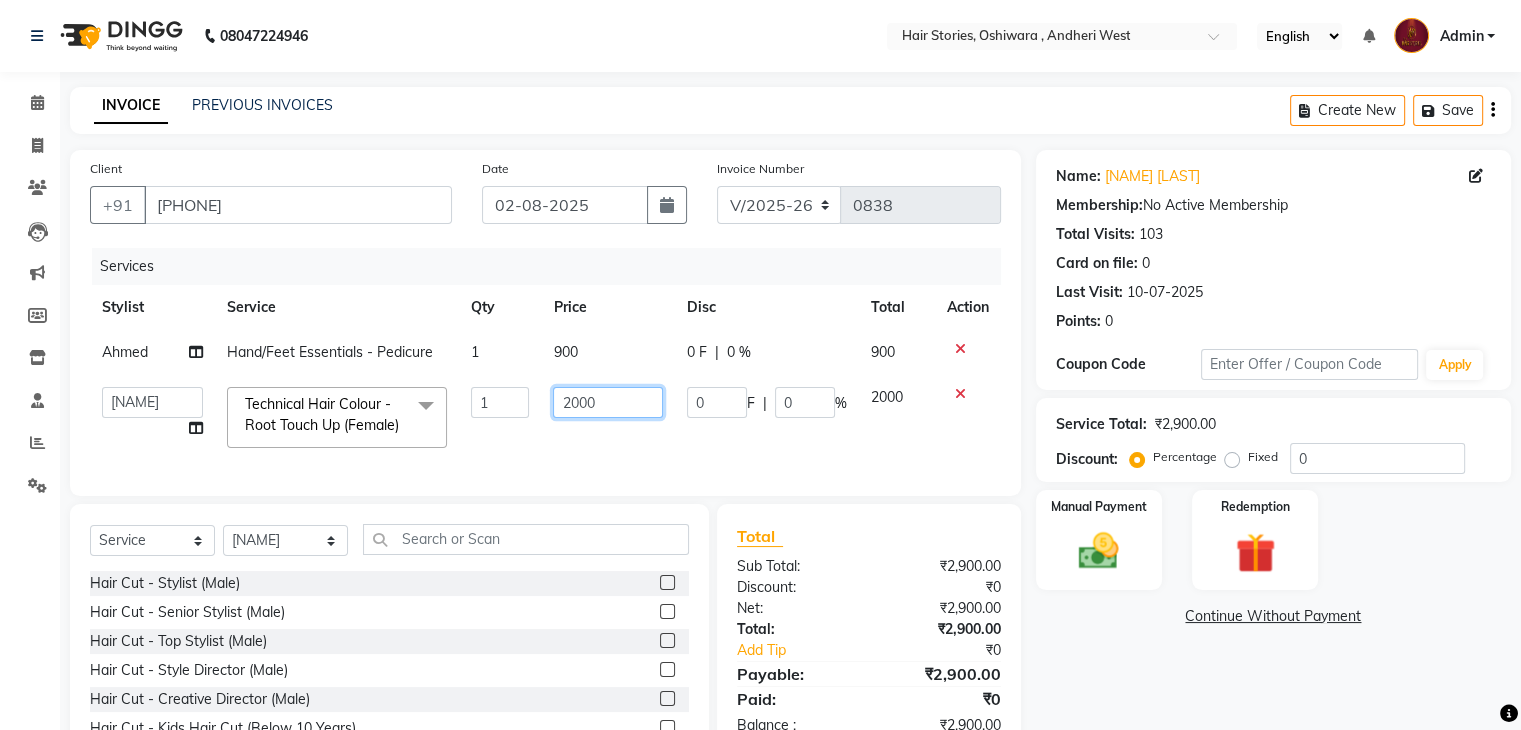 drag, startPoint x: 633, startPoint y: 404, endPoint x: 469, endPoint y: 407, distance: 164.02744 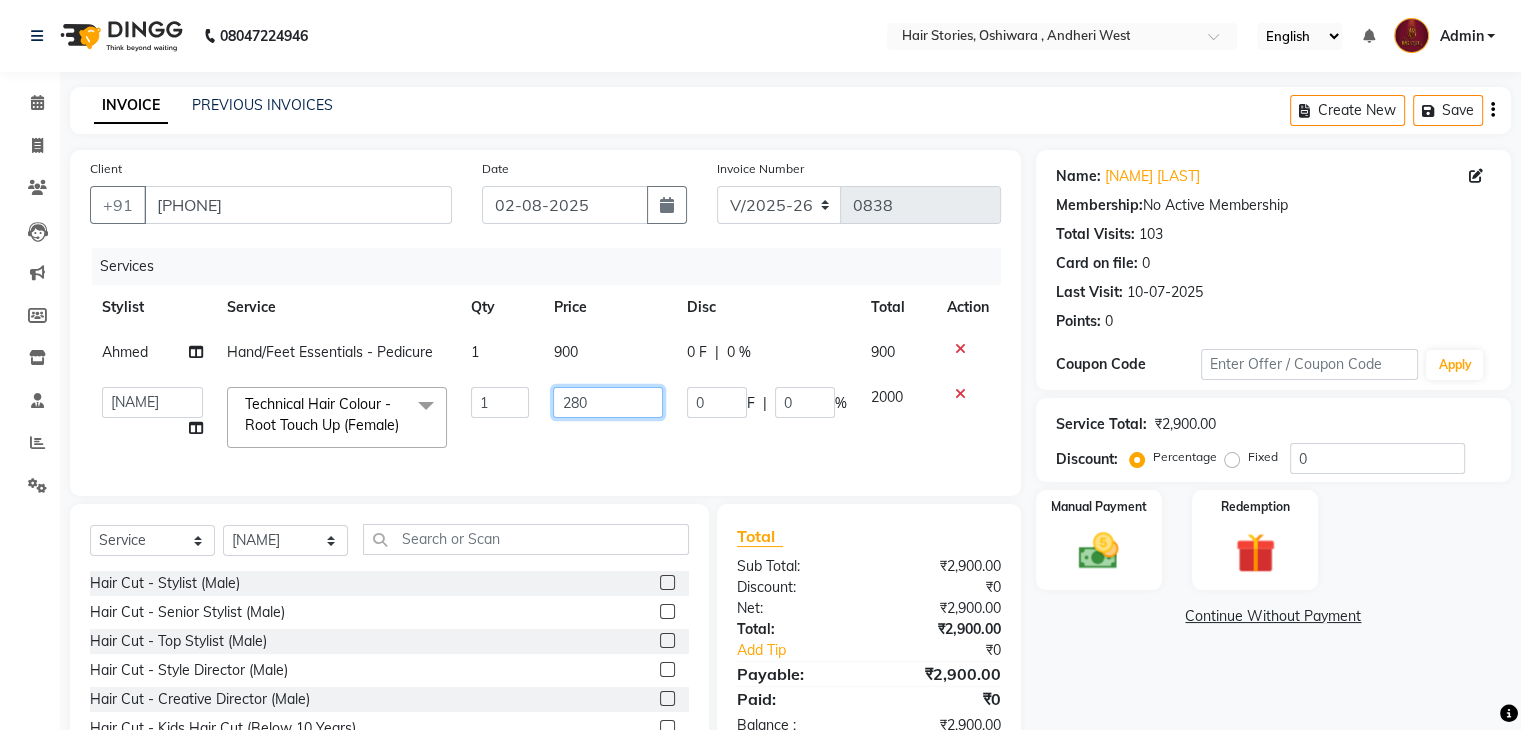 type on "2800" 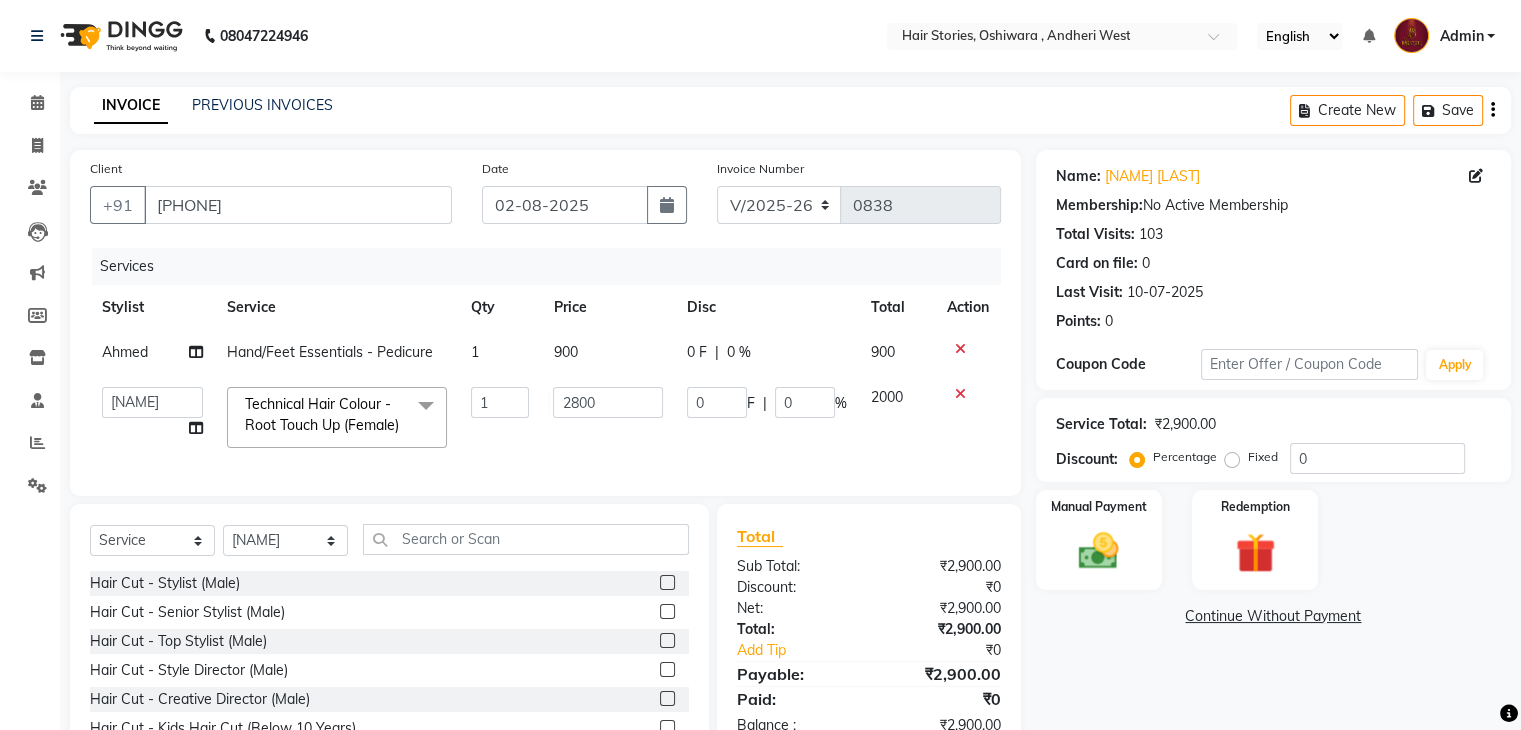 click on "0 F | 0 %" 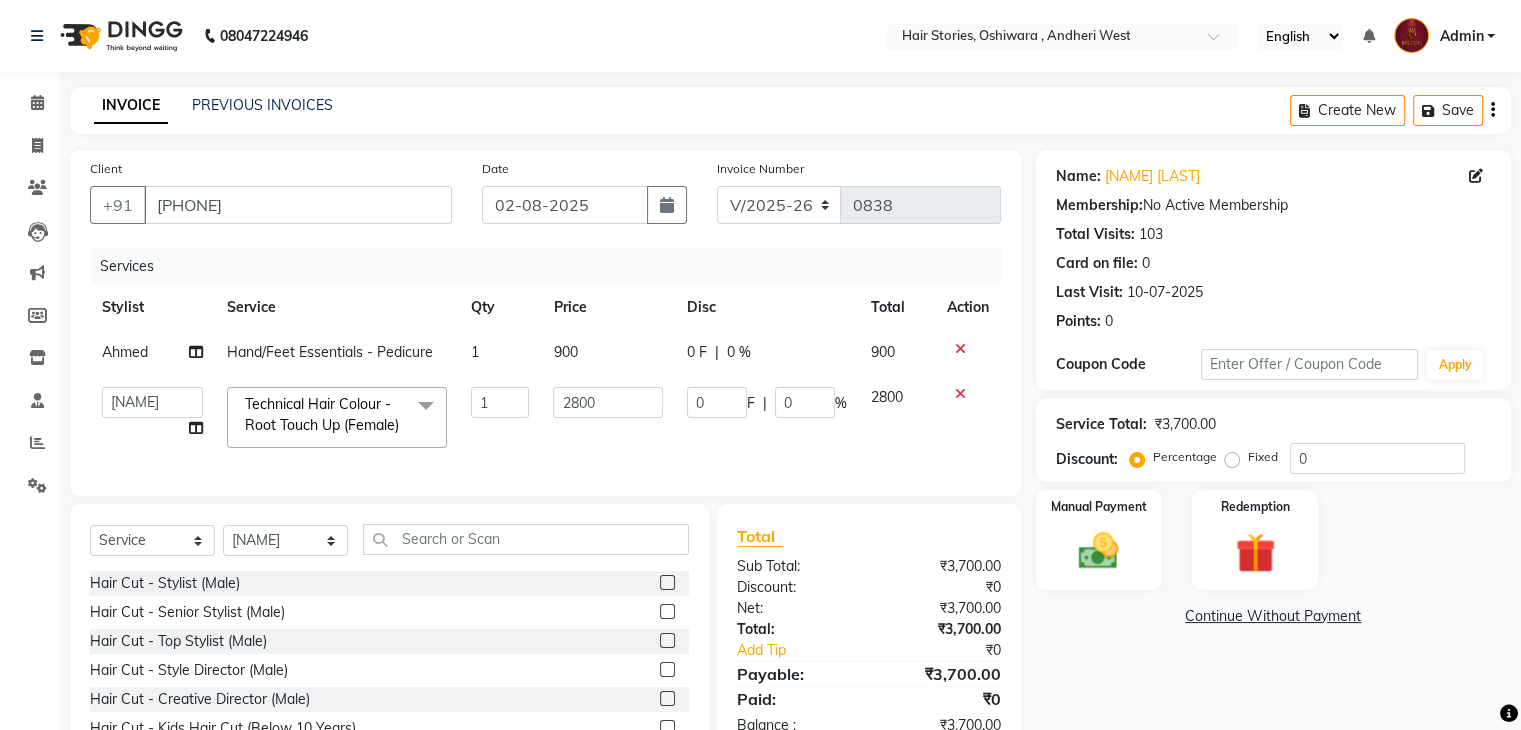 click on "0 F | 0 %" 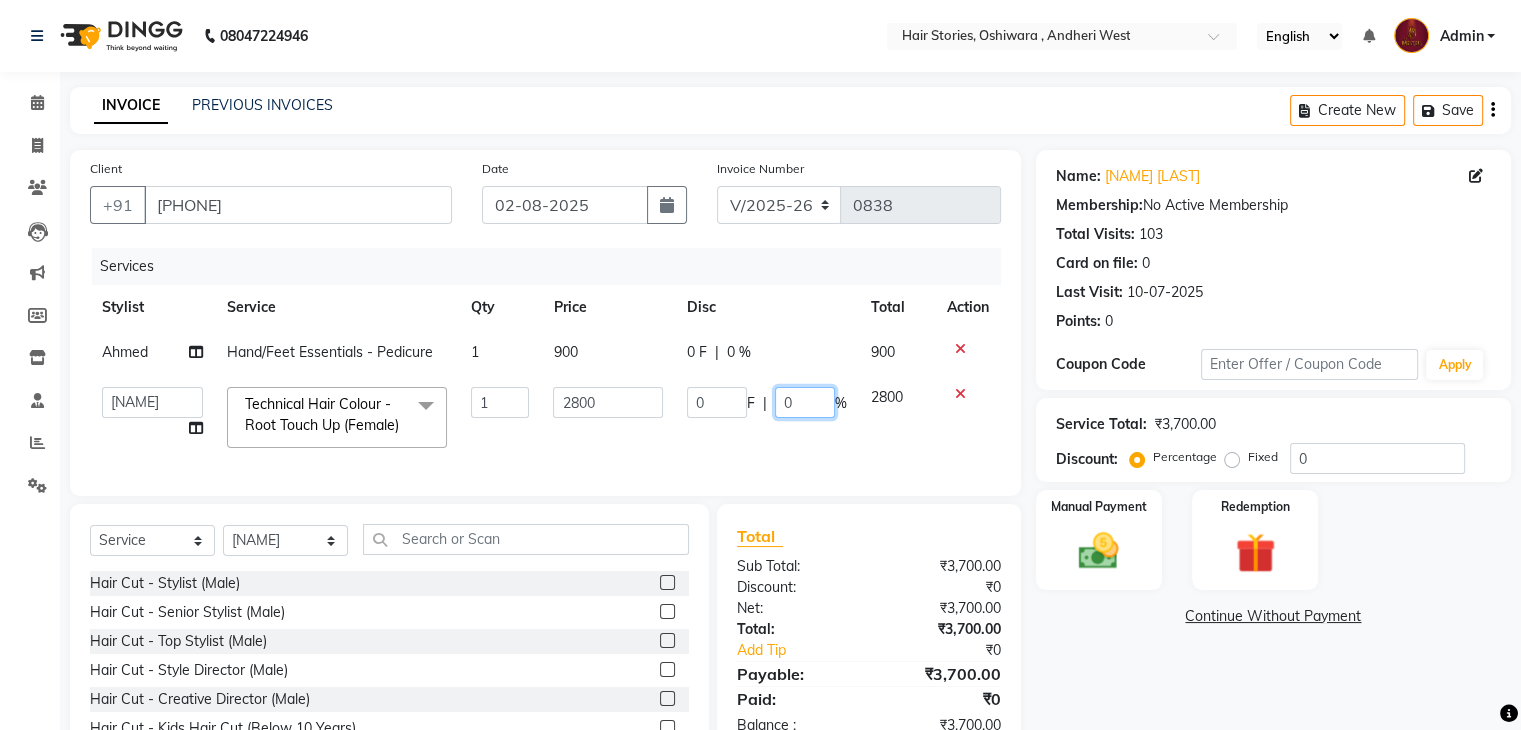 click on "0" 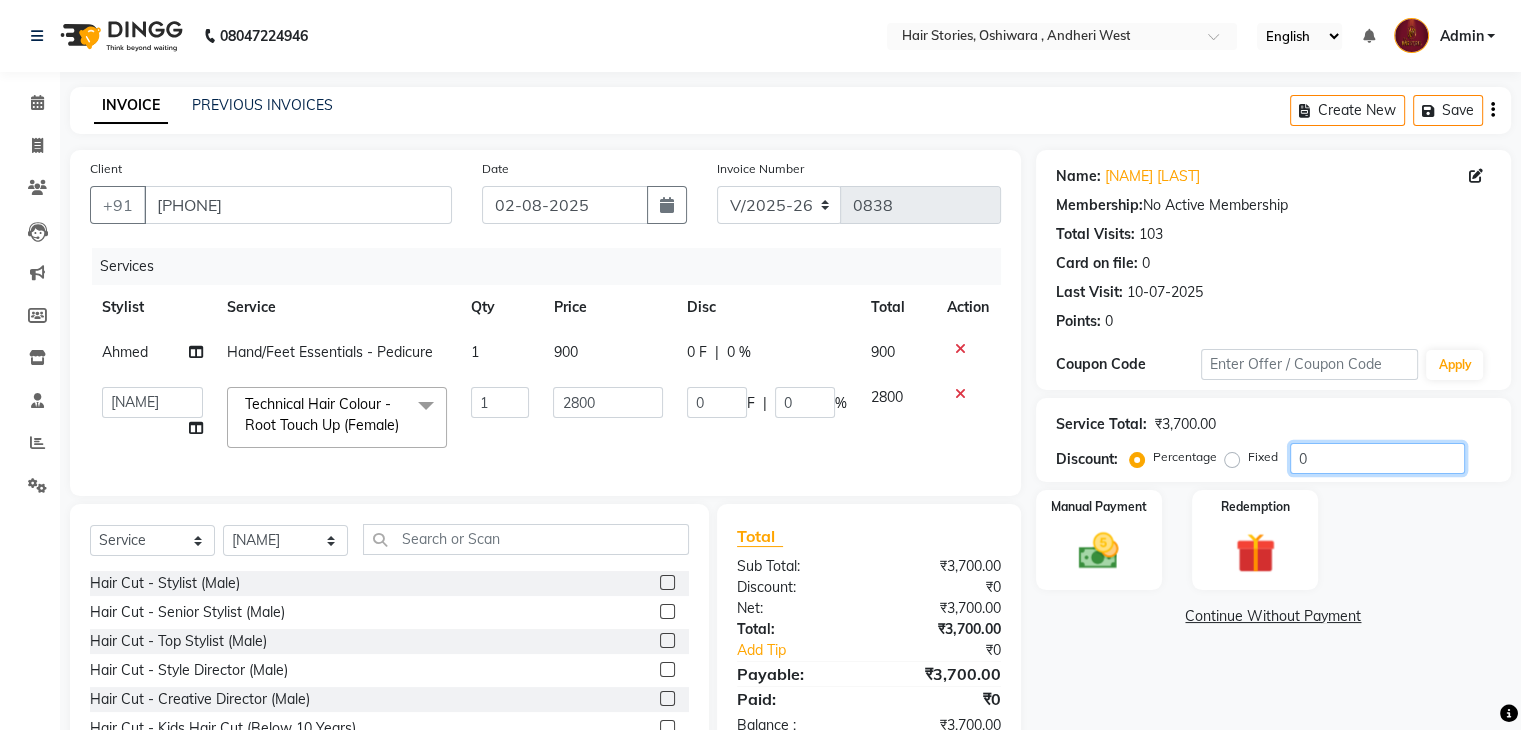 click on "0" 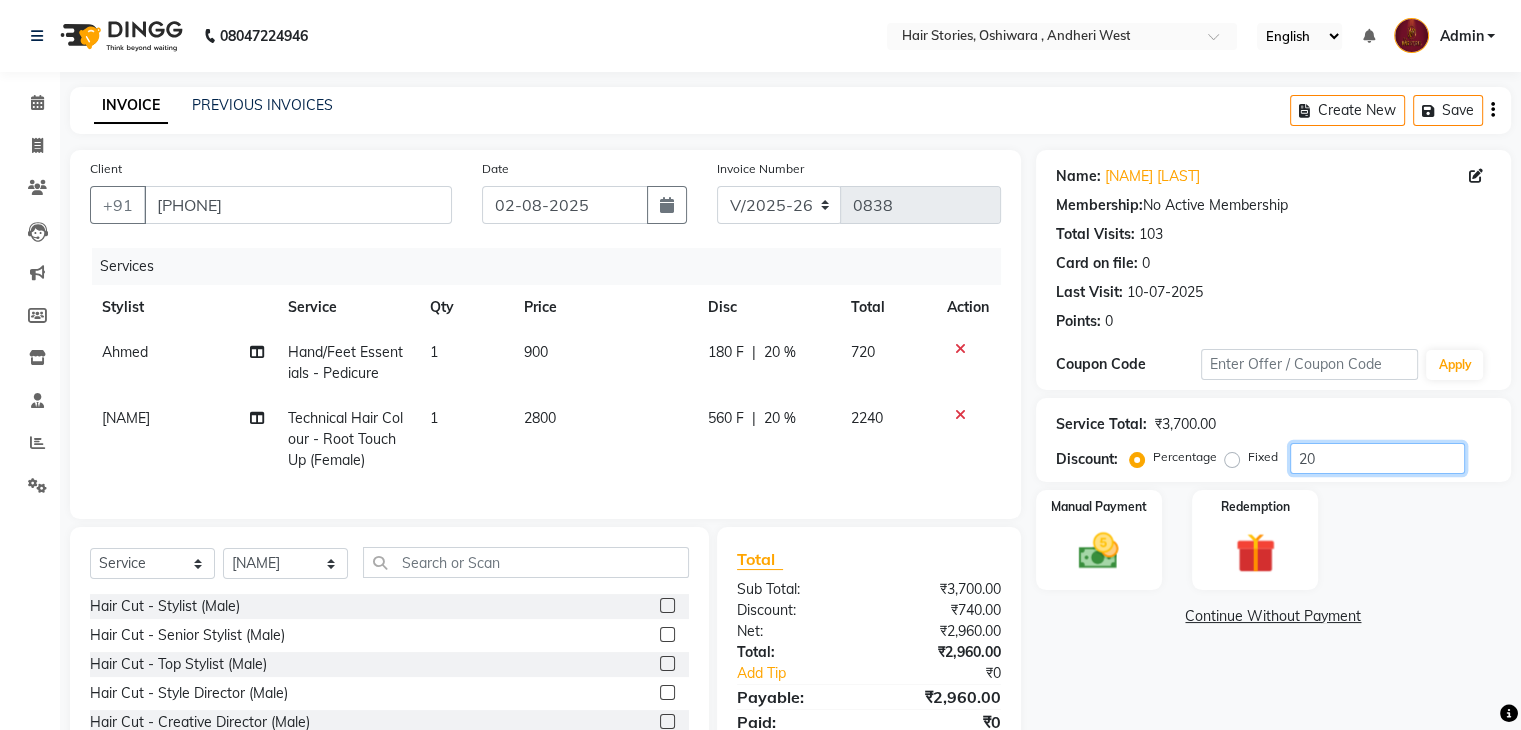 scroll, scrollTop: 138, scrollLeft: 0, axis: vertical 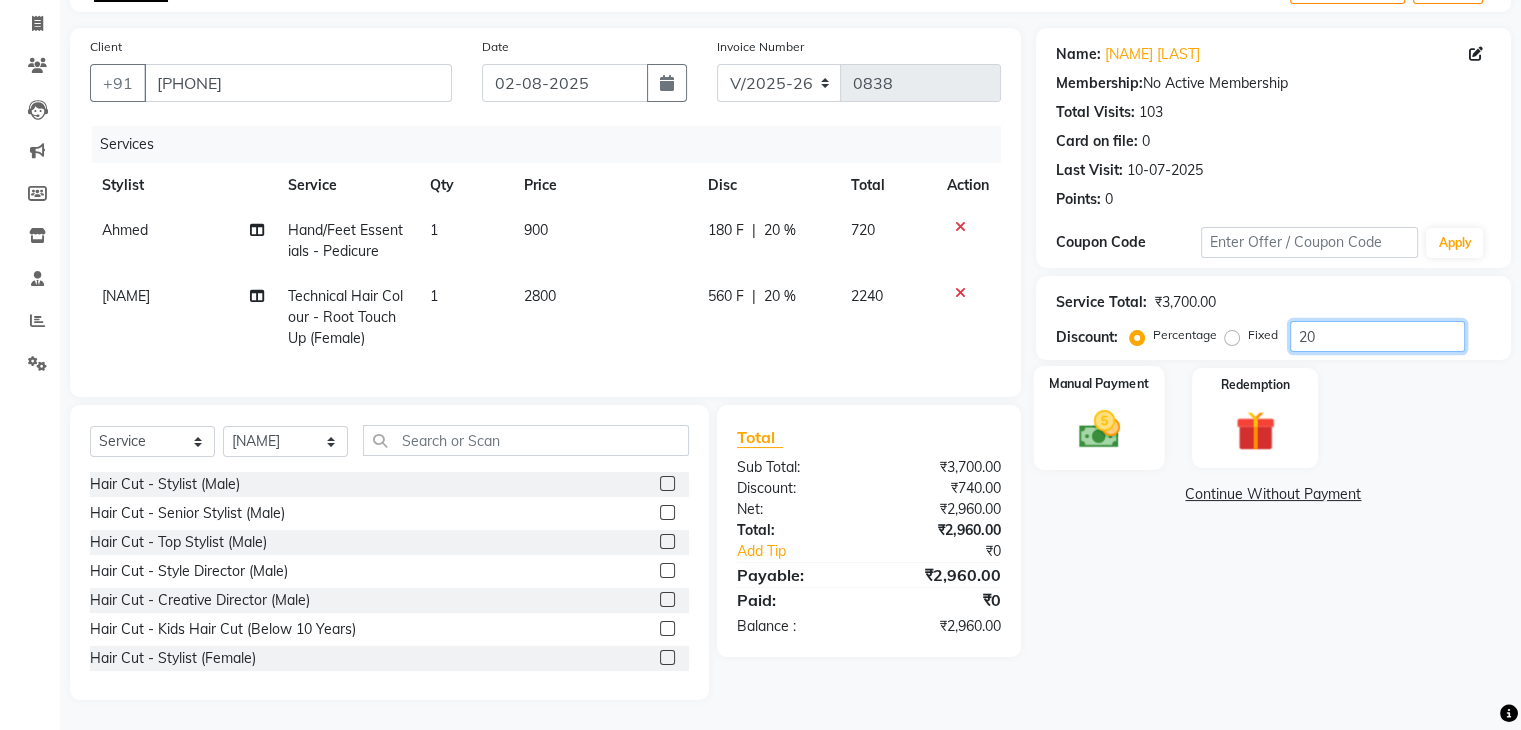 type on "20" 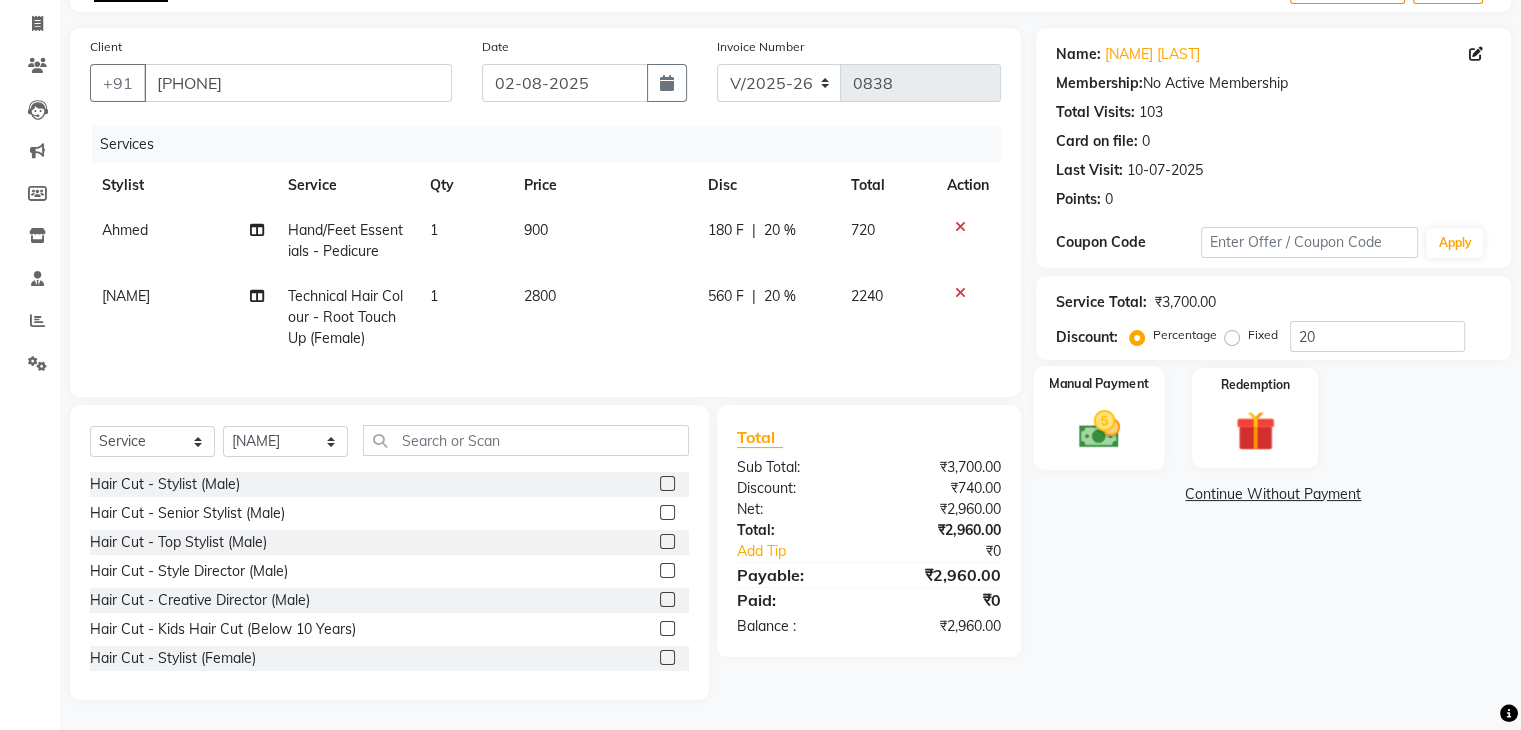 click 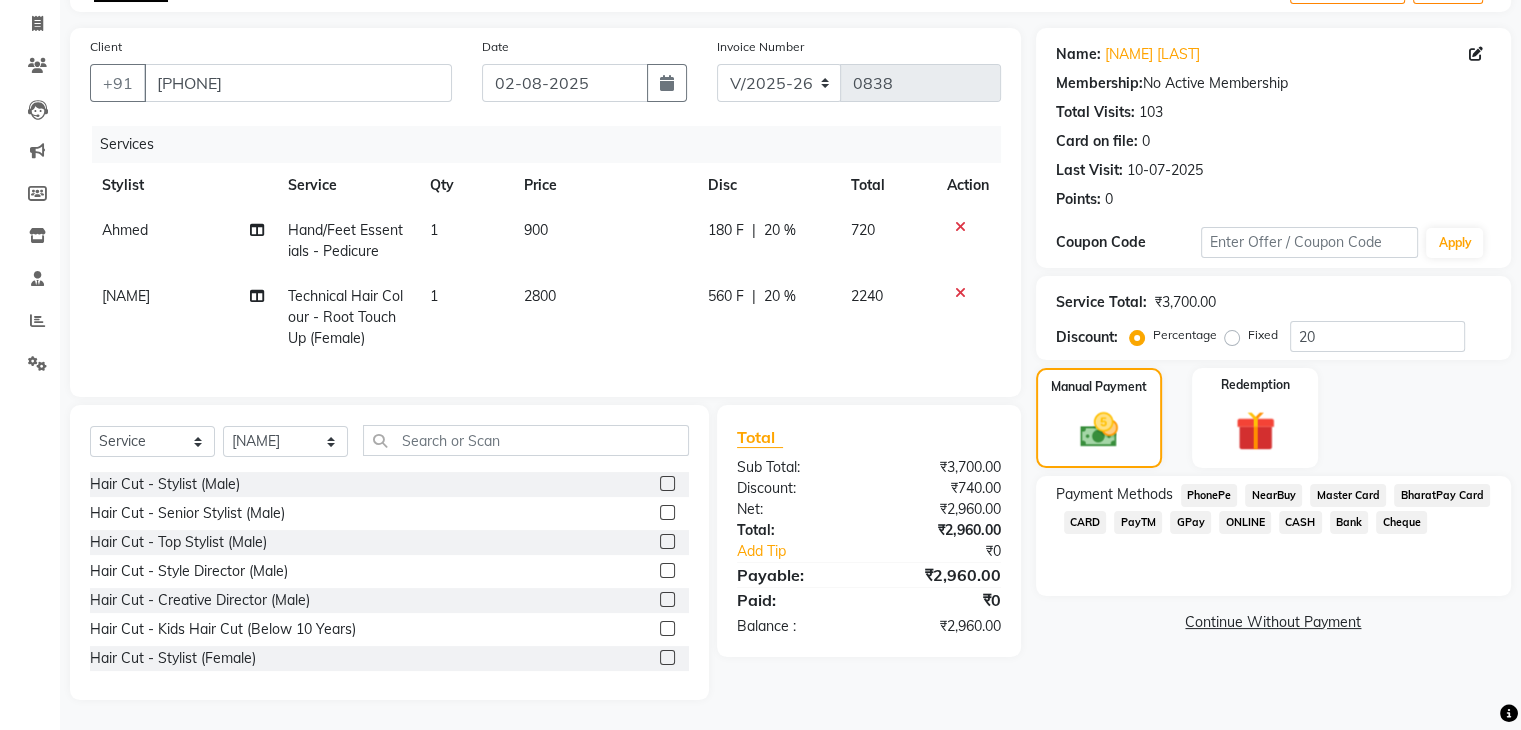click on "GPay" 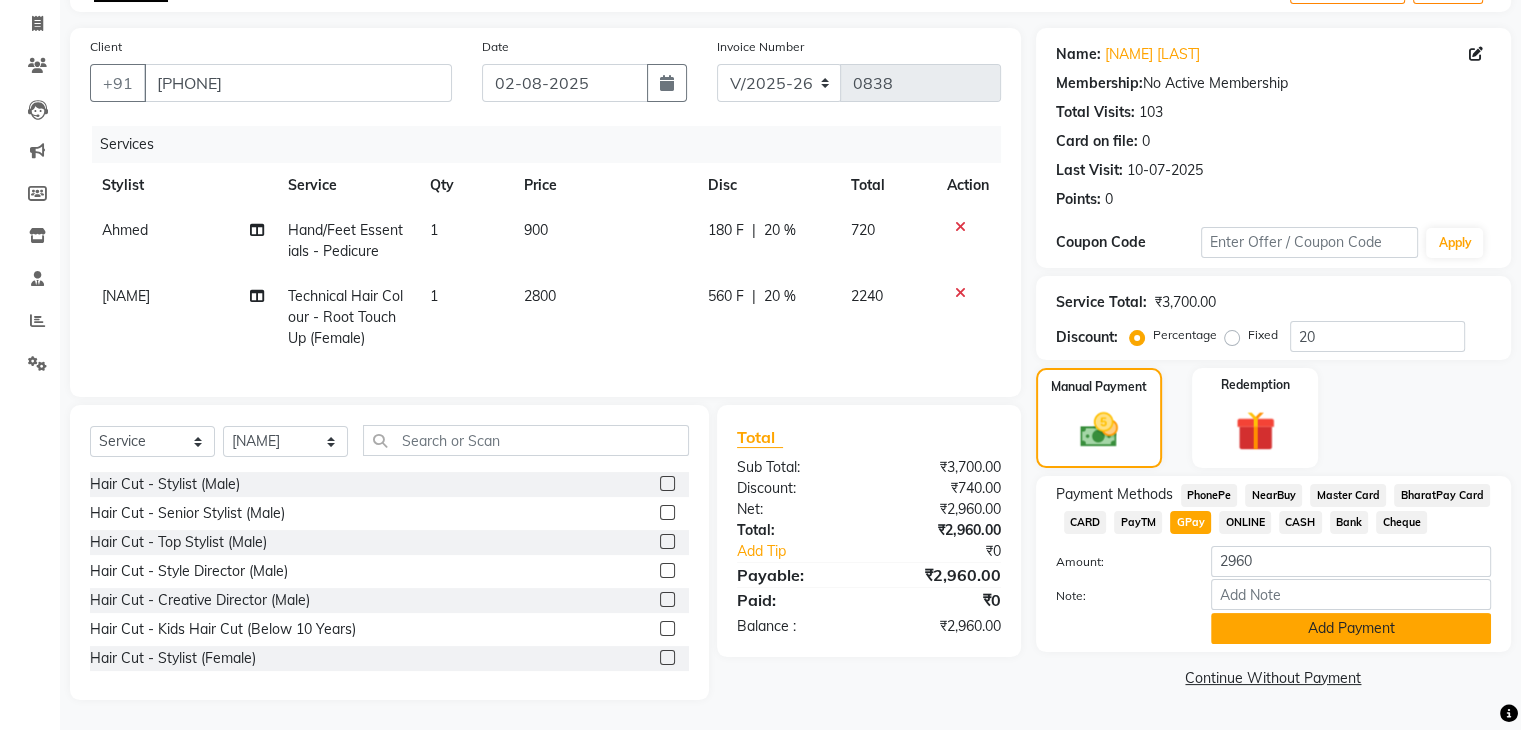 click on "Add Payment" 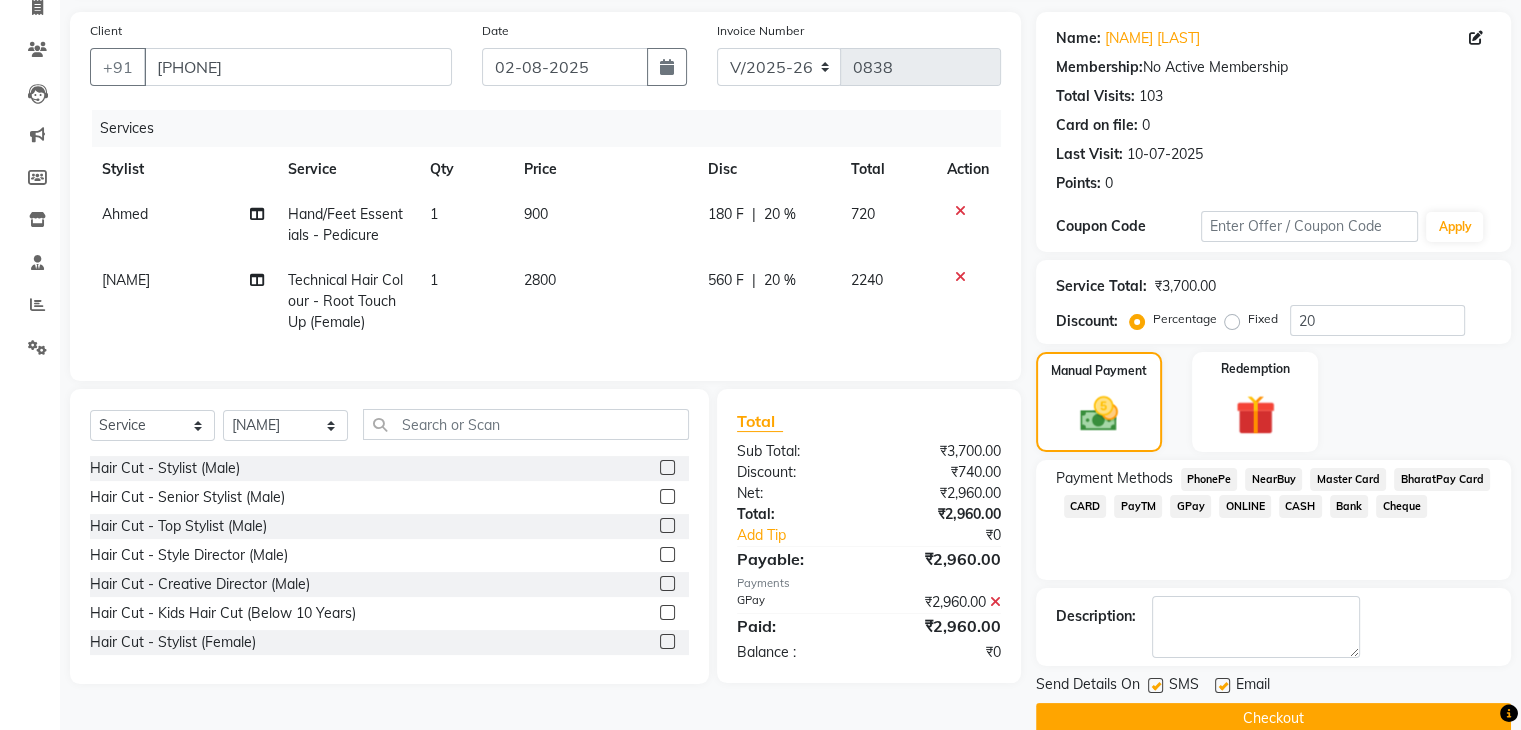 scroll, scrollTop: 171, scrollLeft: 0, axis: vertical 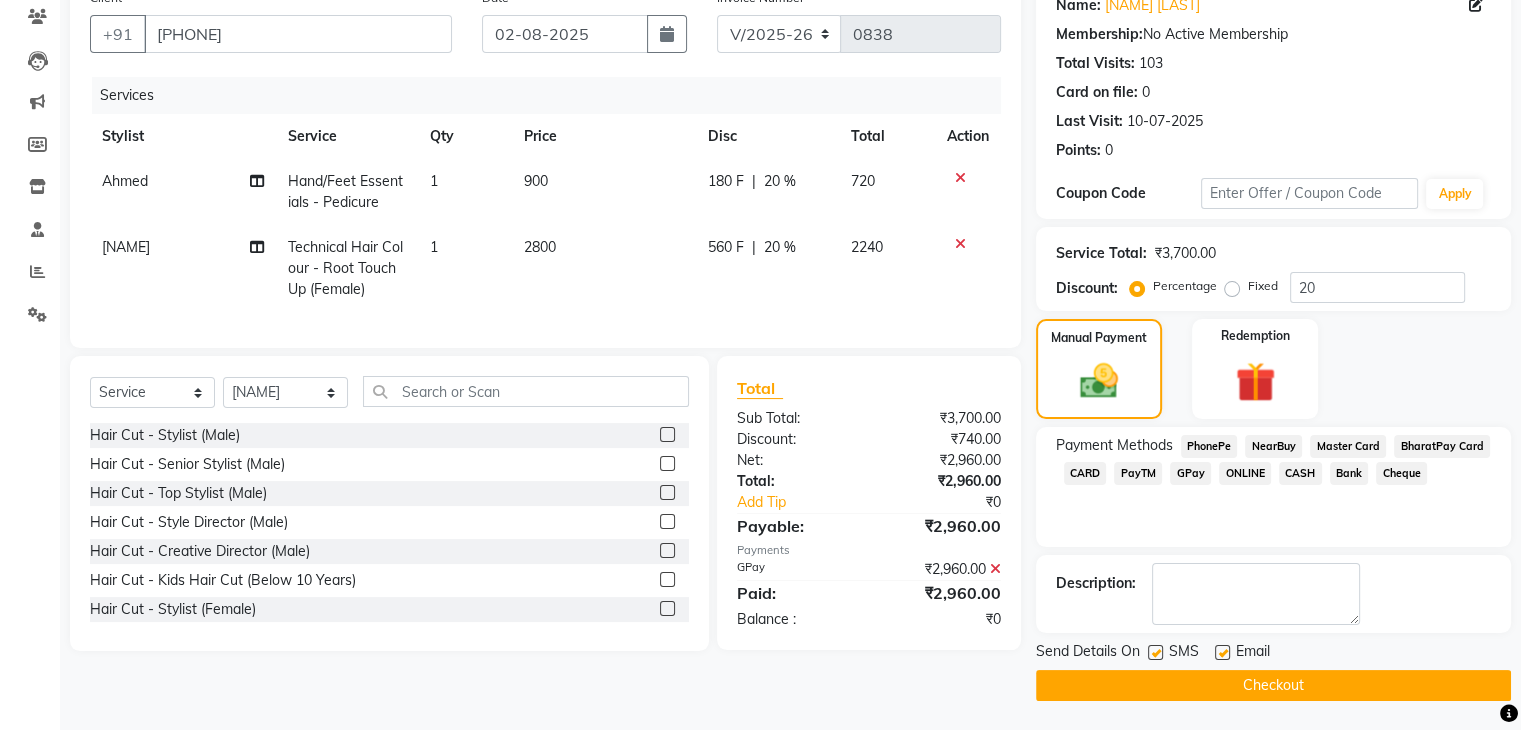 click 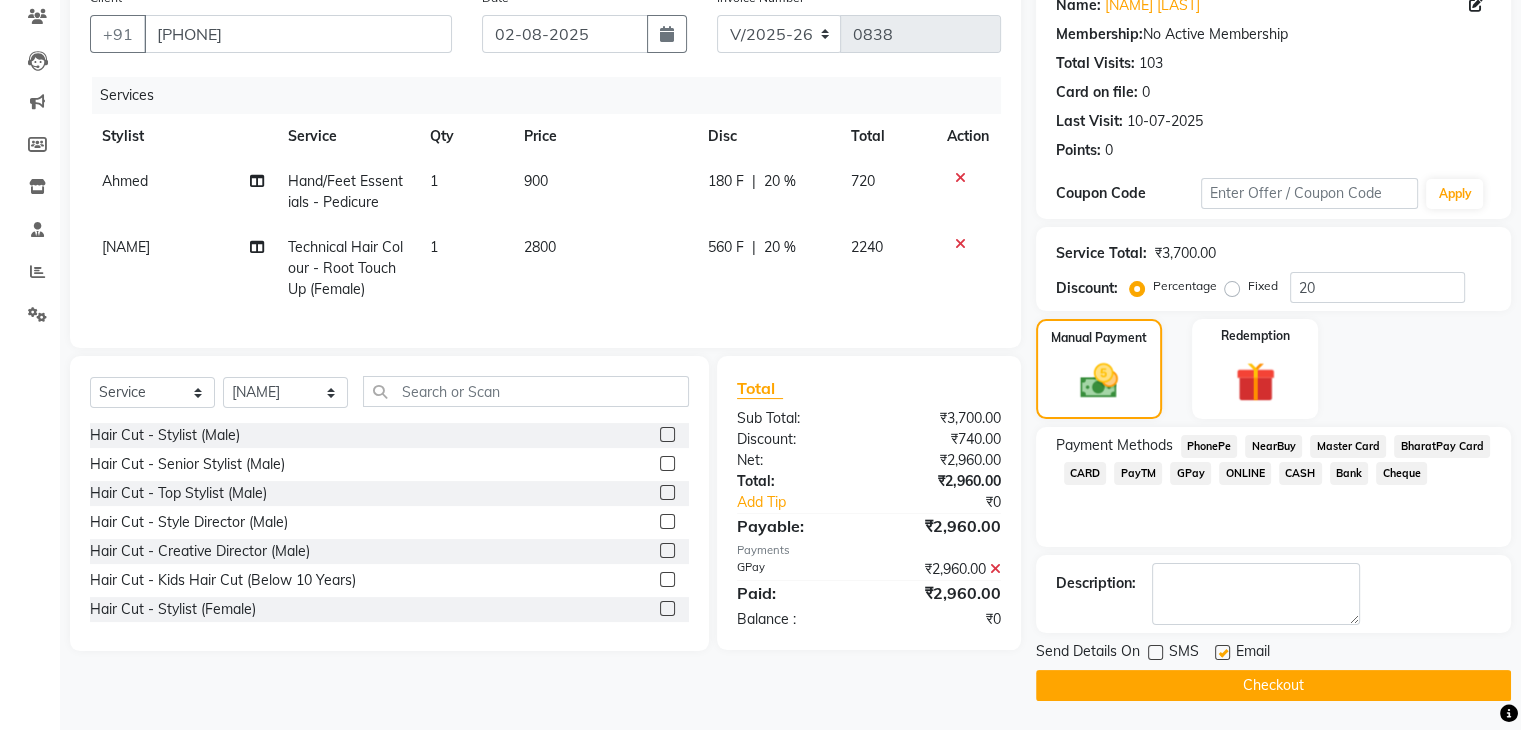 click 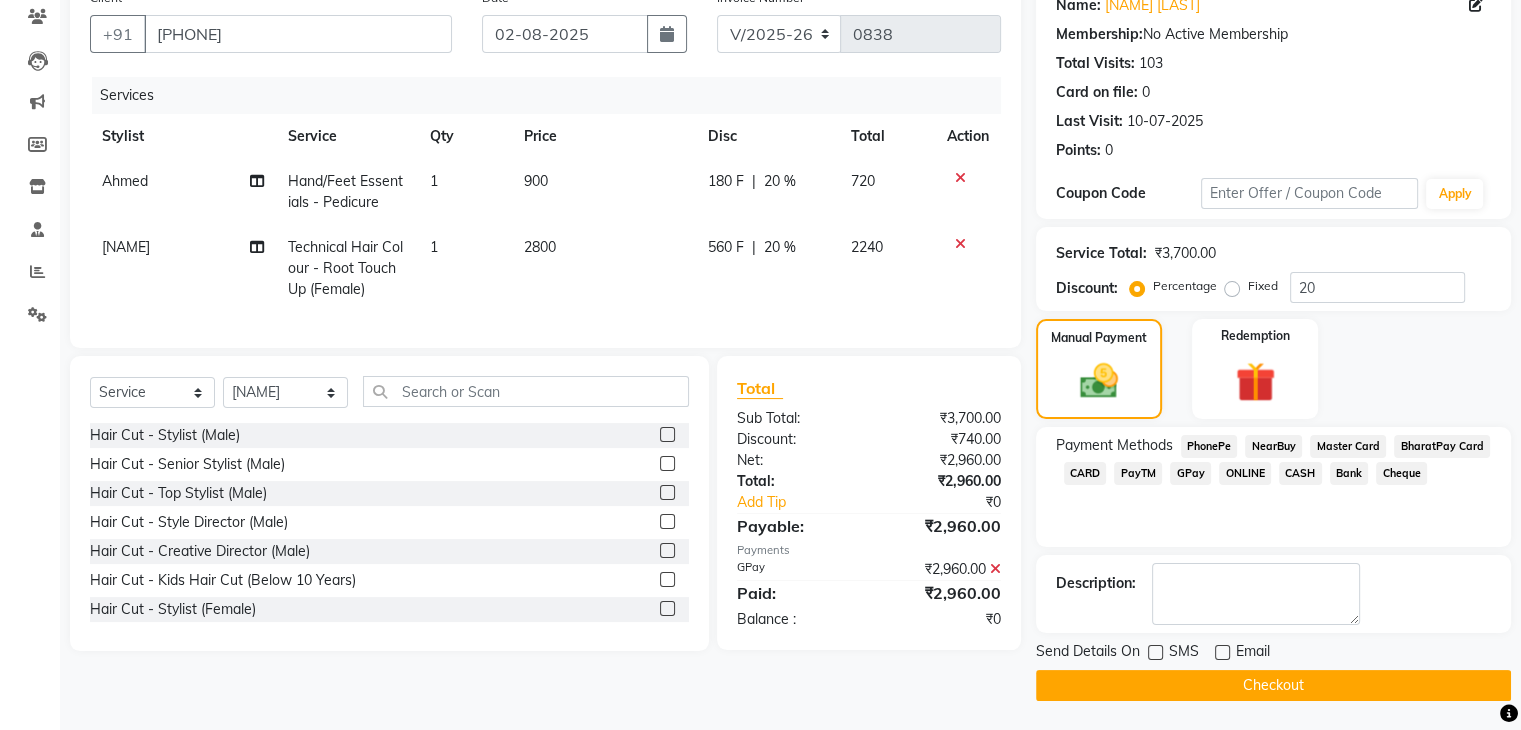 click on "Checkout" 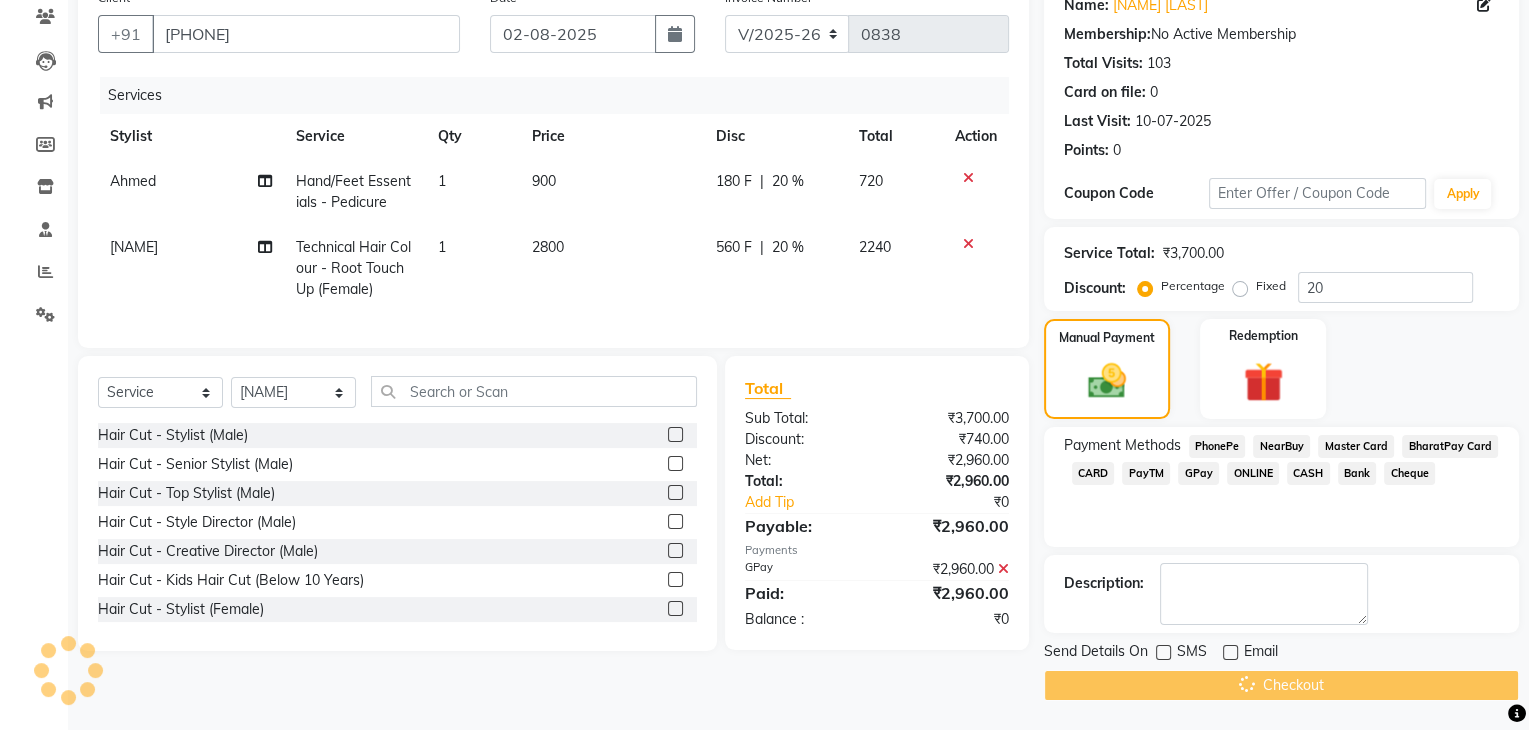scroll, scrollTop: 0, scrollLeft: 0, axis: both 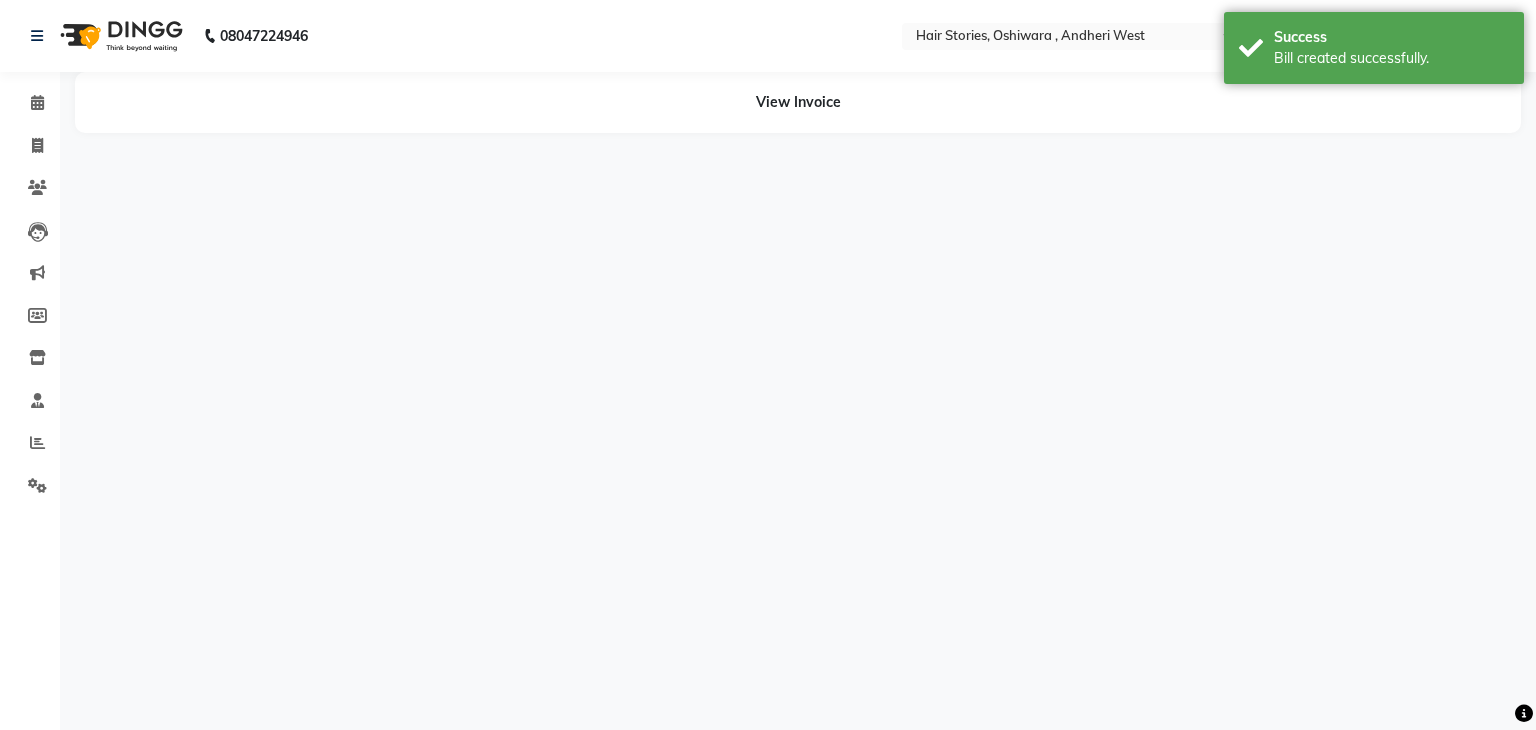 select on "7169" 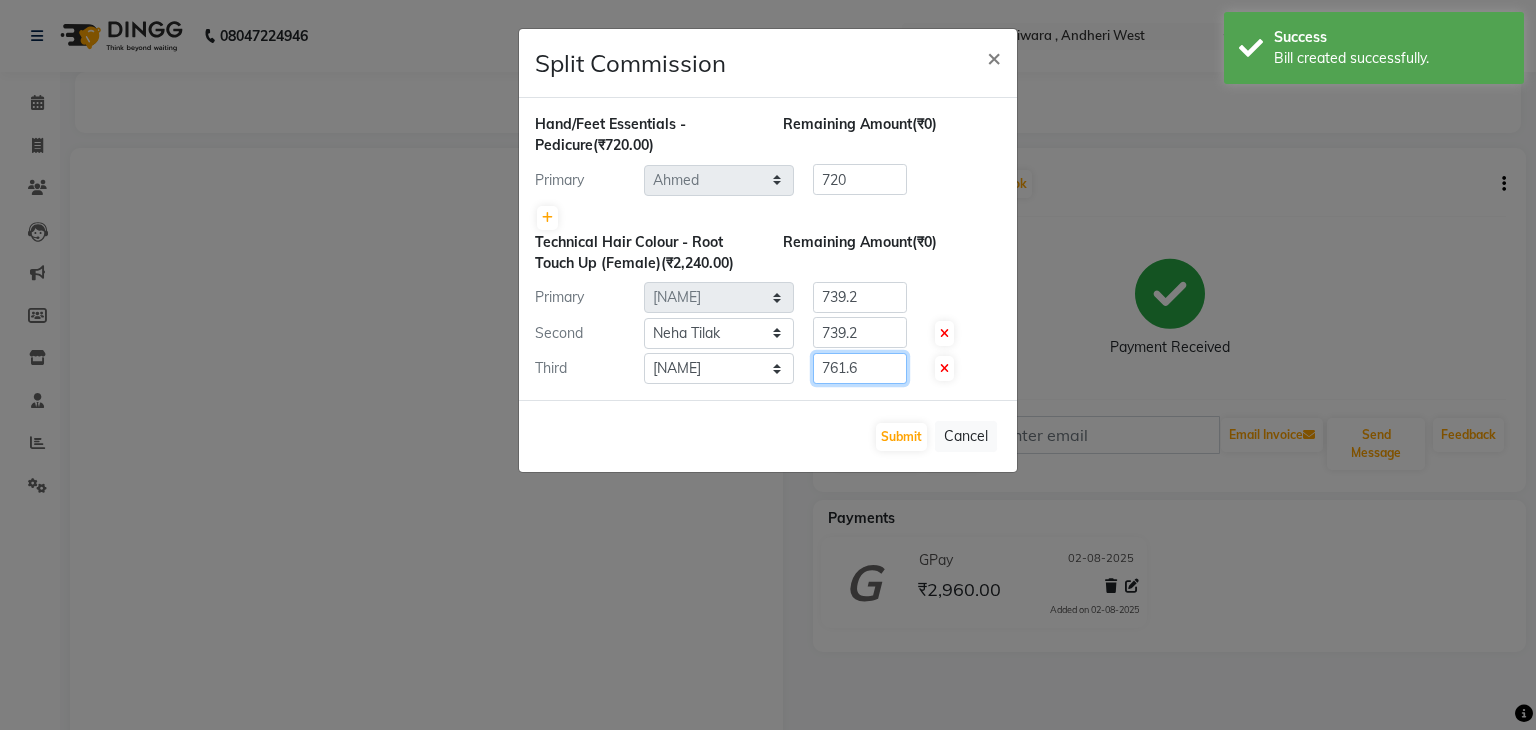 drag, startPoint x: 876, startPoint y: 369, endPoint x: 727, endPoint y: 350, distance: 150.20653 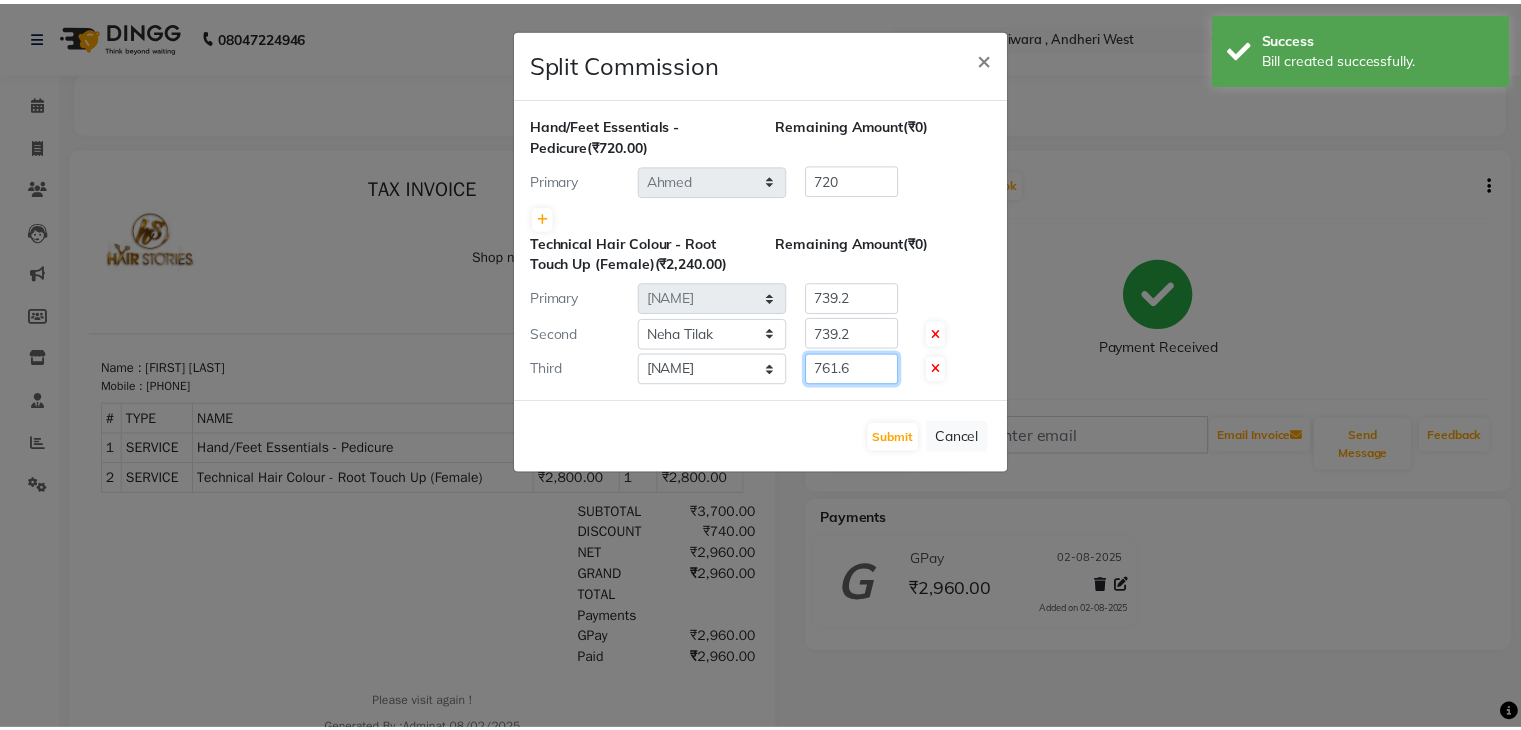scroll, scrollTop: 0, scrollLeft: 0, axis: both 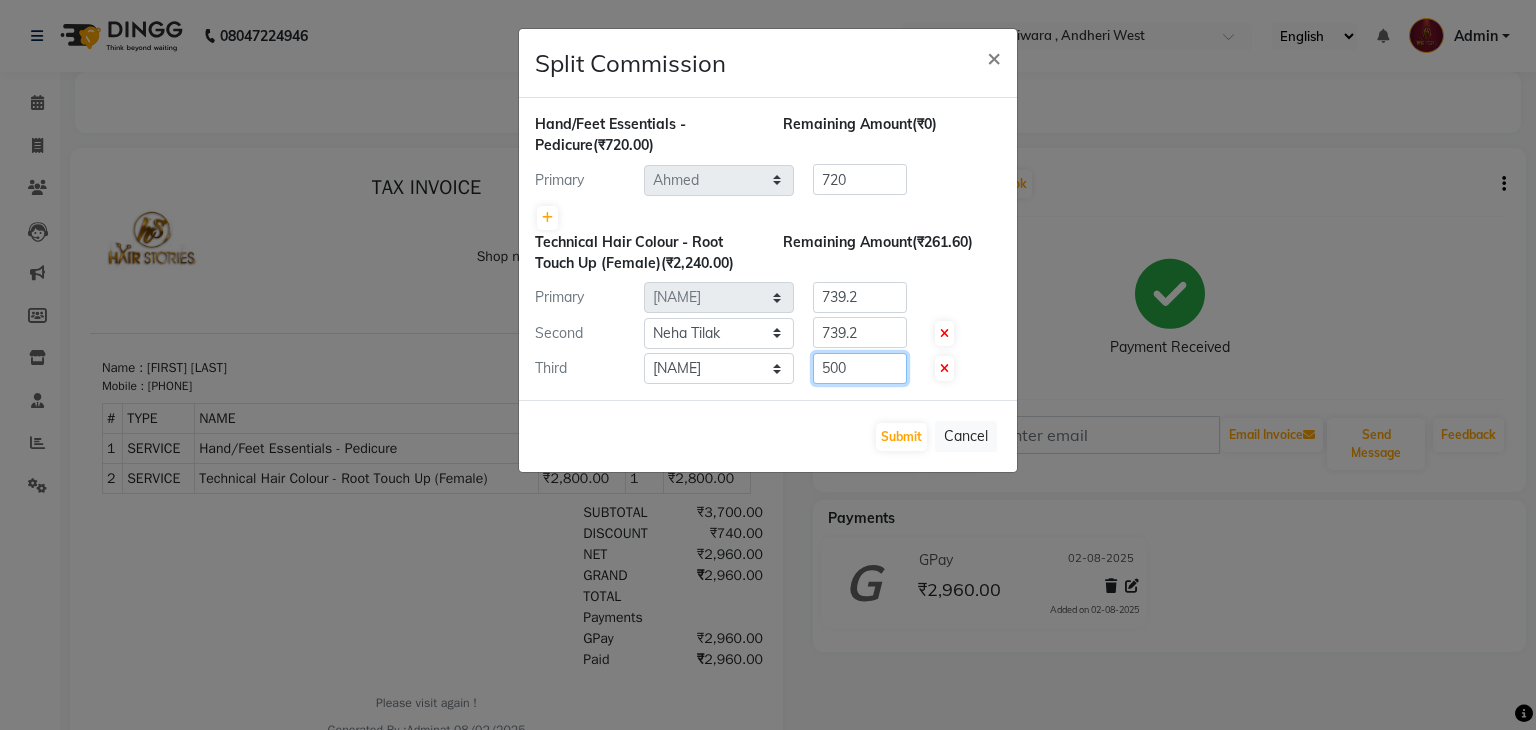 type on "500" 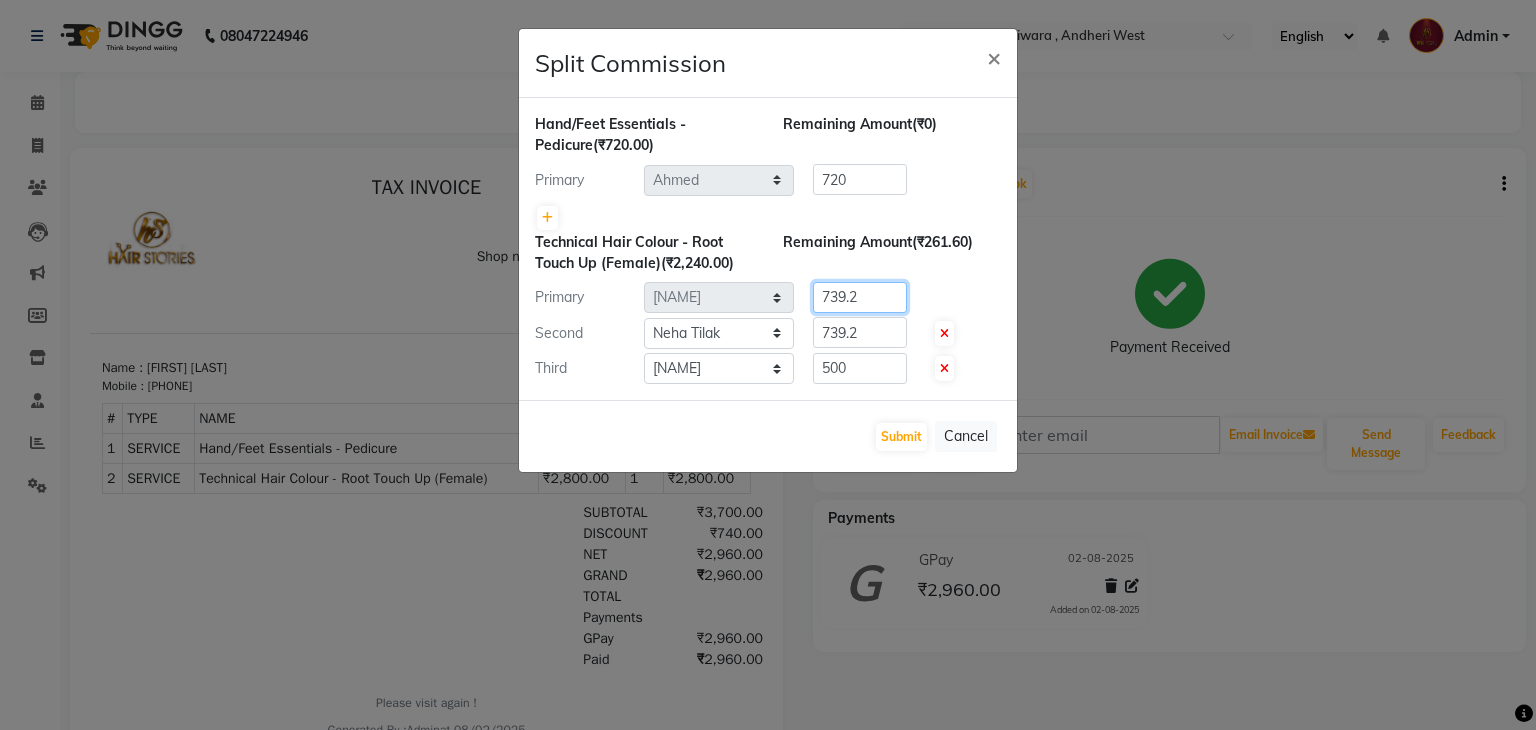 drag, startPoint x: 858, startPoint y: 298, endPoint x: 743, endPoint y: 313, distance: 115.97414 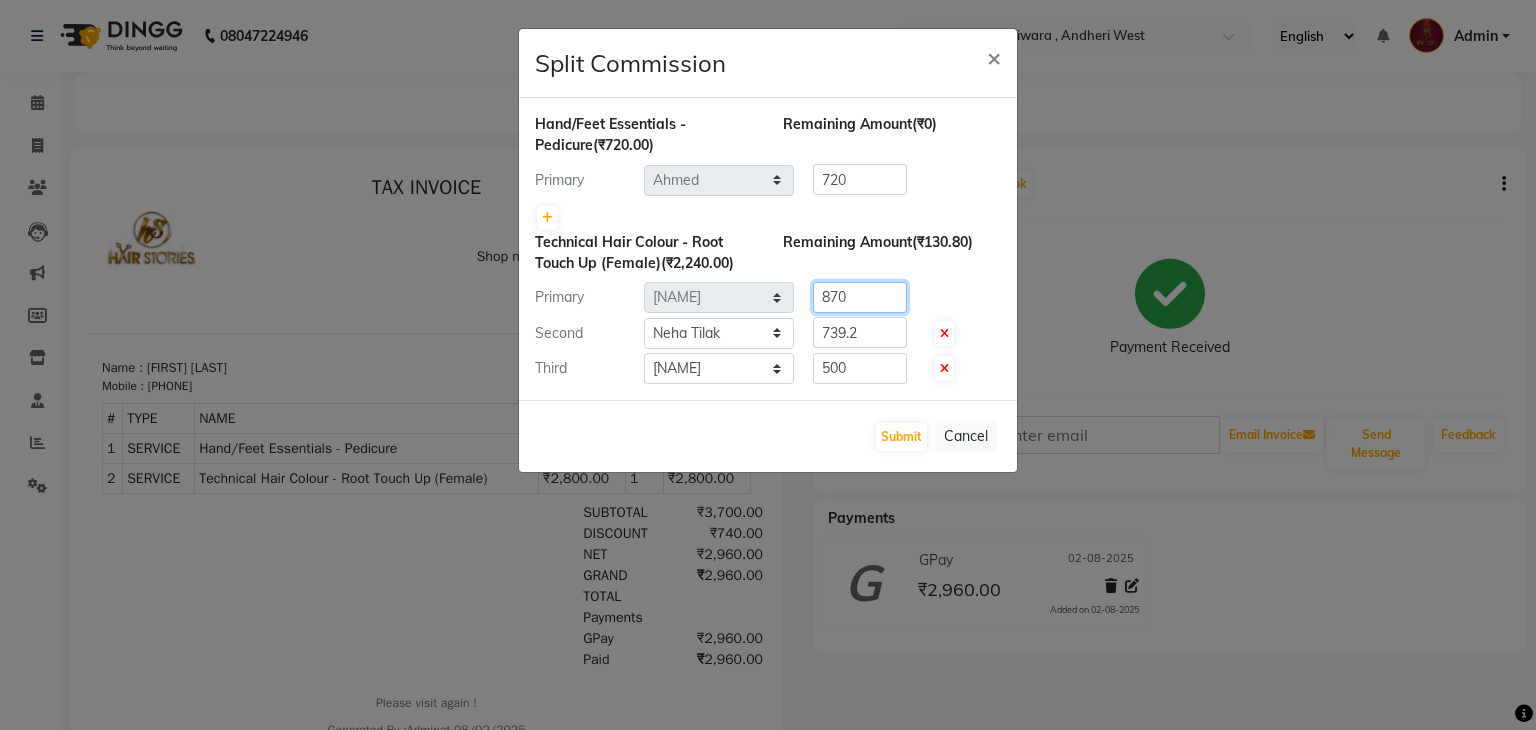 type on "870" 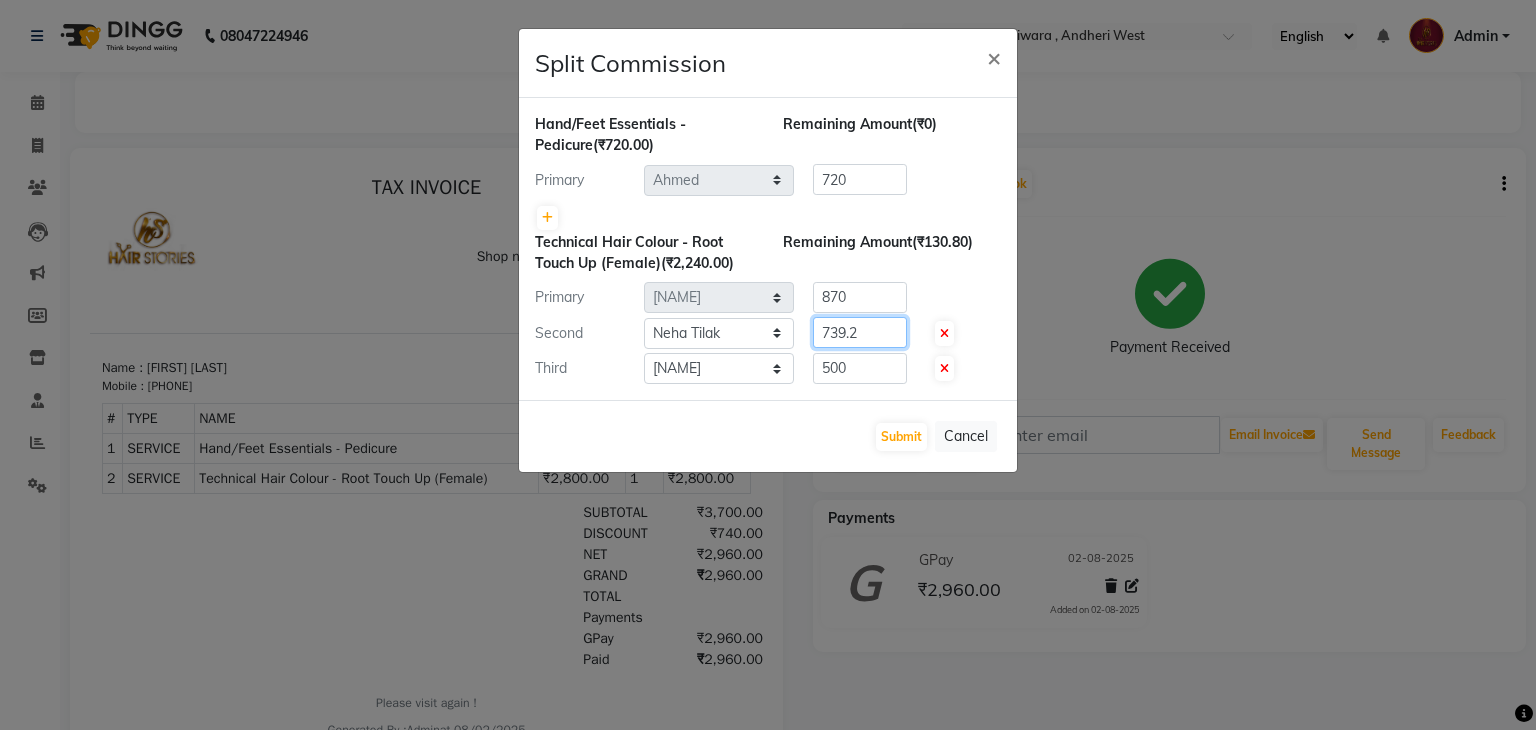 drag, startPoint x: 797, startPoint y: 328, endPoint x: 760, endPoint y: 332, distance: 37.215588 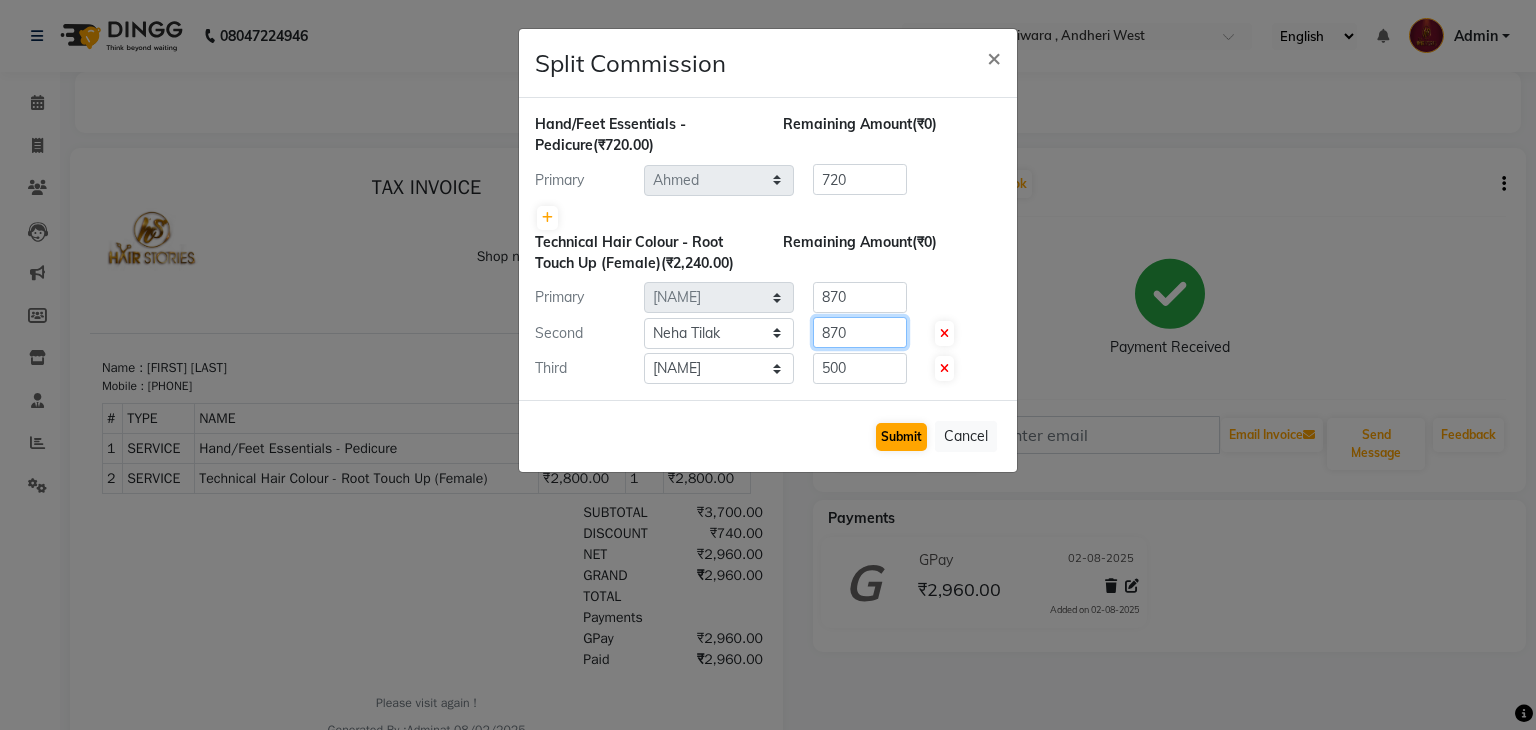 type on "870" 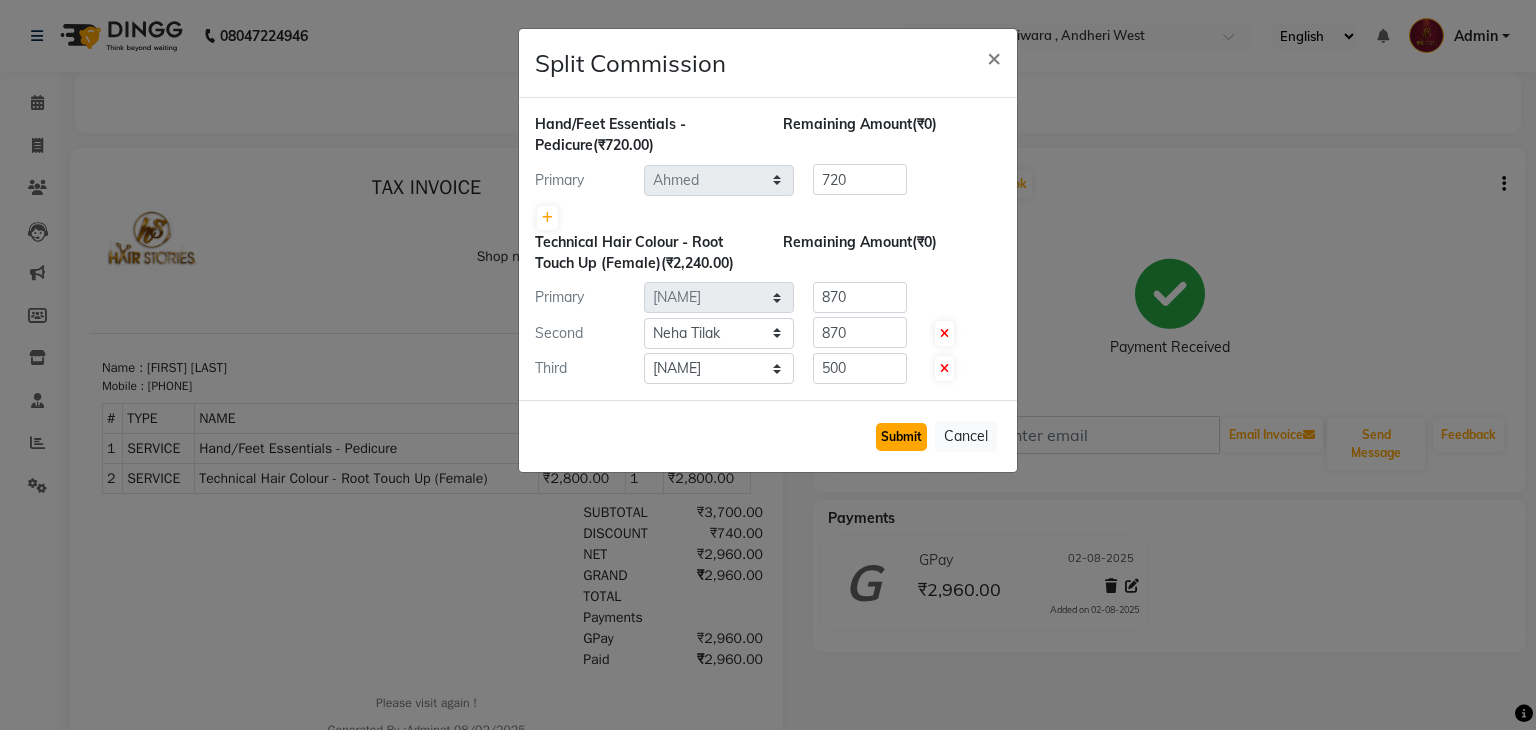 click on "Submit" 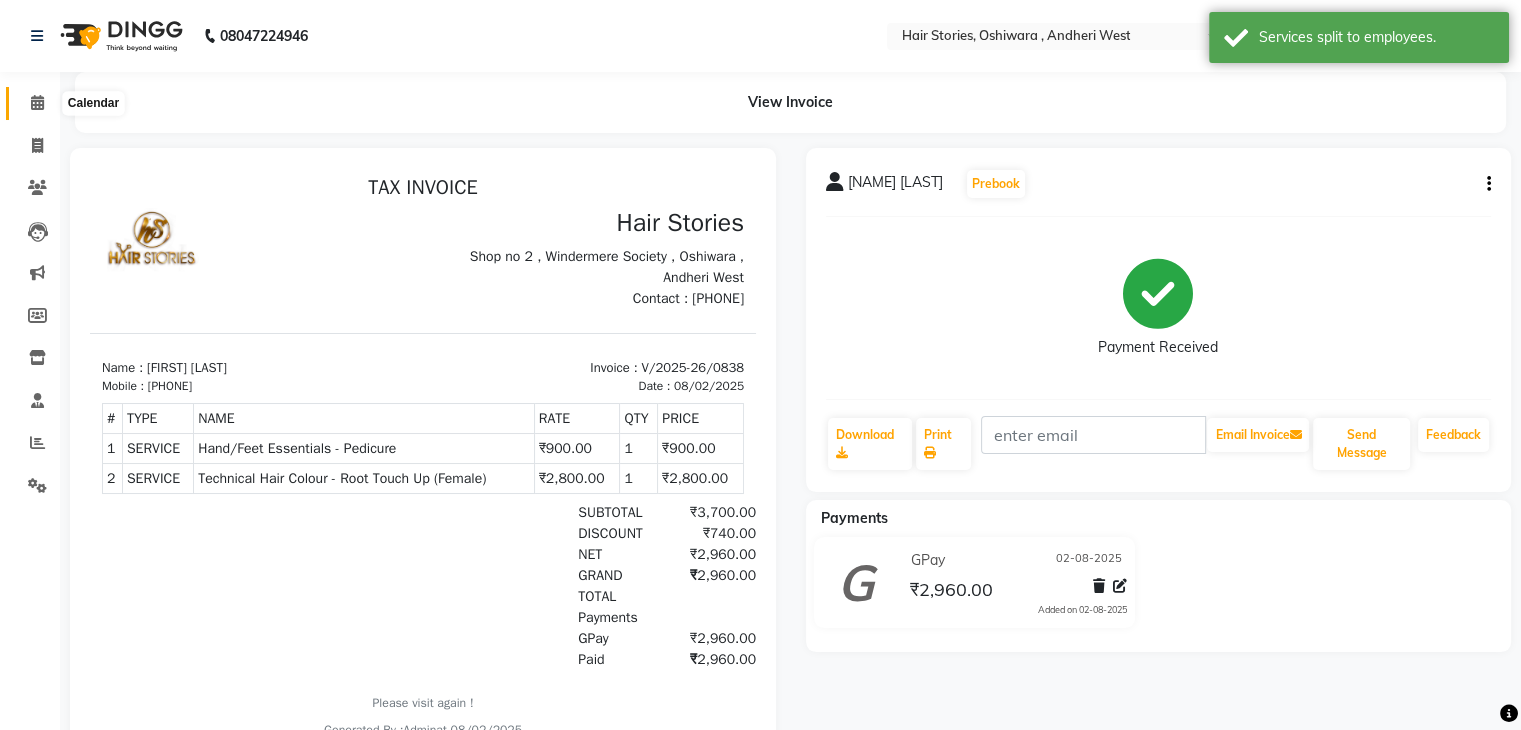 click 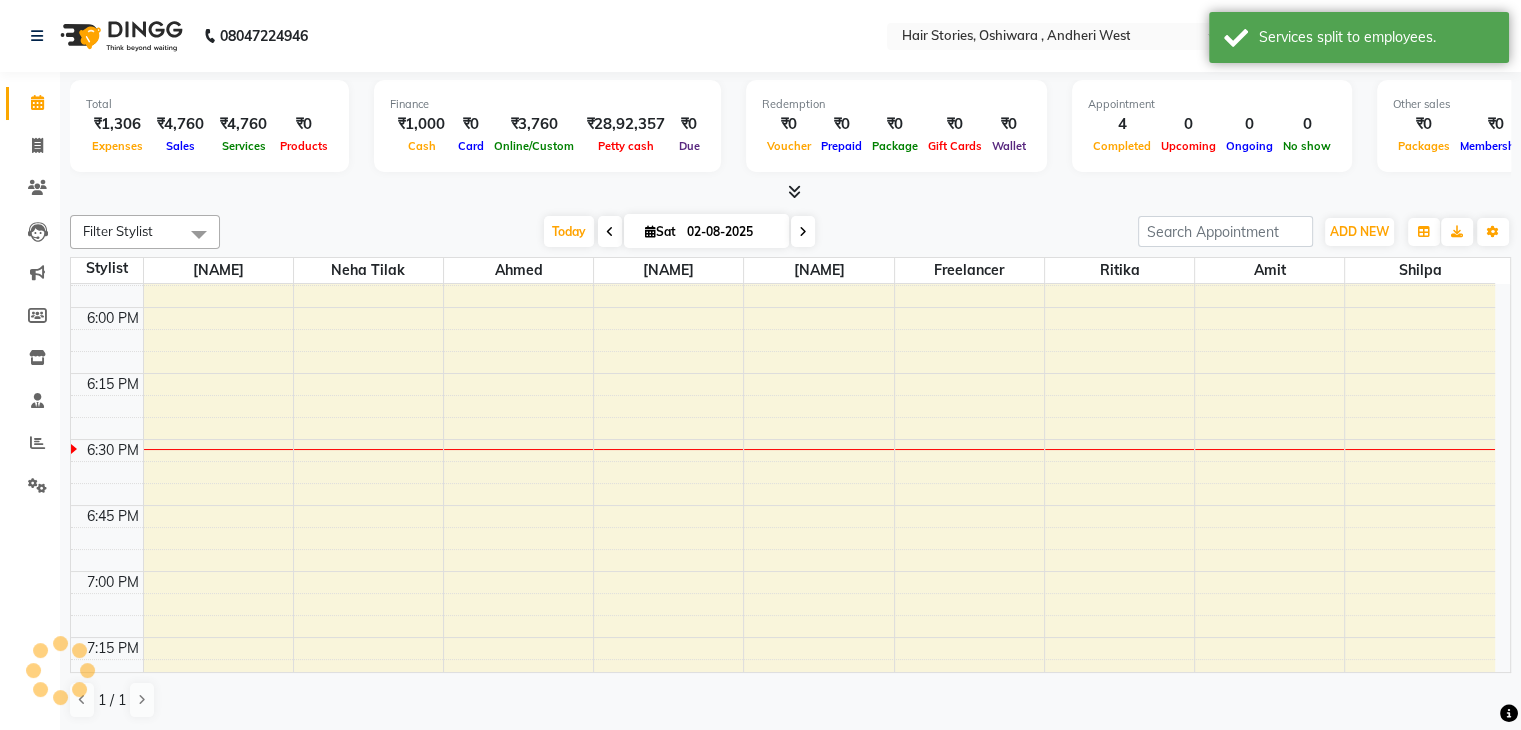 scroll, scrollTop: 0, scrollLeft: 0, axis: both 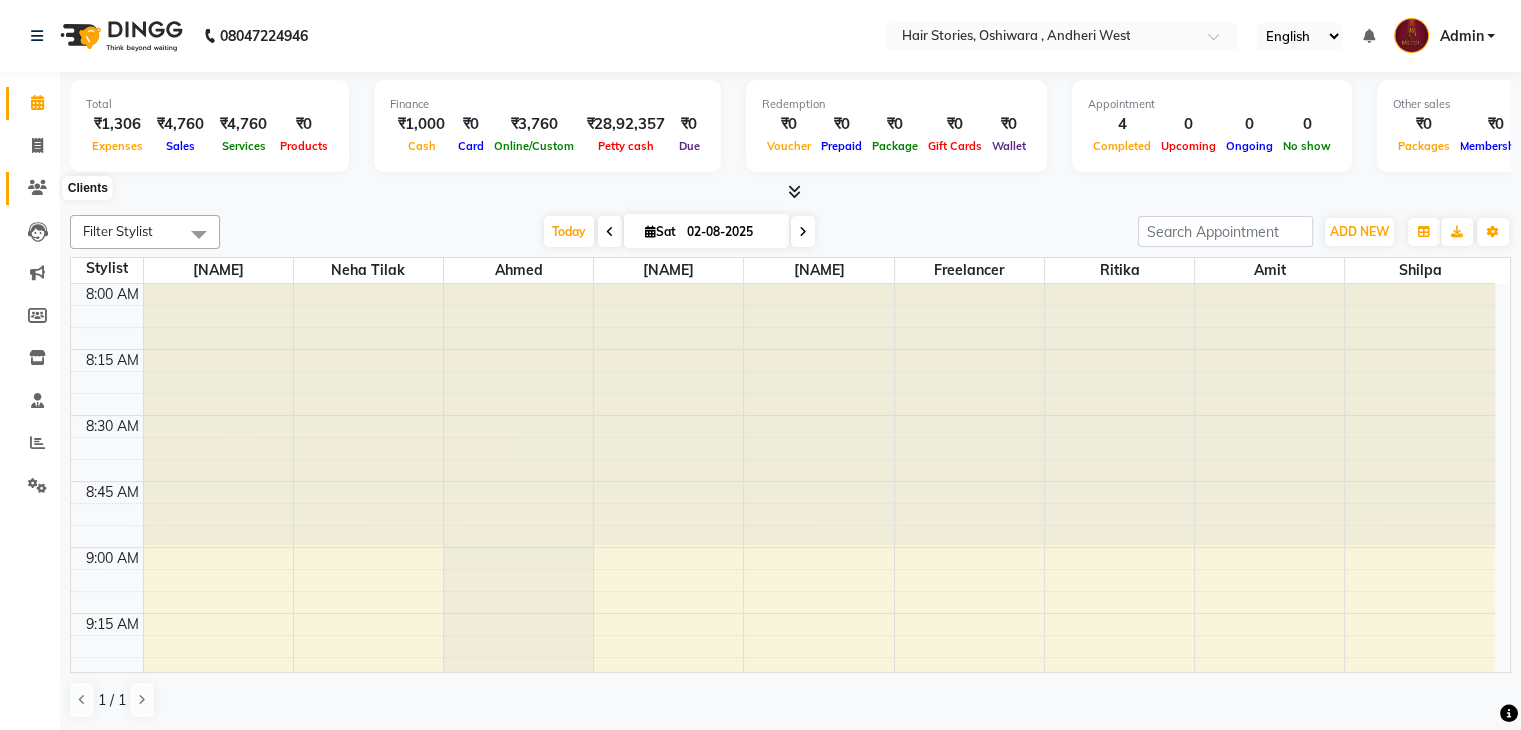 click 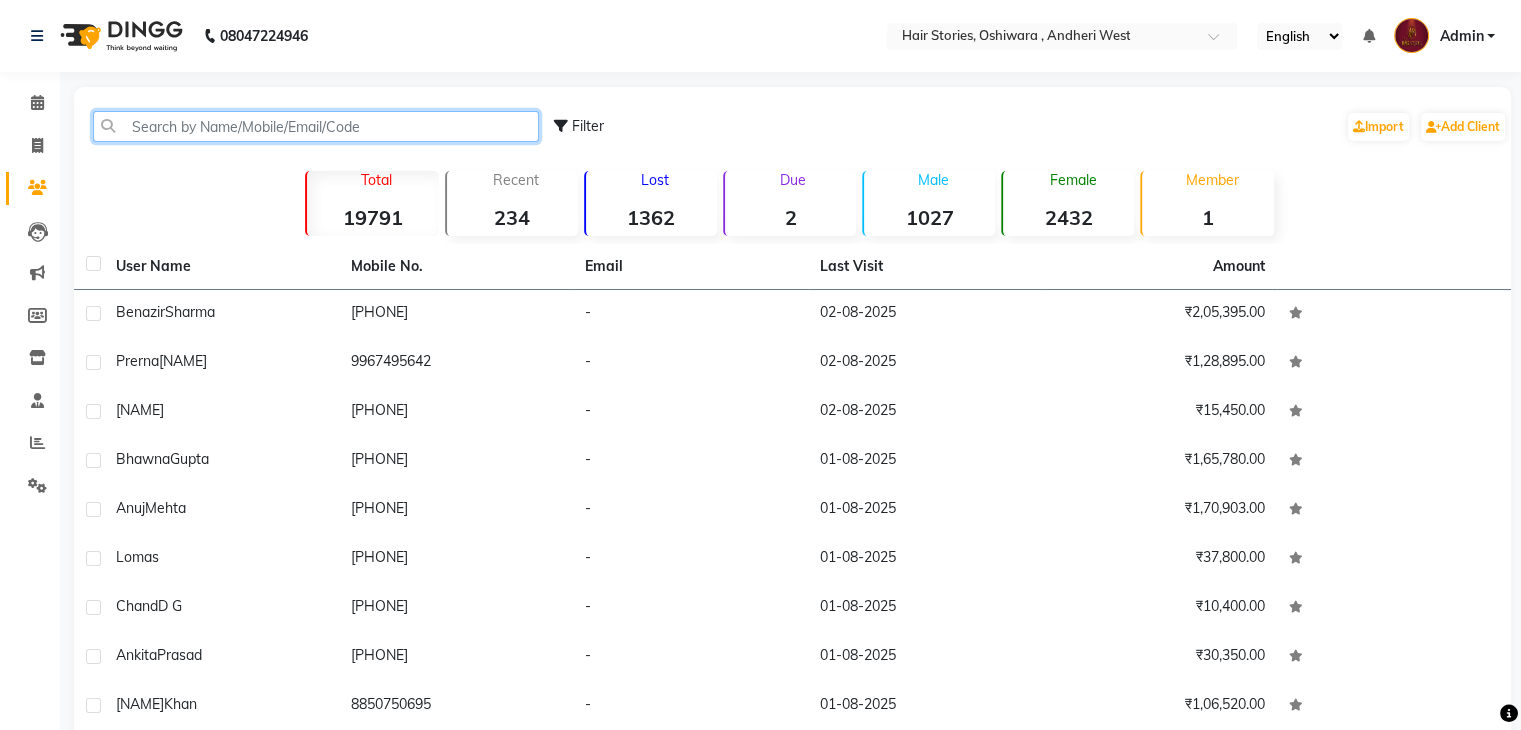 click 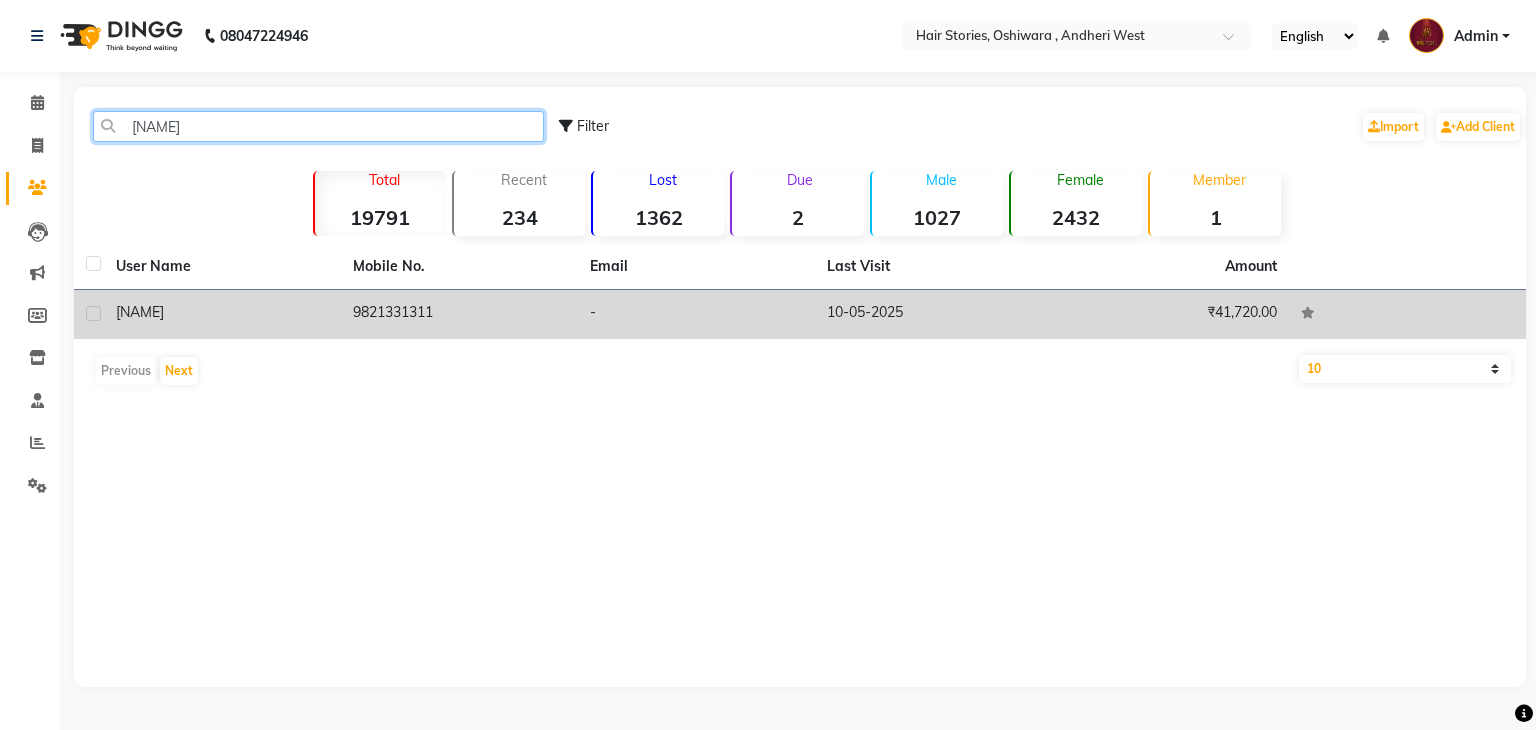 type on "[NAME]" 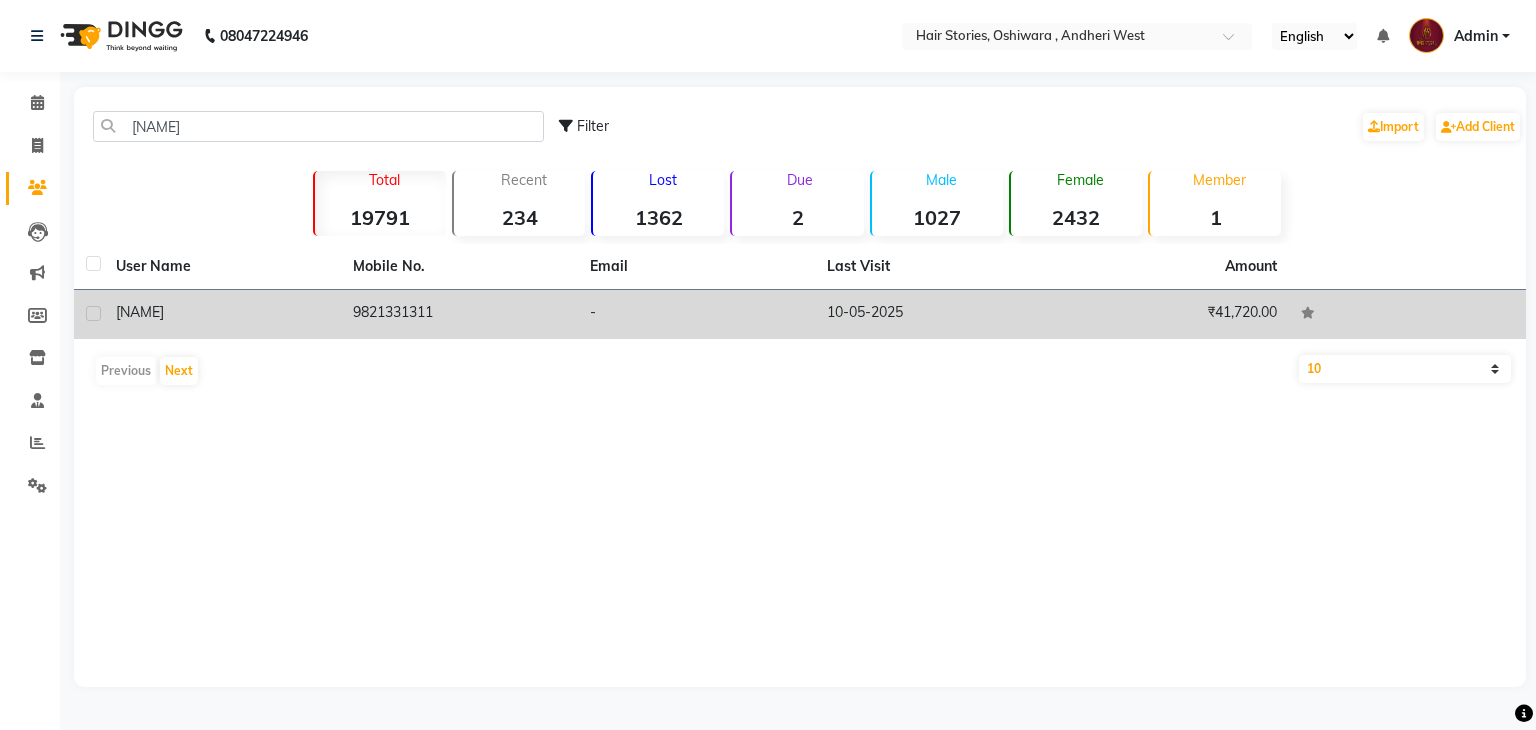 click on "[NAME]" 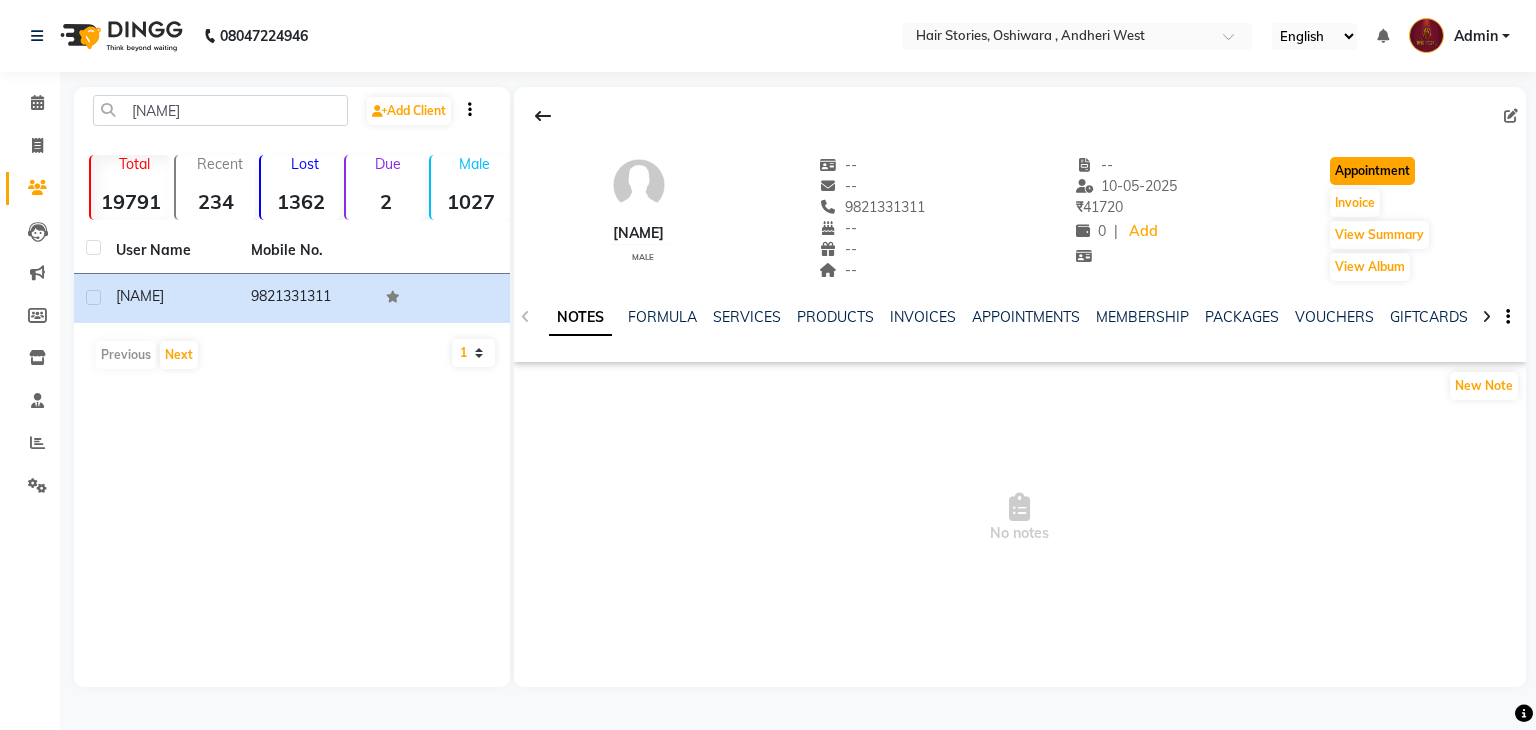 click on "Appointment" 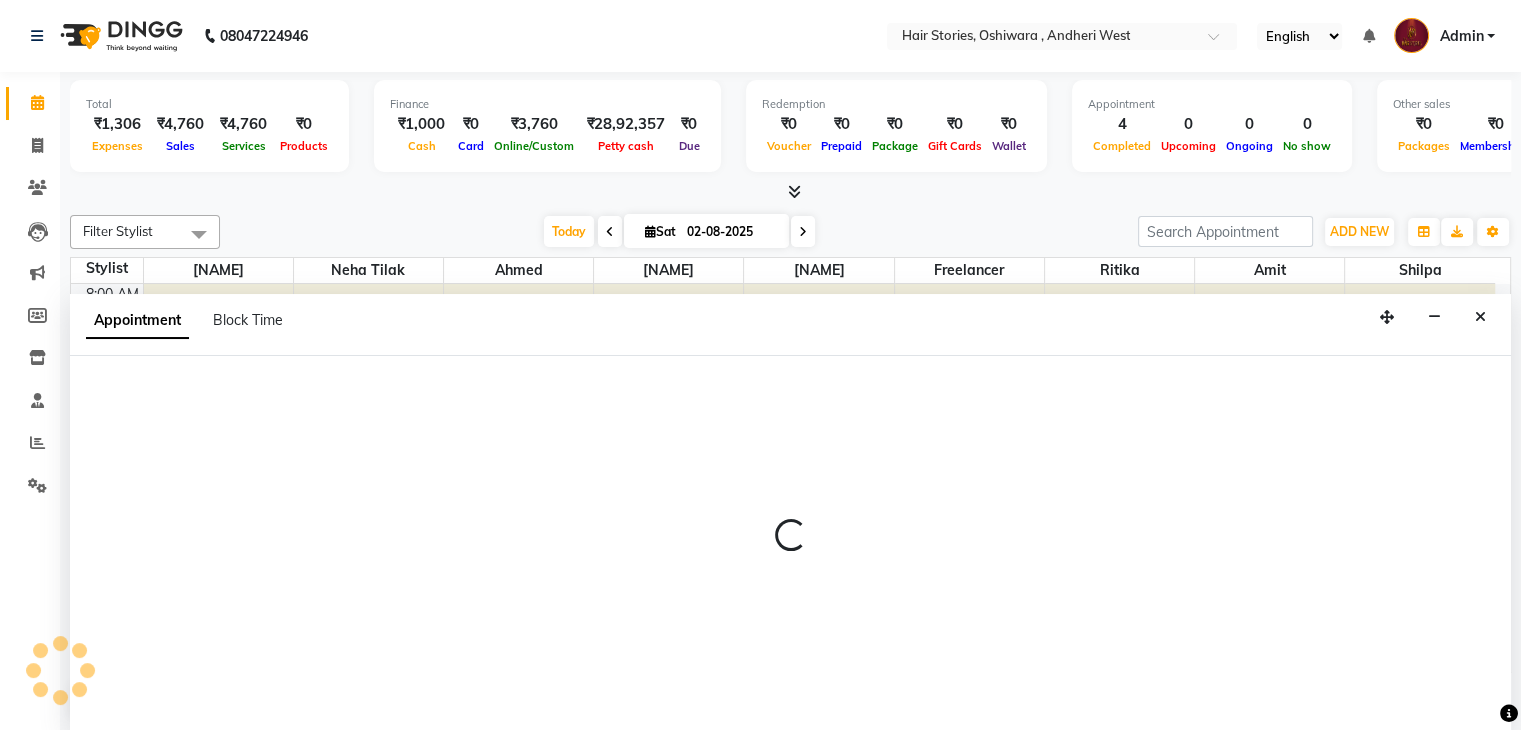 scroll, scrollTop: 1, scrollLeft: 0, axis: vertical 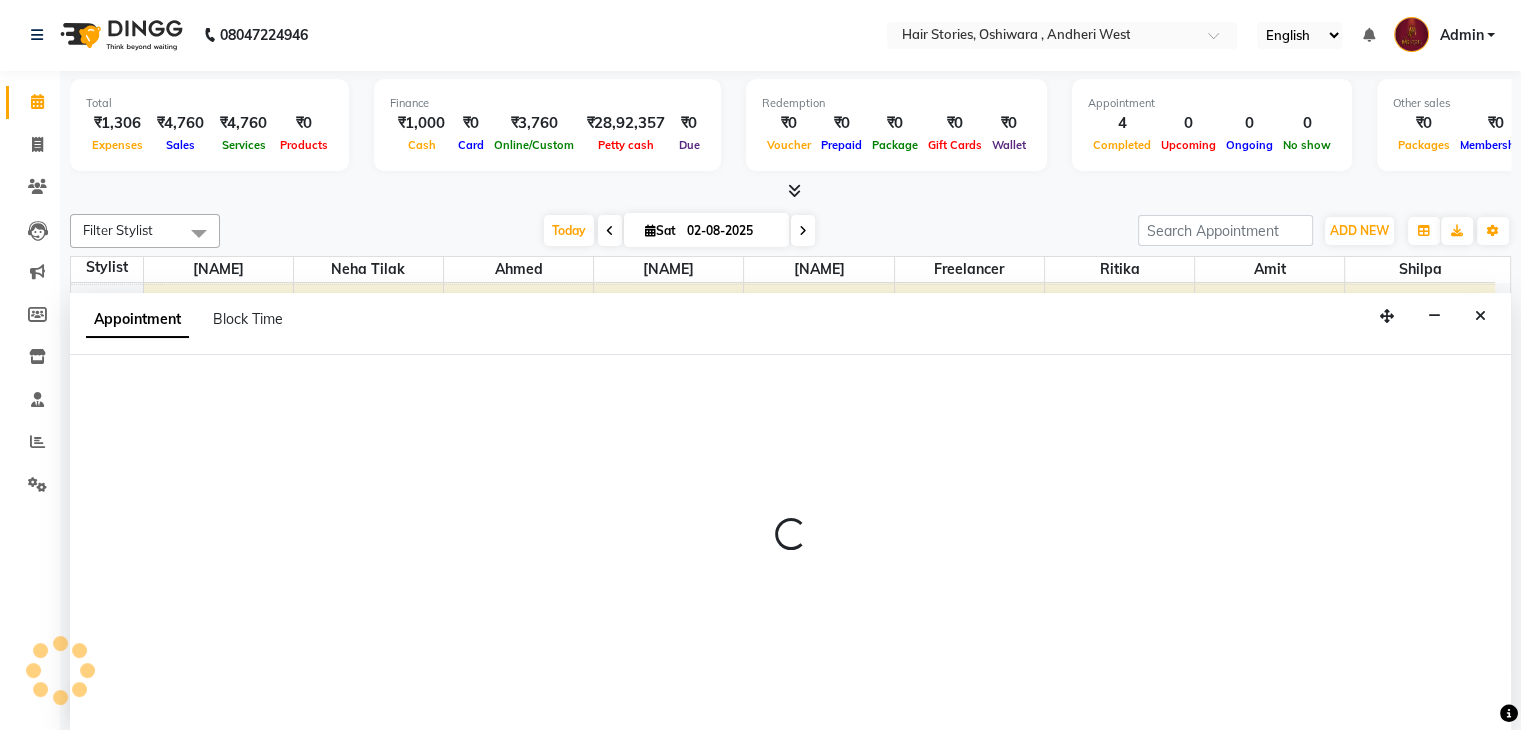 select on "540" 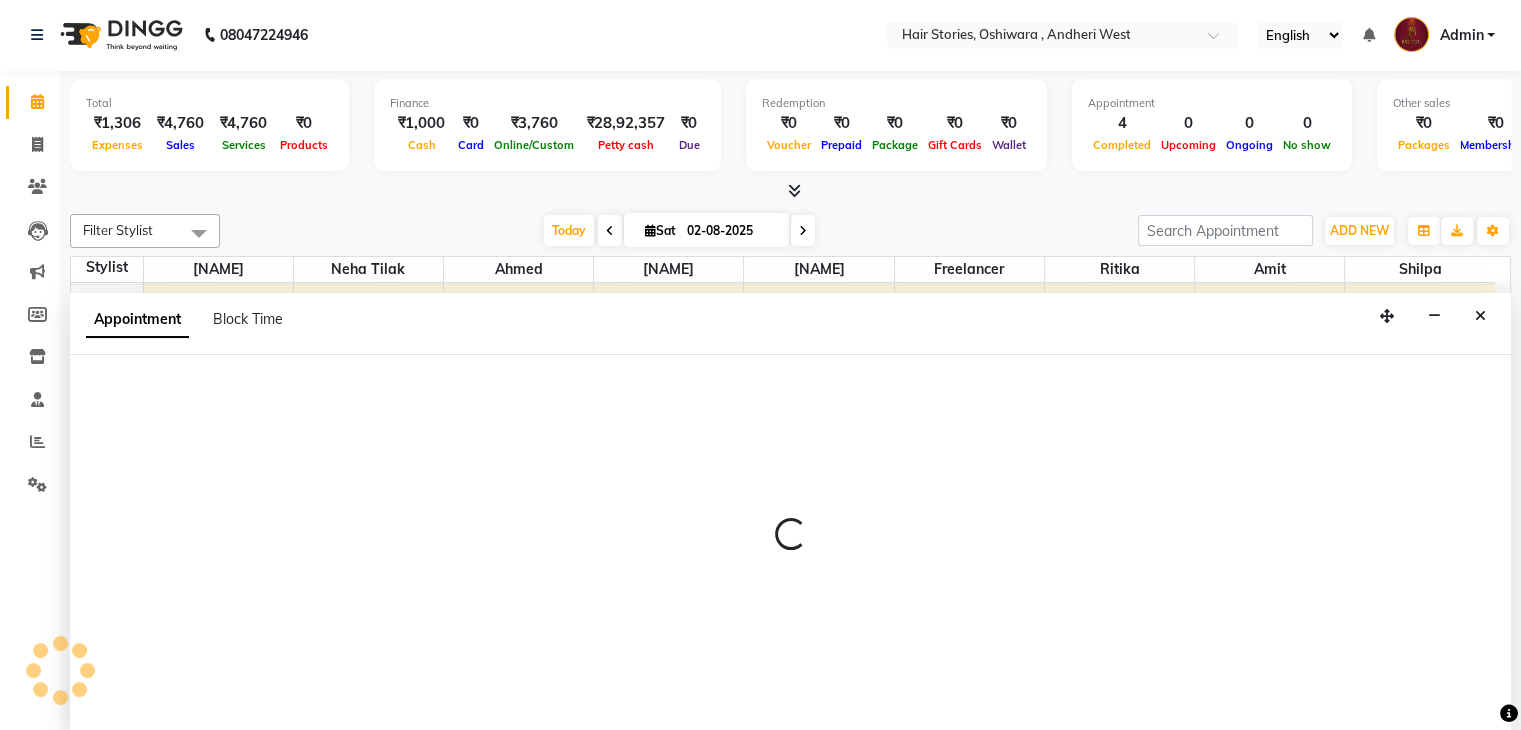 select on "tentative" 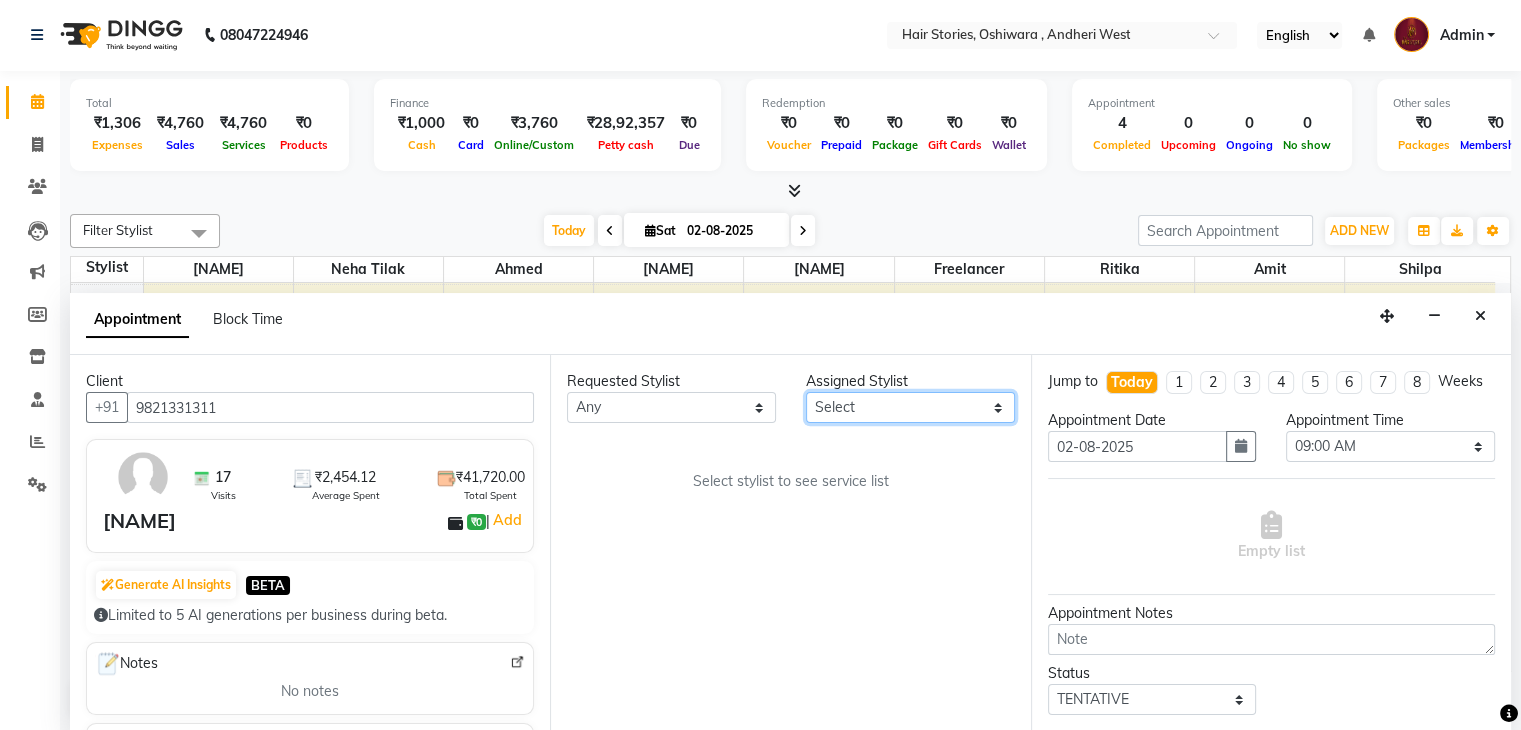 click on "Select Ahmed Amit Amit Savla Freelancer Habiba Neha Tilak Ritika Shilpa Shiraz" at bounding box center (910, 407) 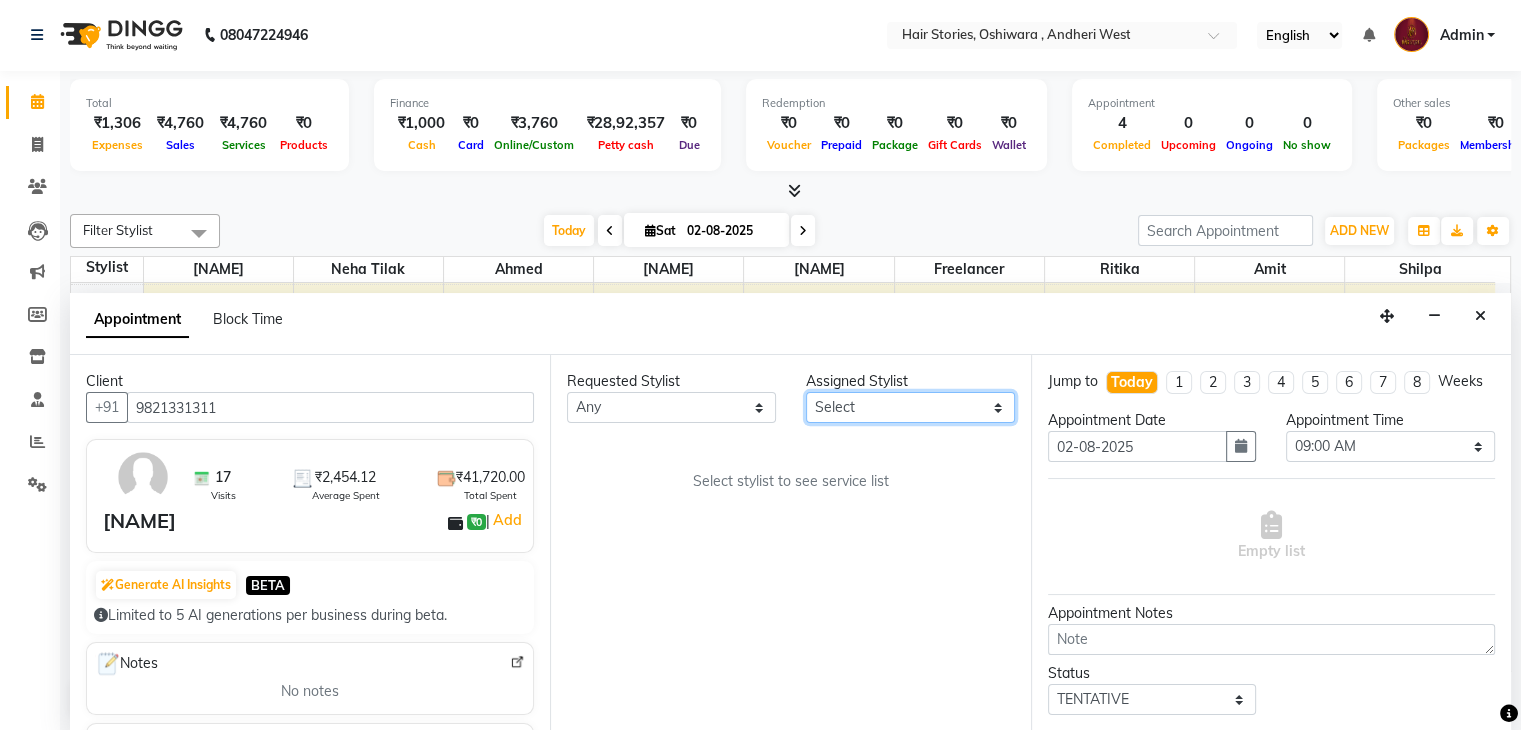 select on "7131" 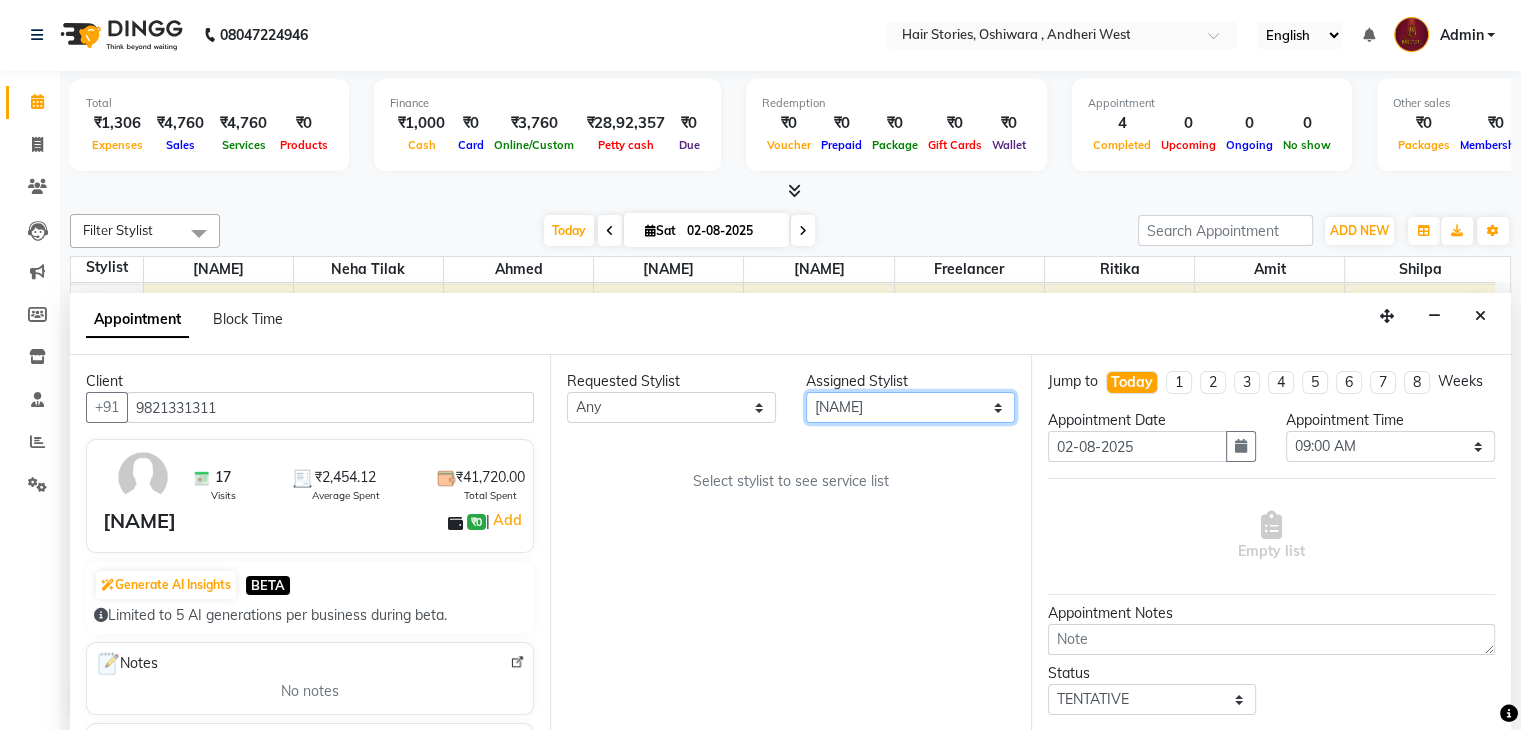 click on "Select Ahmed Amit Amit Savla Freelancer Habiba Neha Tilak Ritika Shilpa Shiraz" at bounding box center (910, 407) 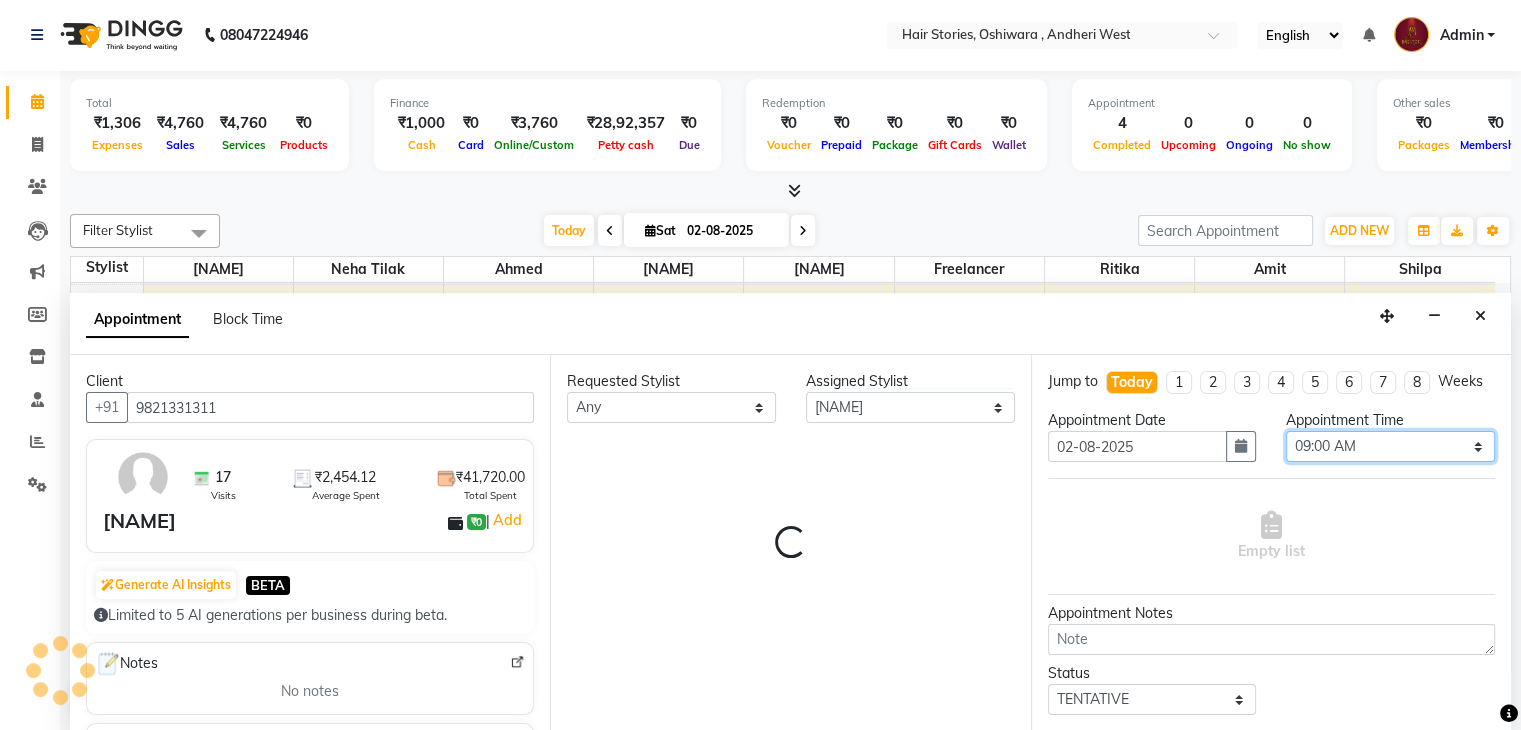click on "Select 09:00 AM 09:15 AM 09:30 AM 09:45 AM 10:00 AM 10:15 AM 10:30 AM 10:45 AM 11:00 AM 11:15 AM 11:30 AM 11:45 AM 12:00 PM 12:15 PM 12:30 PM 12:45 PM 01:00 PM 01:15 PM 01:30 PM 01:45 PM 02:00 PM 02:15 PM 02:30 PM 02:45 PM 03:00 PM 03:15 PM 03:30 PM 03:45 PM 04:00 PM 04:15 PM 04:30 PM 04:45 PM 05:00 PM 05:15 PM 05:30 PM 05:45 PM 06:00 PM 06:15 PM 06:30 PM 06:45 PM 07:00 PM 07:15 PM 07:30 PM 07:45 PM 08:00 PM 08:15 PM 08:30 PM 08:45 PM 09:00 PM 09:15 PM 09:30 PM 09:45 PM 10:00 PM 10:15 PM 10:30 PM" at bounding box center [1390, 446] 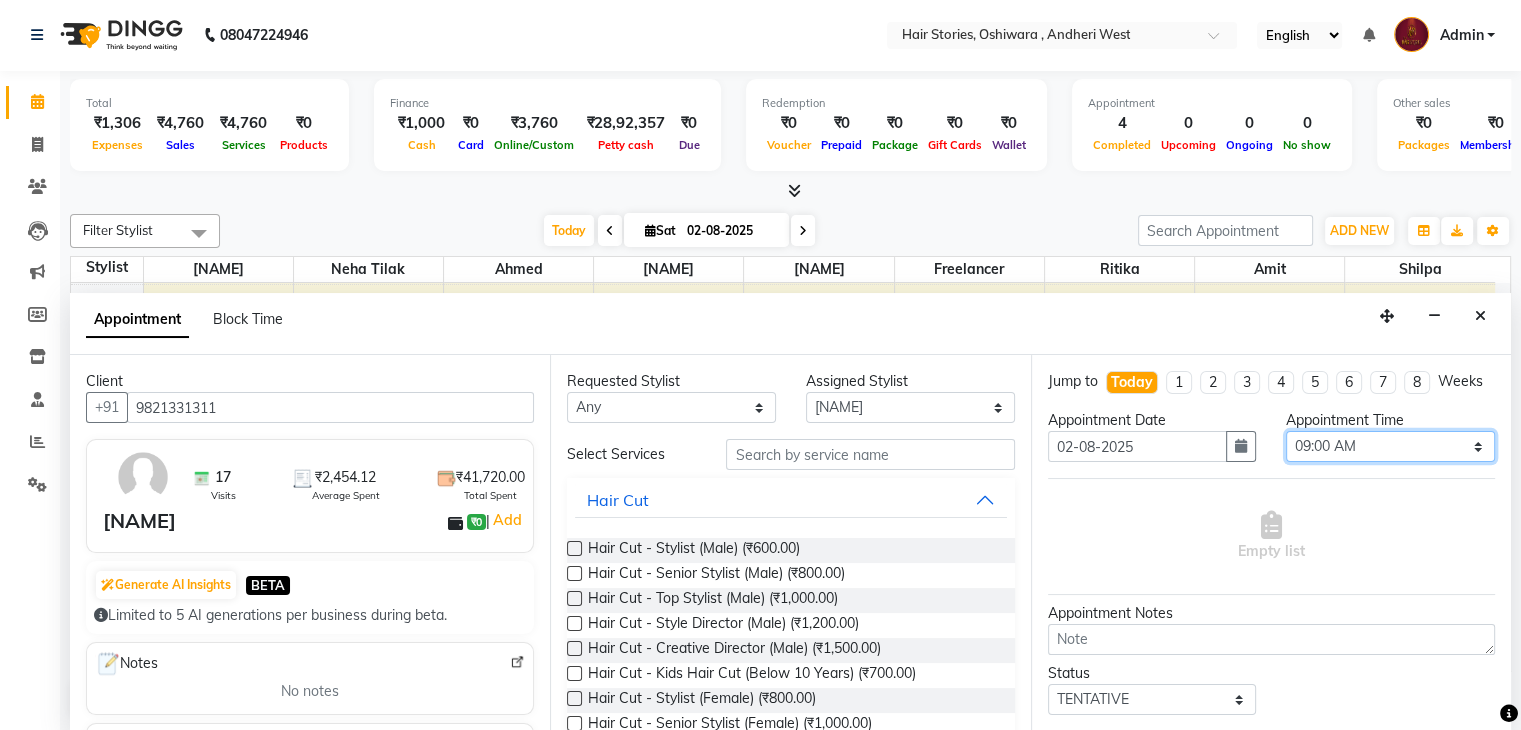 select on "960" 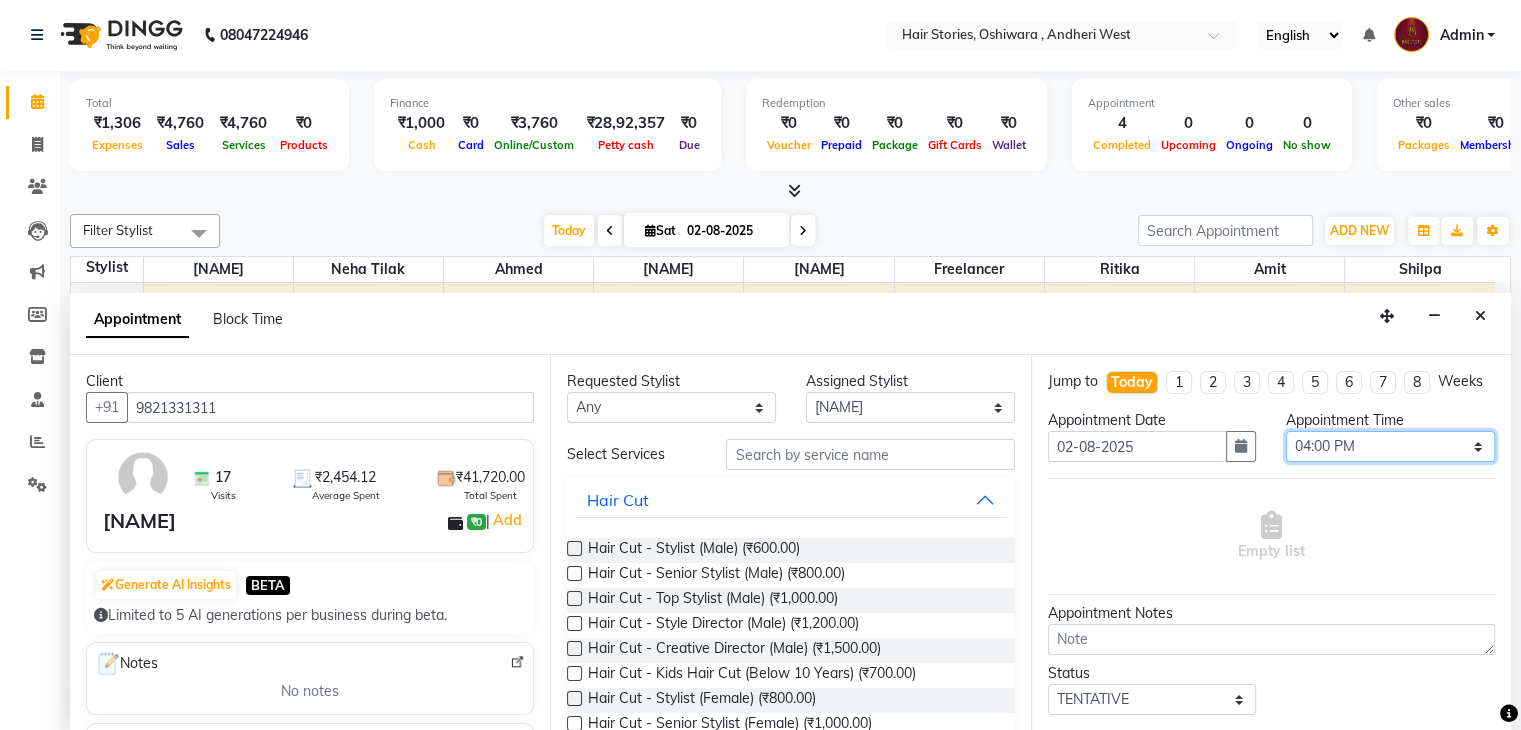 click on "Select 09:00 AM 09:15 AM 09:30 AM 09:45 AM 10:00 AM 10:15 AM 10:30 AM 10:45 AM 11:00 AM 11:15 AM 11:30 AM 11:45 AM 12:00 PM 12:15 PM 12:30 PM 12:45 PM 01:00 PM 01:15 PM 01:30 PM 01:45 PM 02:00 PM 02:15 PM 02:30 PM 02:45 PM 03:00 PM 03:15 PM 03:30 PM 03:45 PM 04:00 PM 04:15 PM 04:30 PM 04:45 PM 05:00 PM 05:15 PM 05:30 PM 05:45 PM 06:00 PM 06:15 PM 06:30 PM 06:45 PM 07:00 PM 07:15 PM 07:30 PM 07:45 PM 08:00 PM 08:15 PM 08:30 PM 08:45 PM 09:00 PM 09:15 PM 09:30 PM 09:45 PM 10:00 PM 10:15 PM 10:30 PM" at bounding box center [1390, 446] 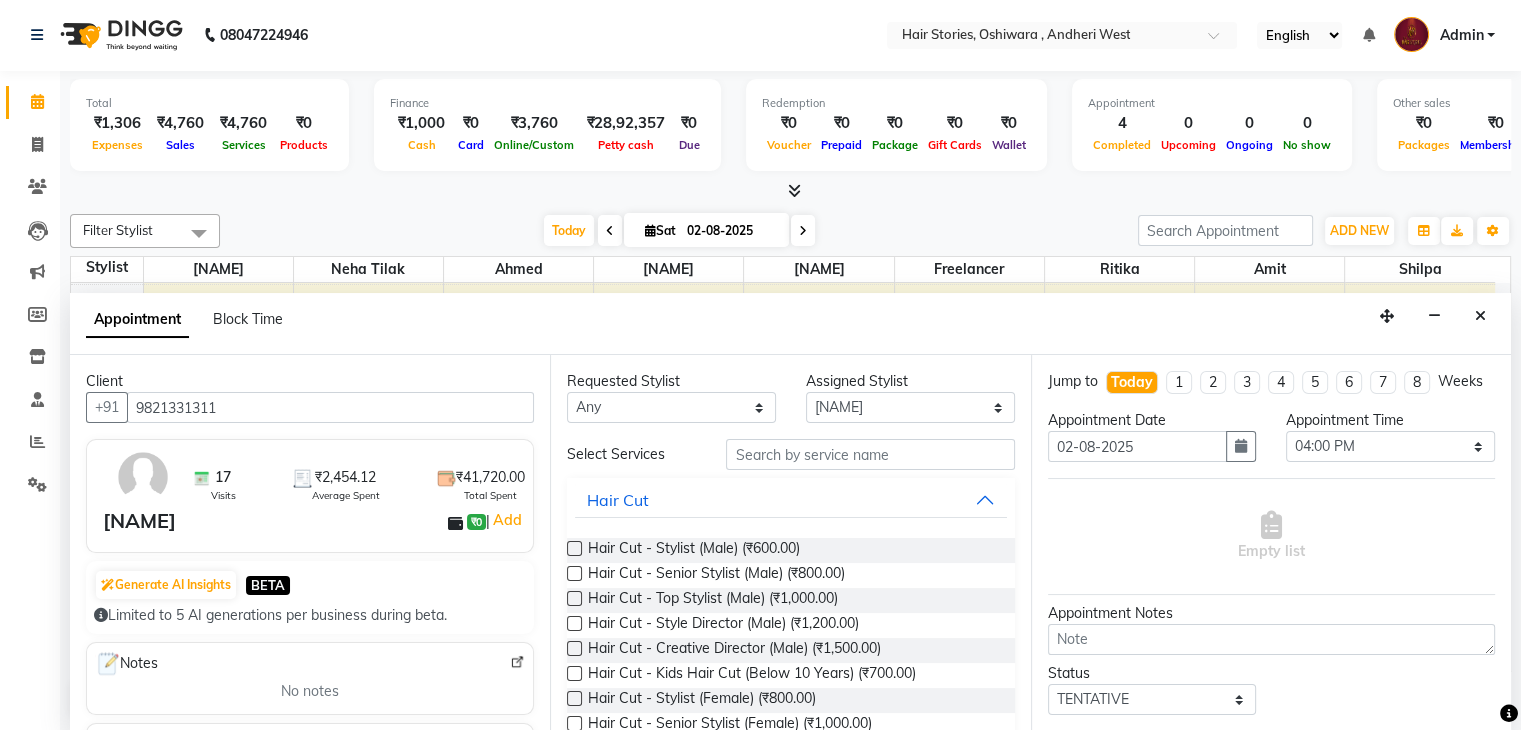 click at bounding box center [574, 648] 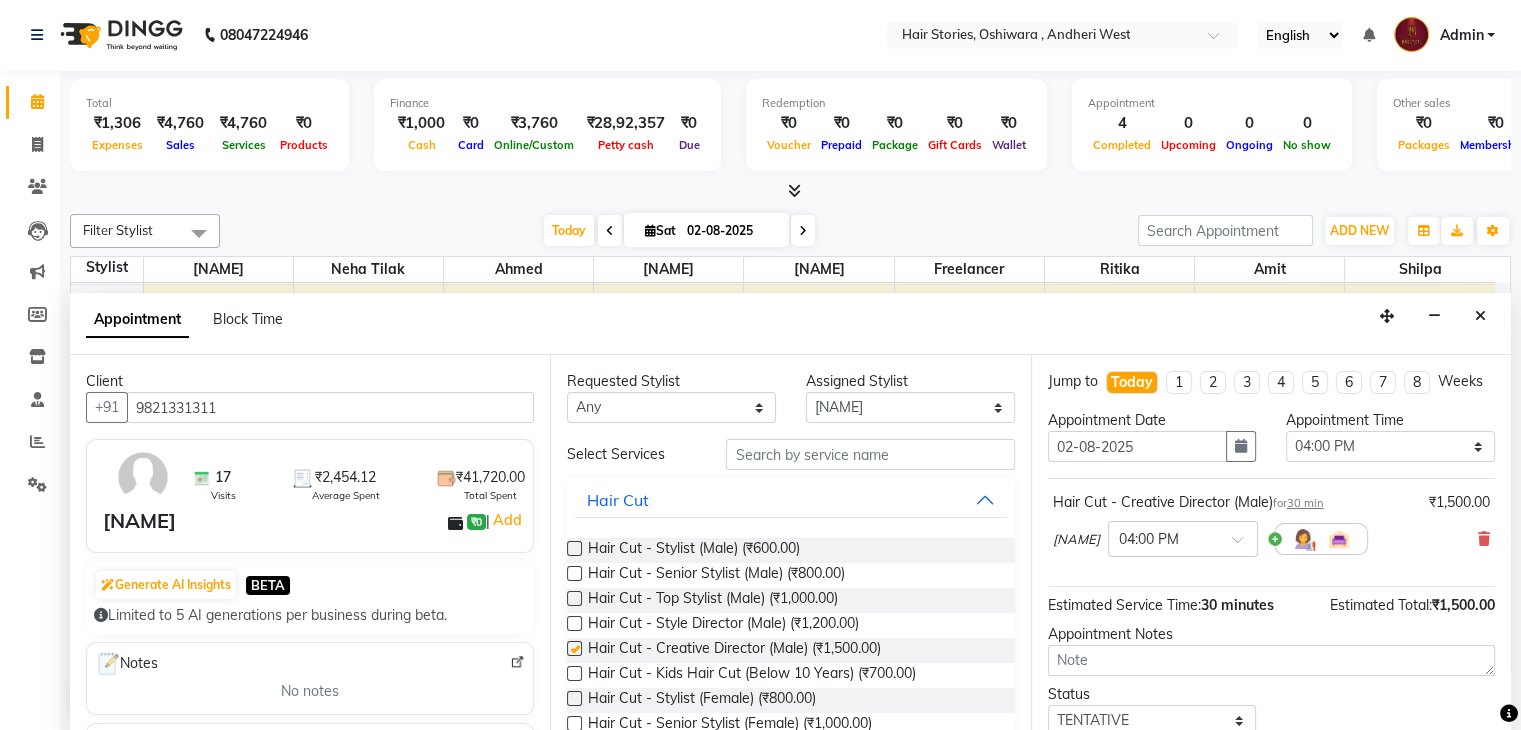 checkbox on "false" 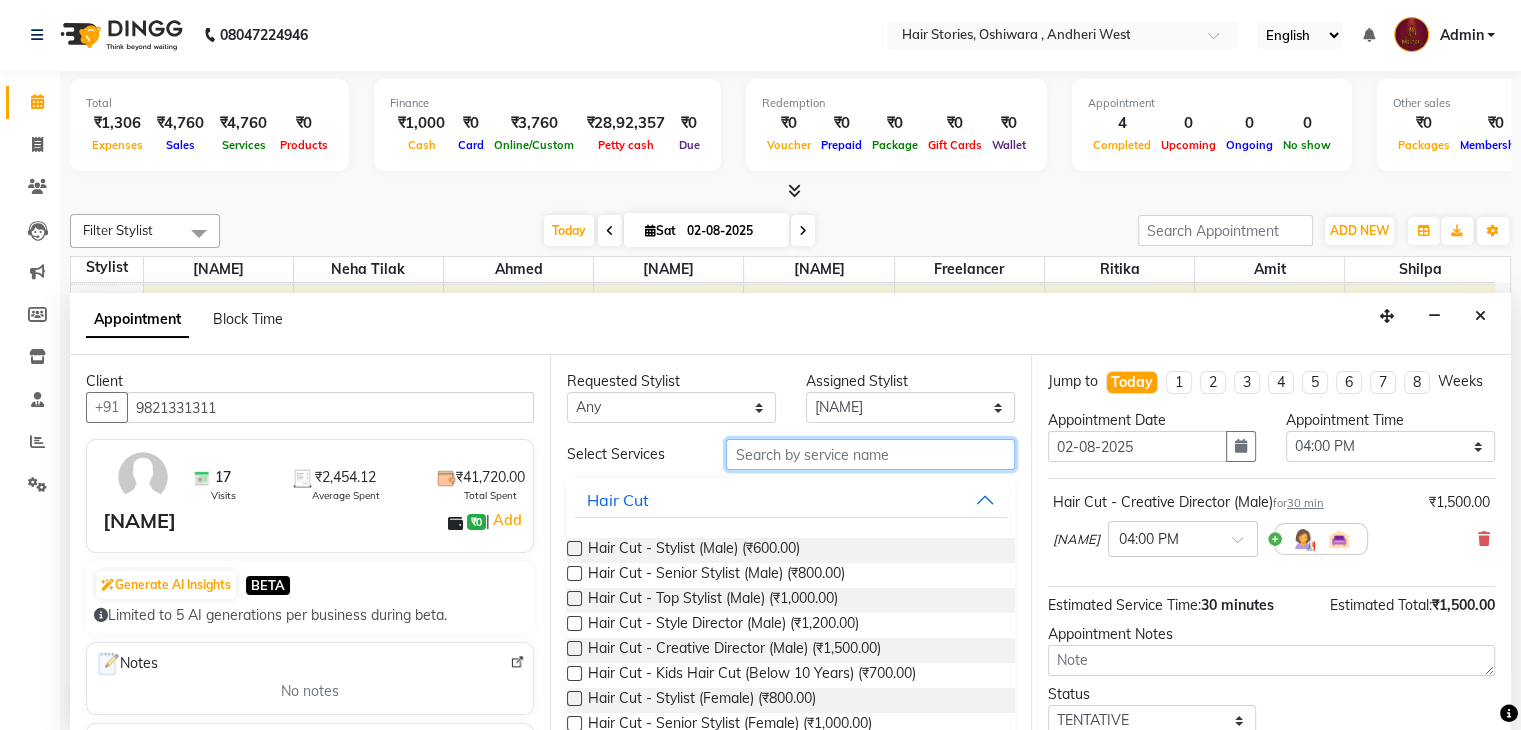 click at bounding box center (870, 454) 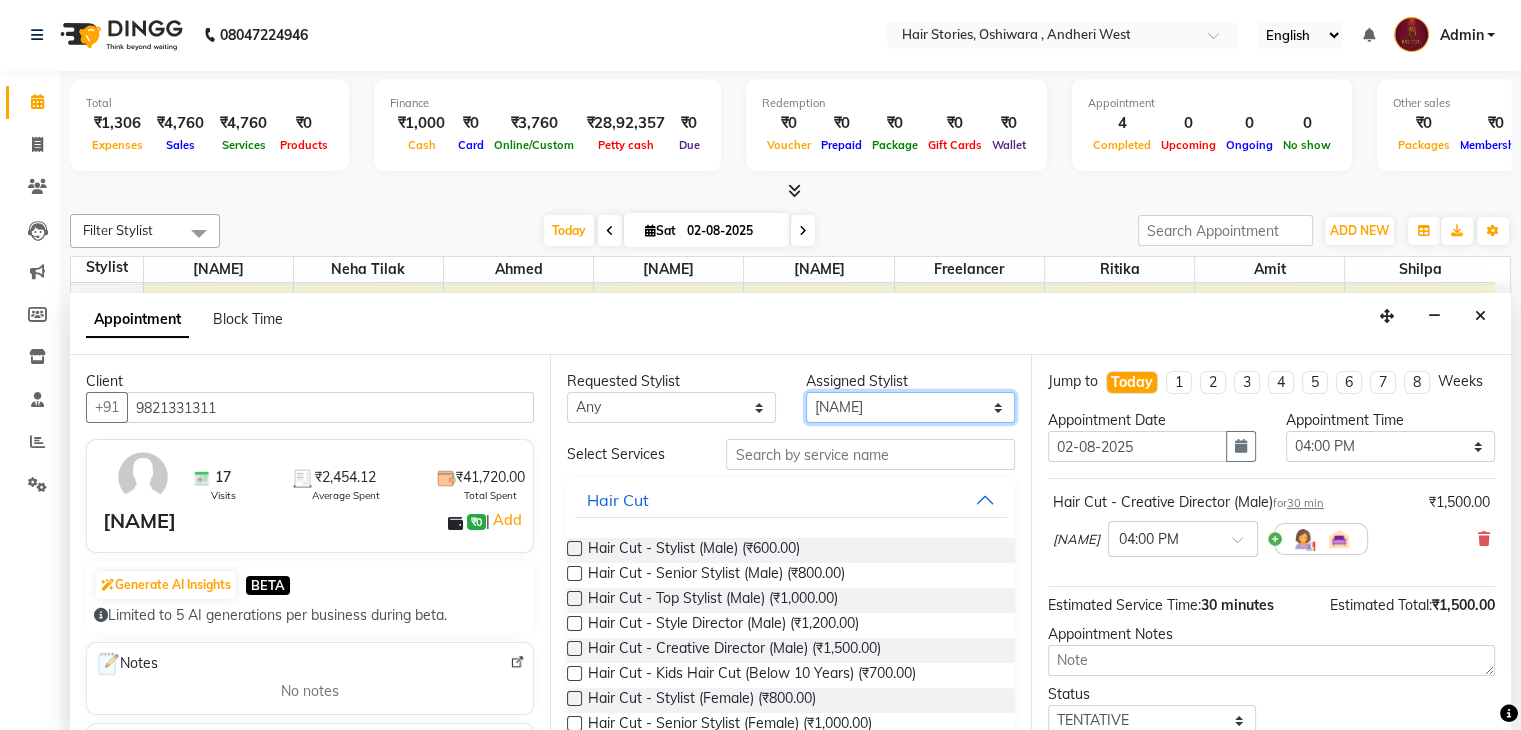 click on "Select Ahmed Amit Amit Savla Freelancer Habiba Neha Tilak Ritika Shilpa Shiraz" at bounding box center (910, 407) 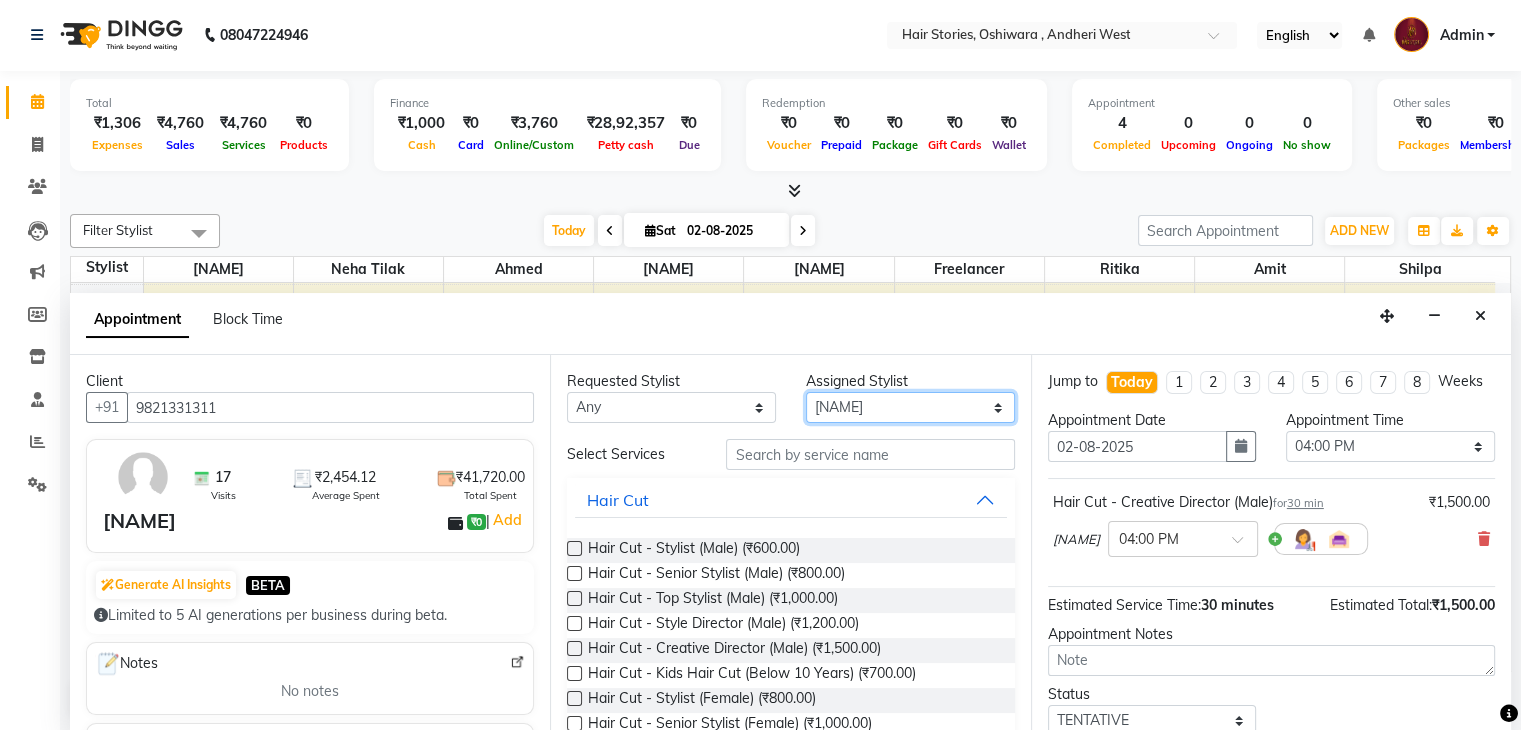 select on "7169" 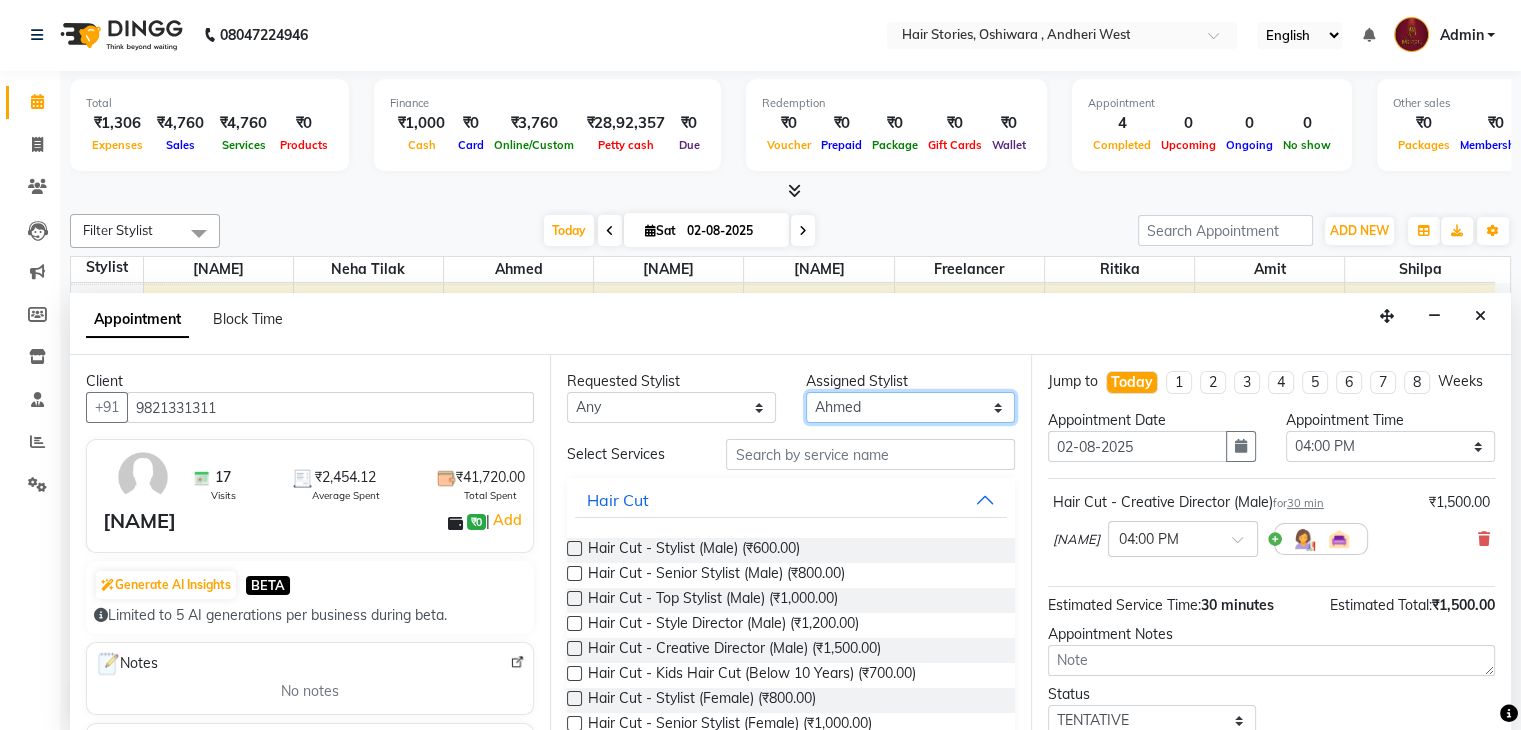 click on "Select Ahmed Amit Amit Savla Freelancer Habiba Neha Tilak Ritika Shilpa Shiraz" at bounding box center (910, 407) 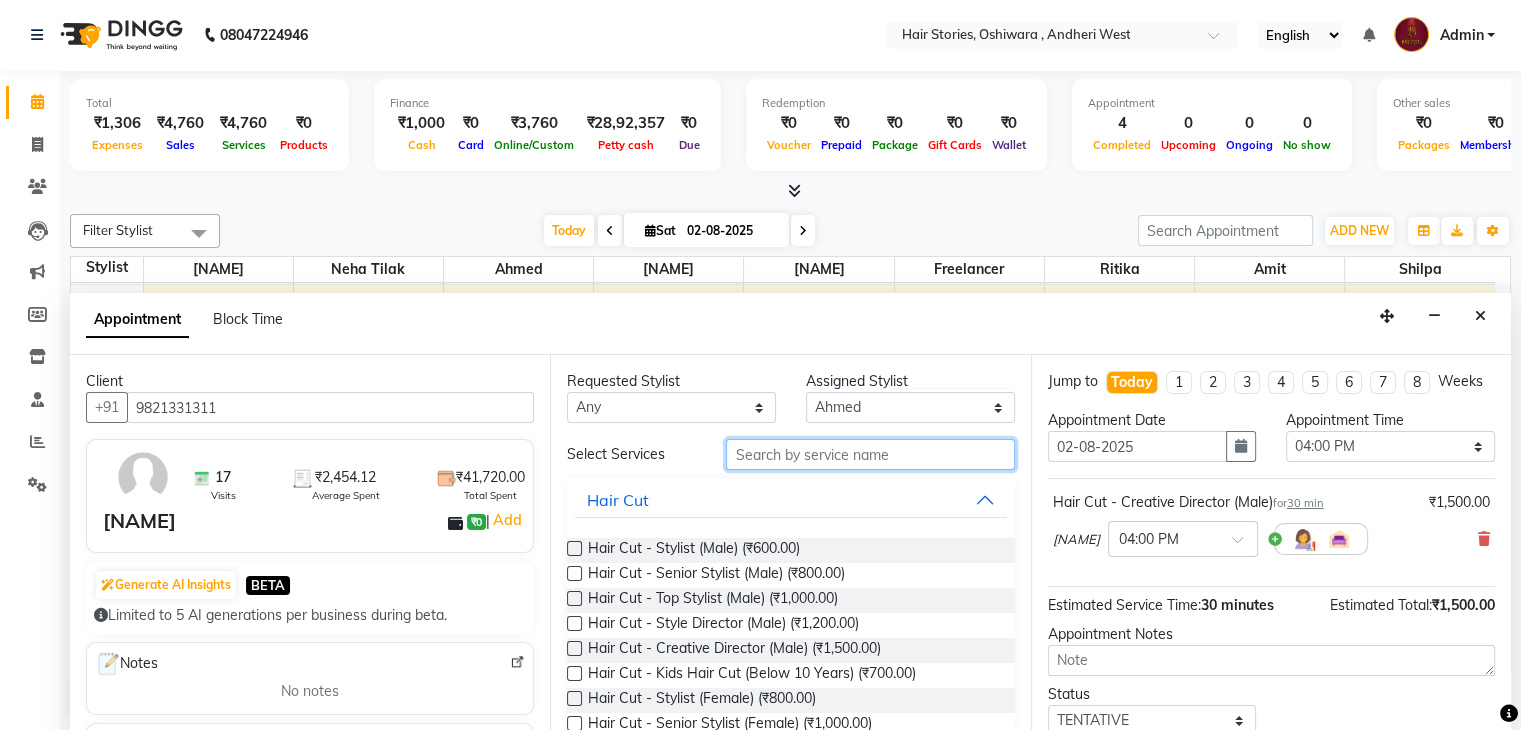 click at bounding box center [870, 454] 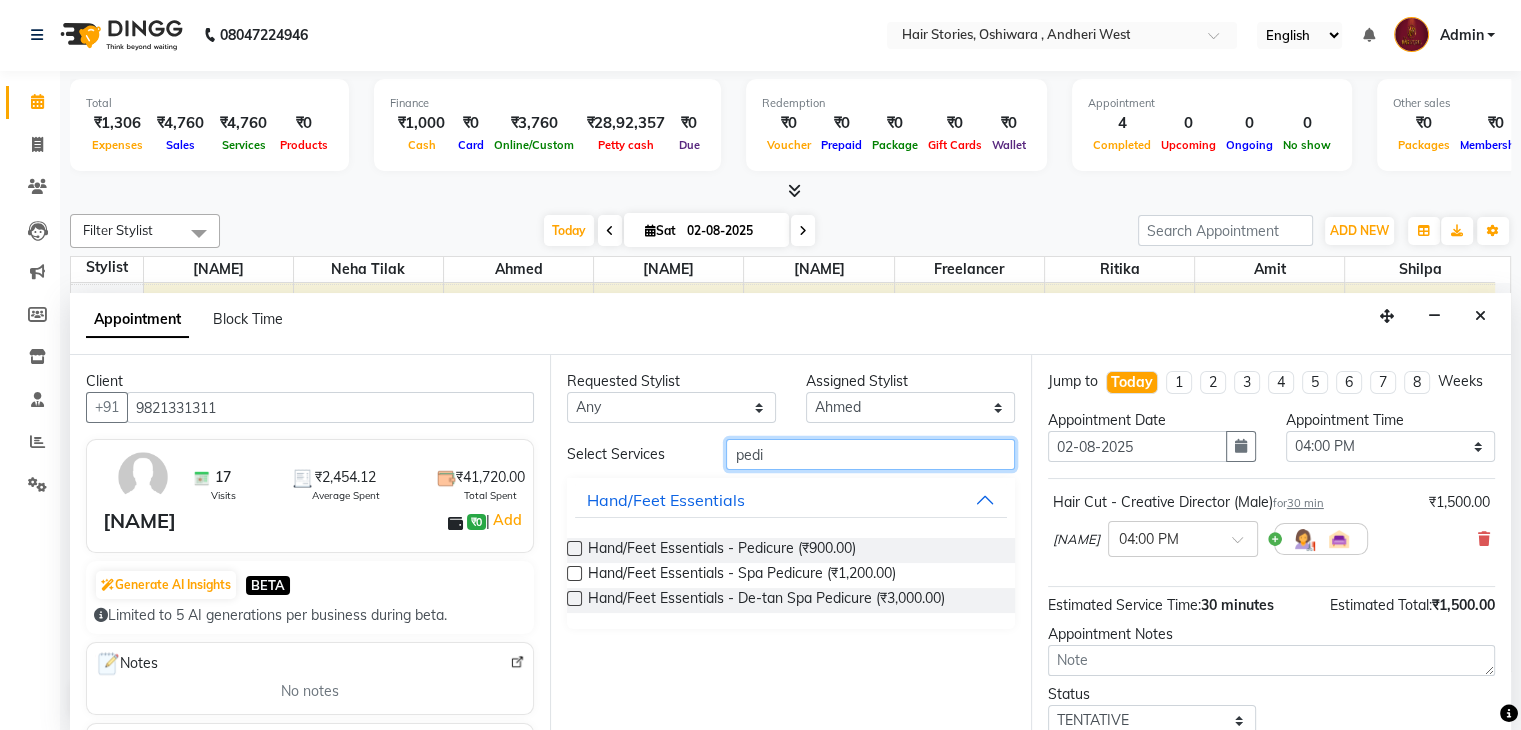 type on "pedi" 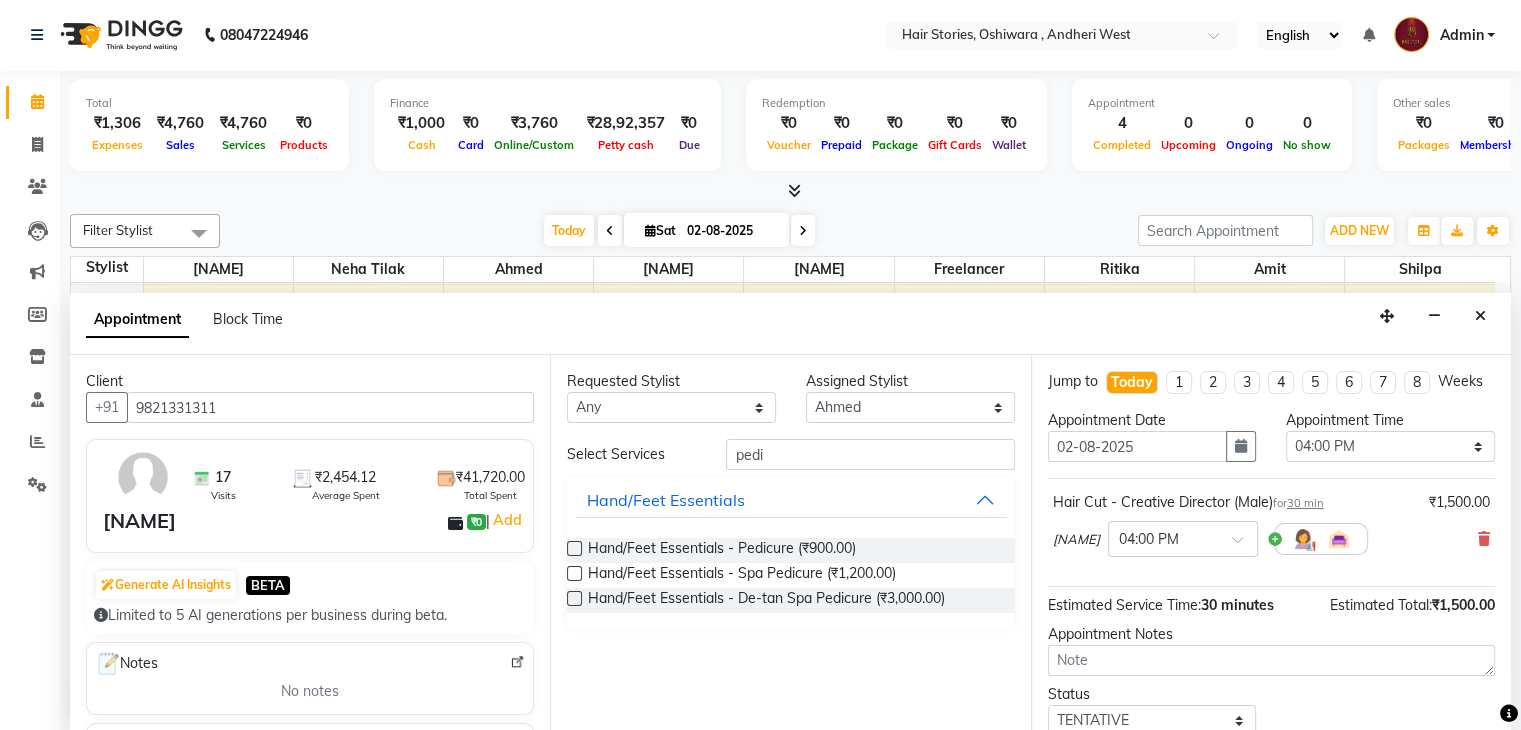click at bounding box center [574, 548] 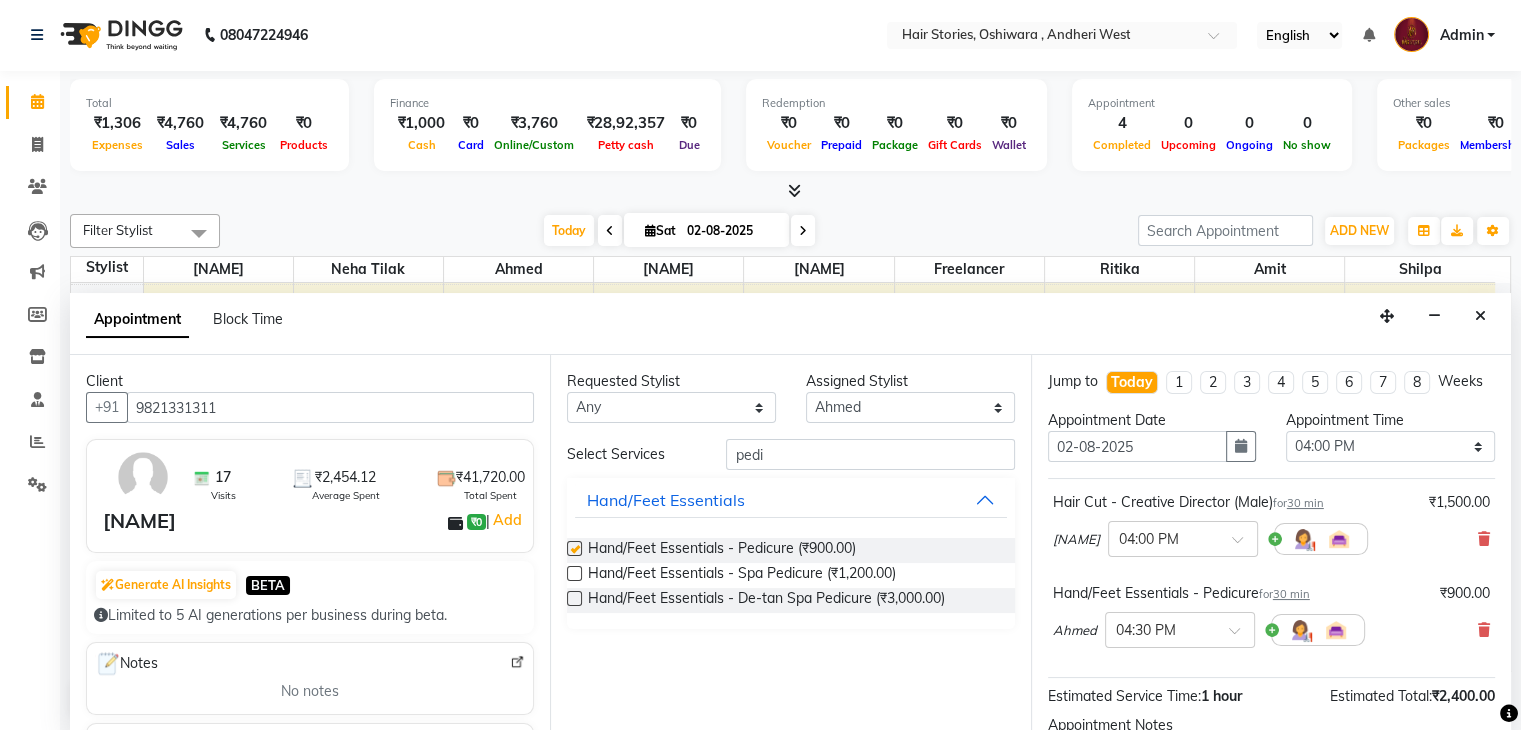checkbox on "false" 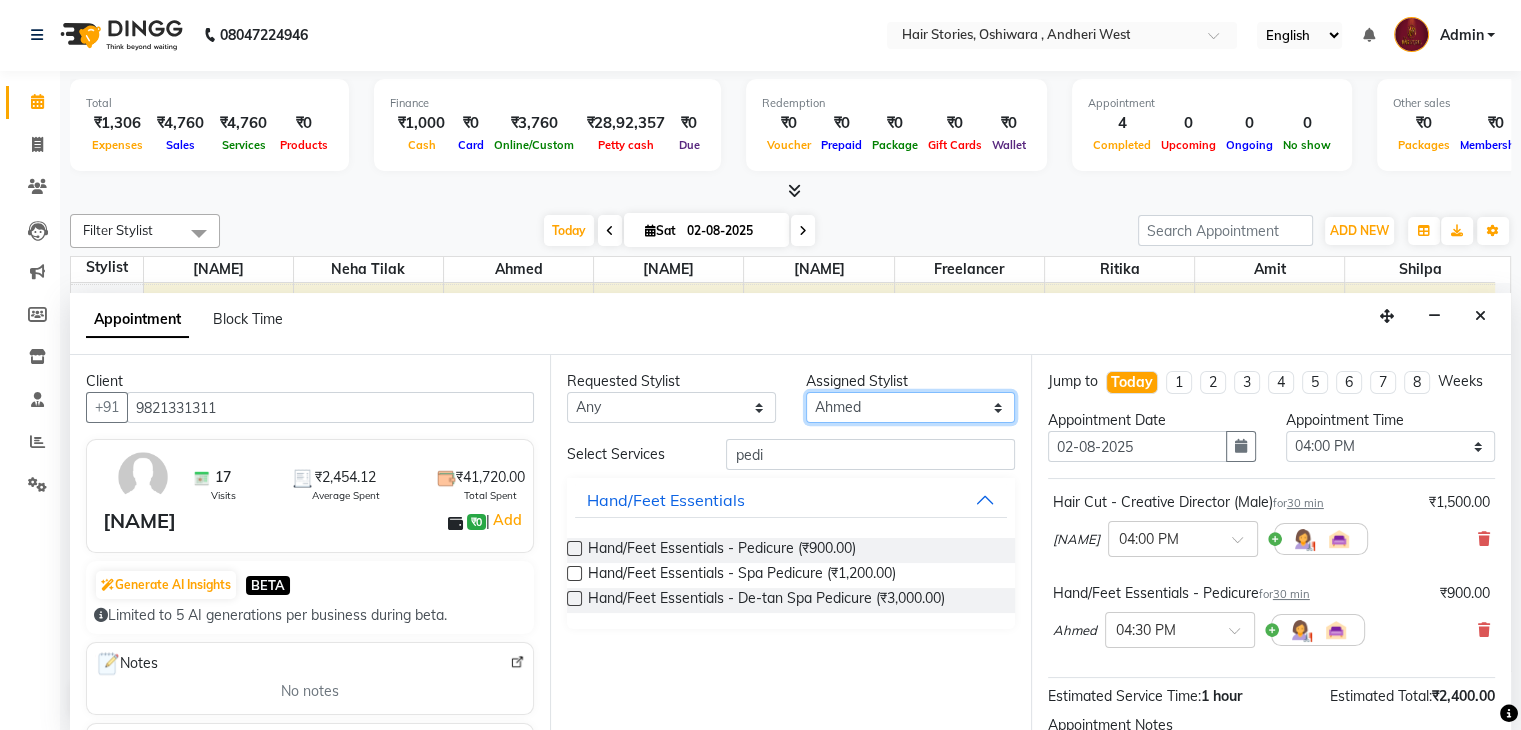 click on "Select Ahmed Amit Amit Savla Freelancer Habiba Neha Tilak Ritika Shilpa Shiraz" at bounding box center [910, 407] 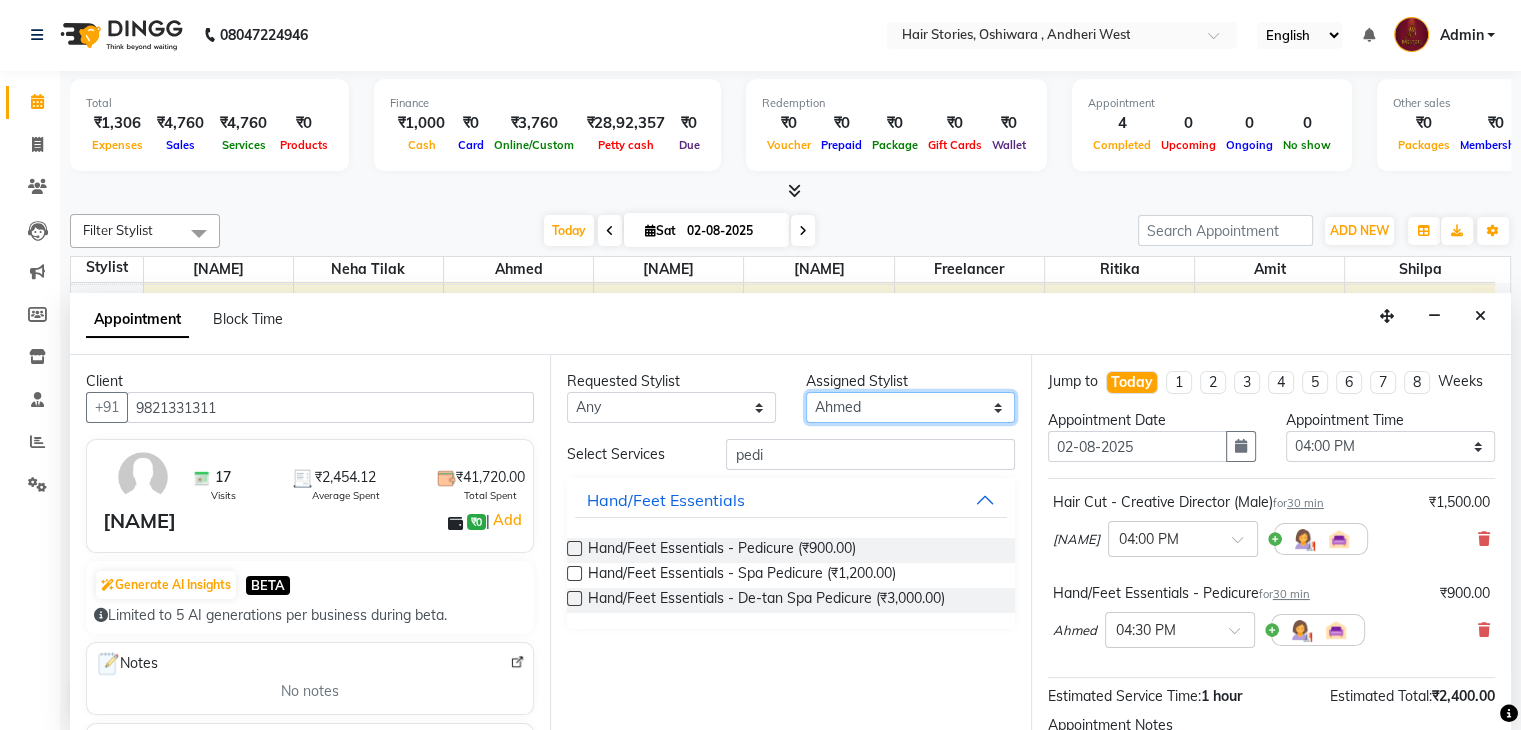 select on "47604" 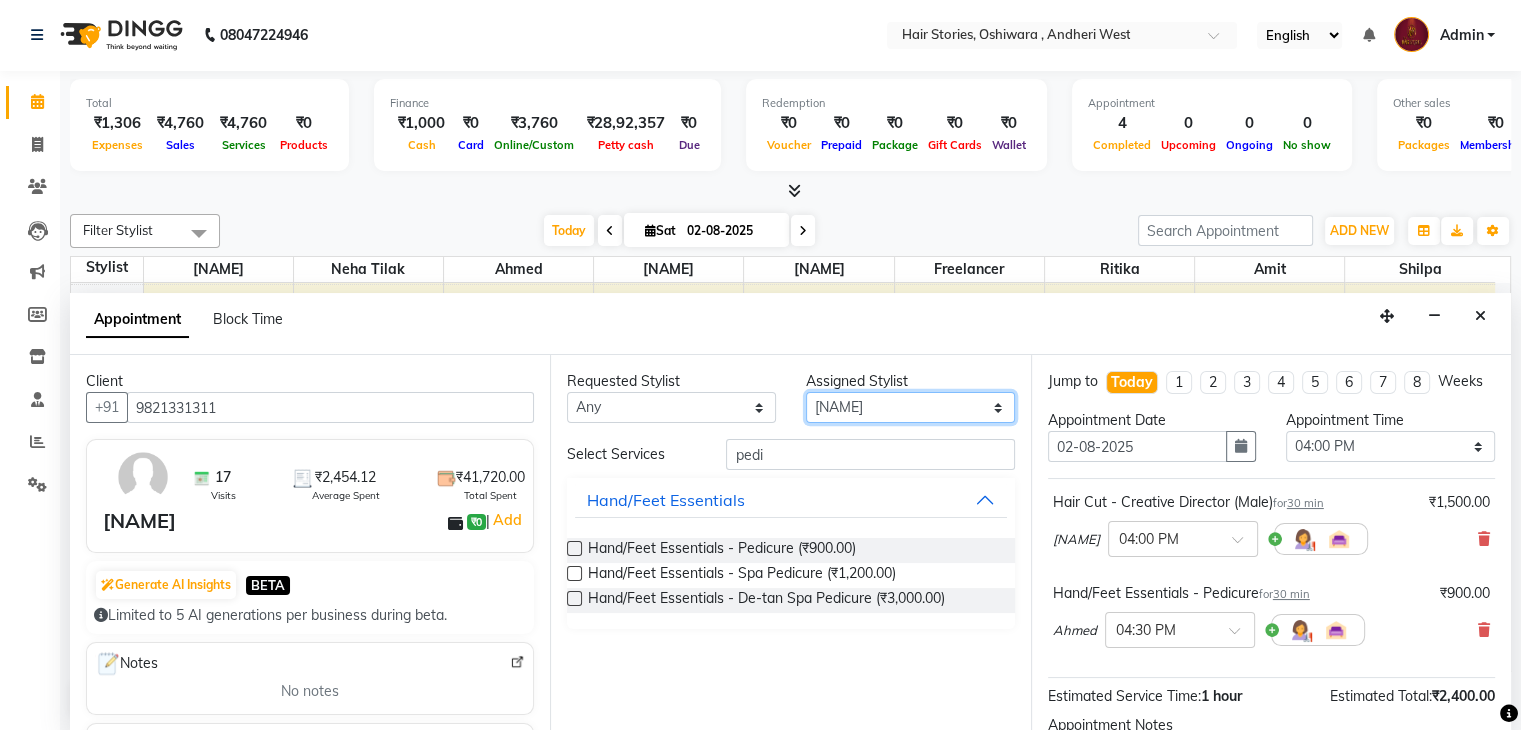 click on "Select Ahmed Amit Amit Savla Freelancer Habiba Neha Tilak Ritika Shilpa Shiraz" at bounding box center (910, 407) 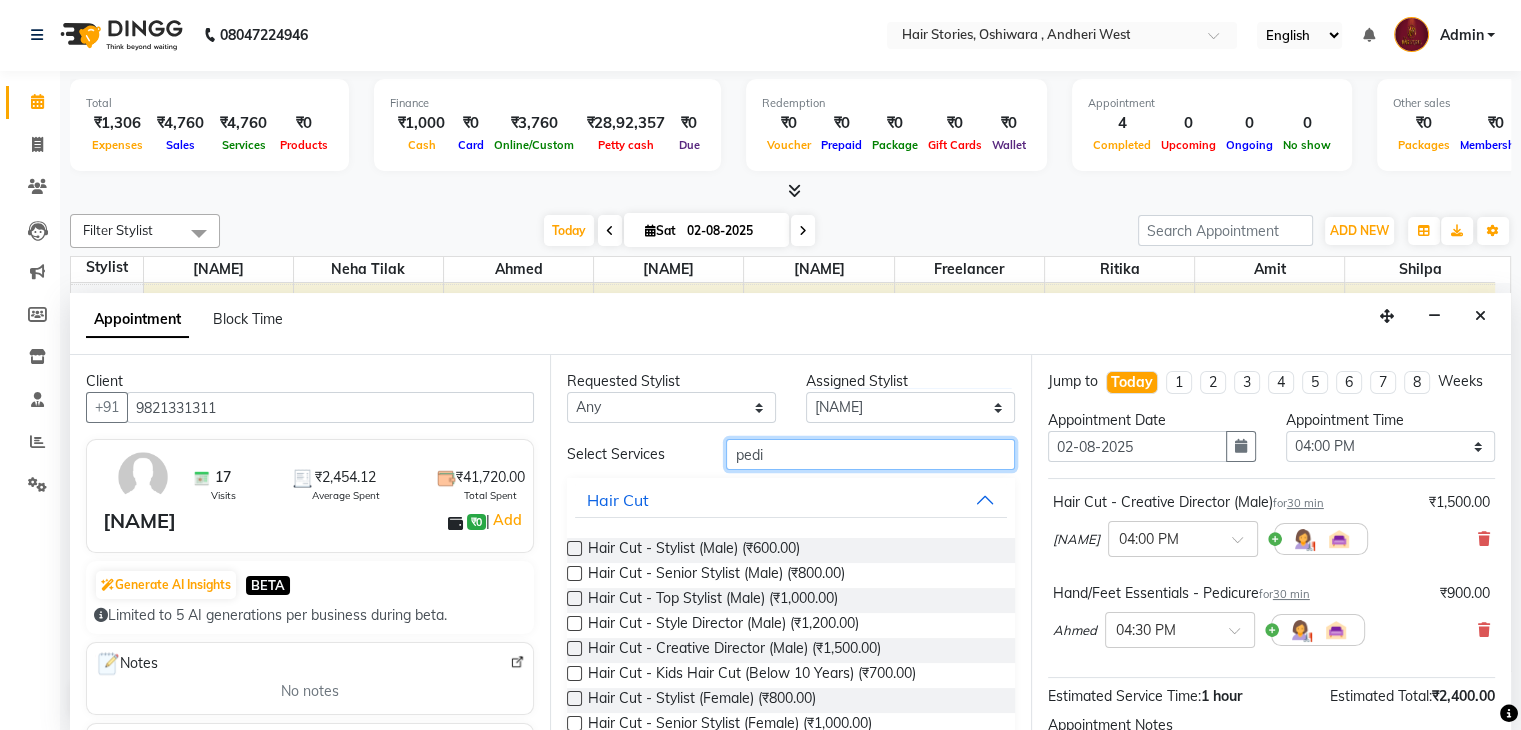 drag, startPoint x: 753, startPoint y: 453, endPoint x: 649, endPoint y: 447, distance: 104.172935 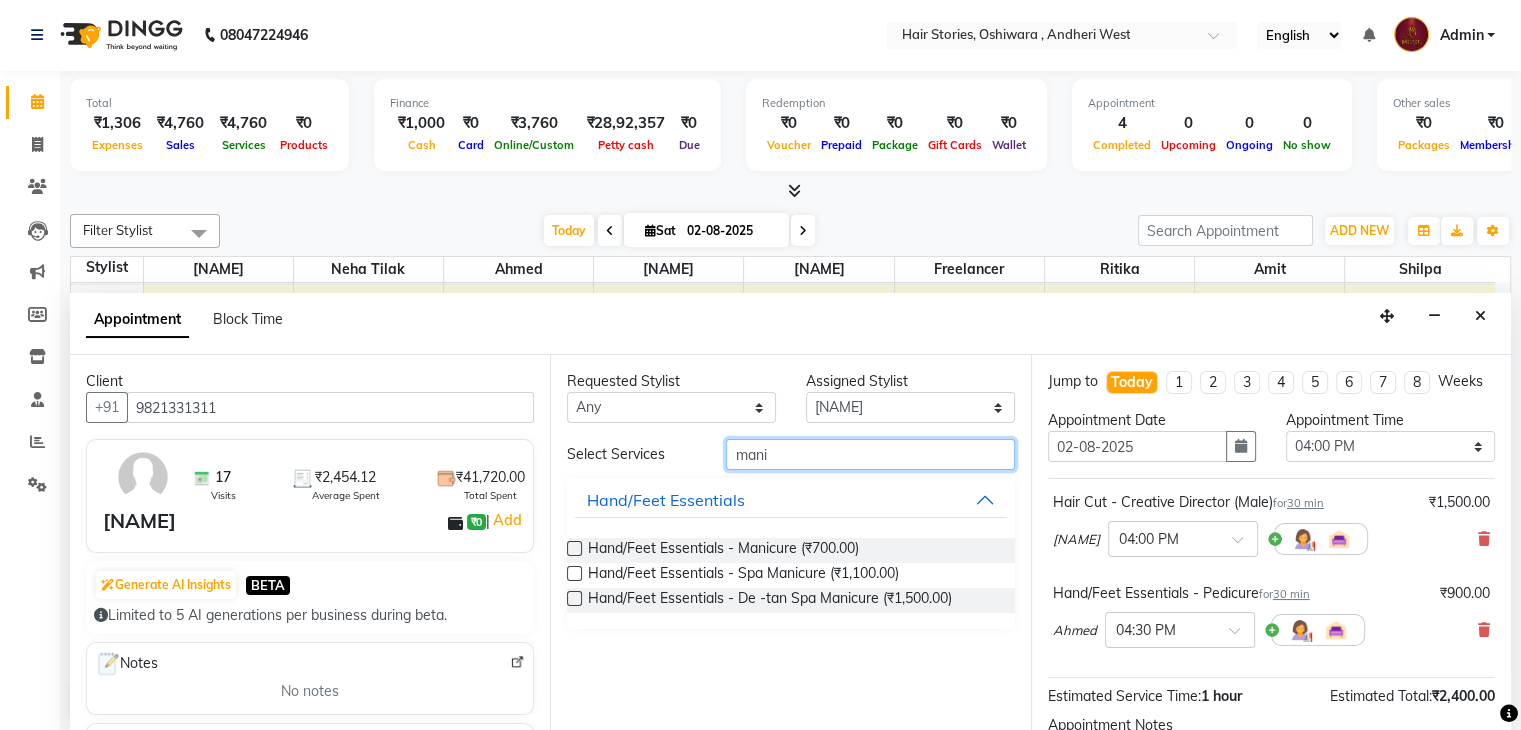 type on "mani" 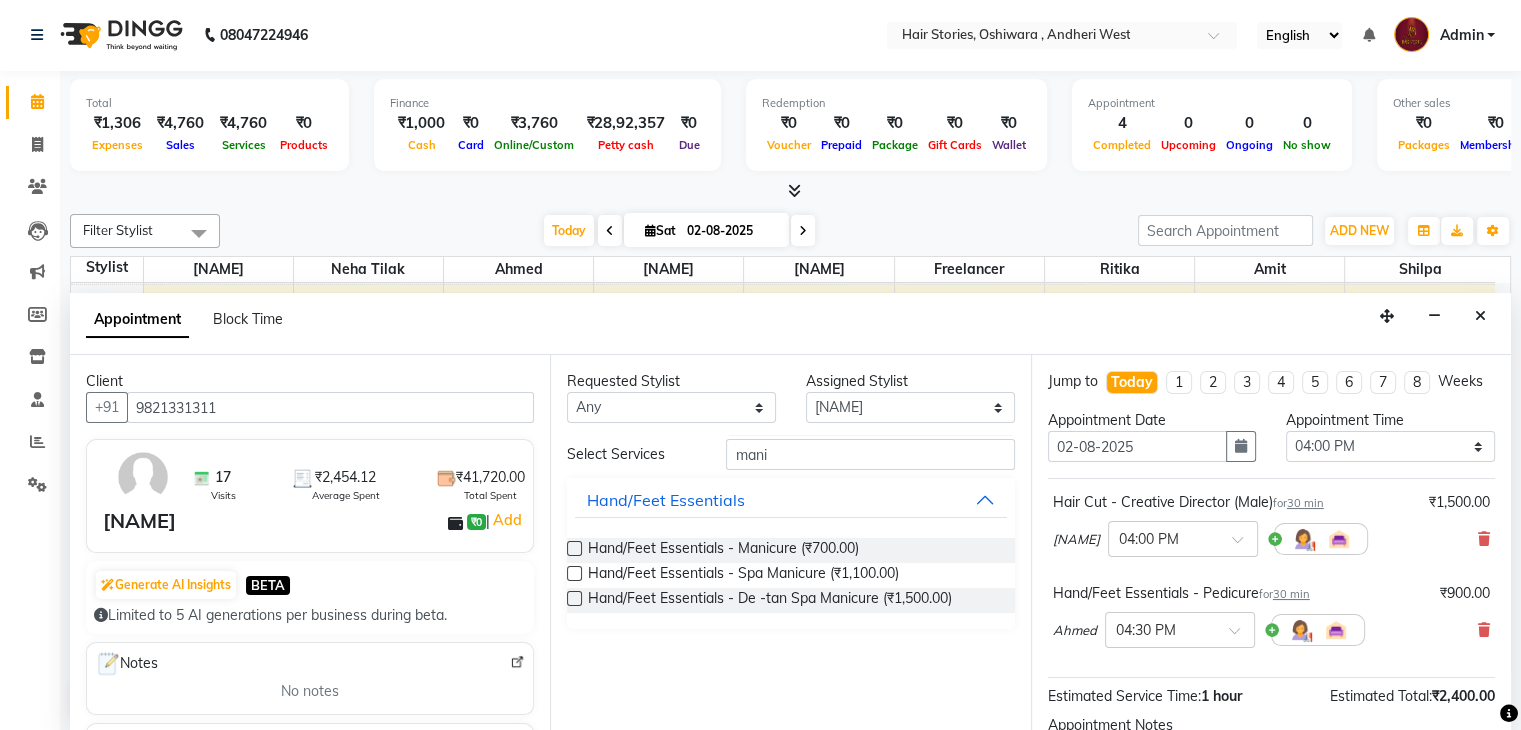 click at bounding box center (574, 548) 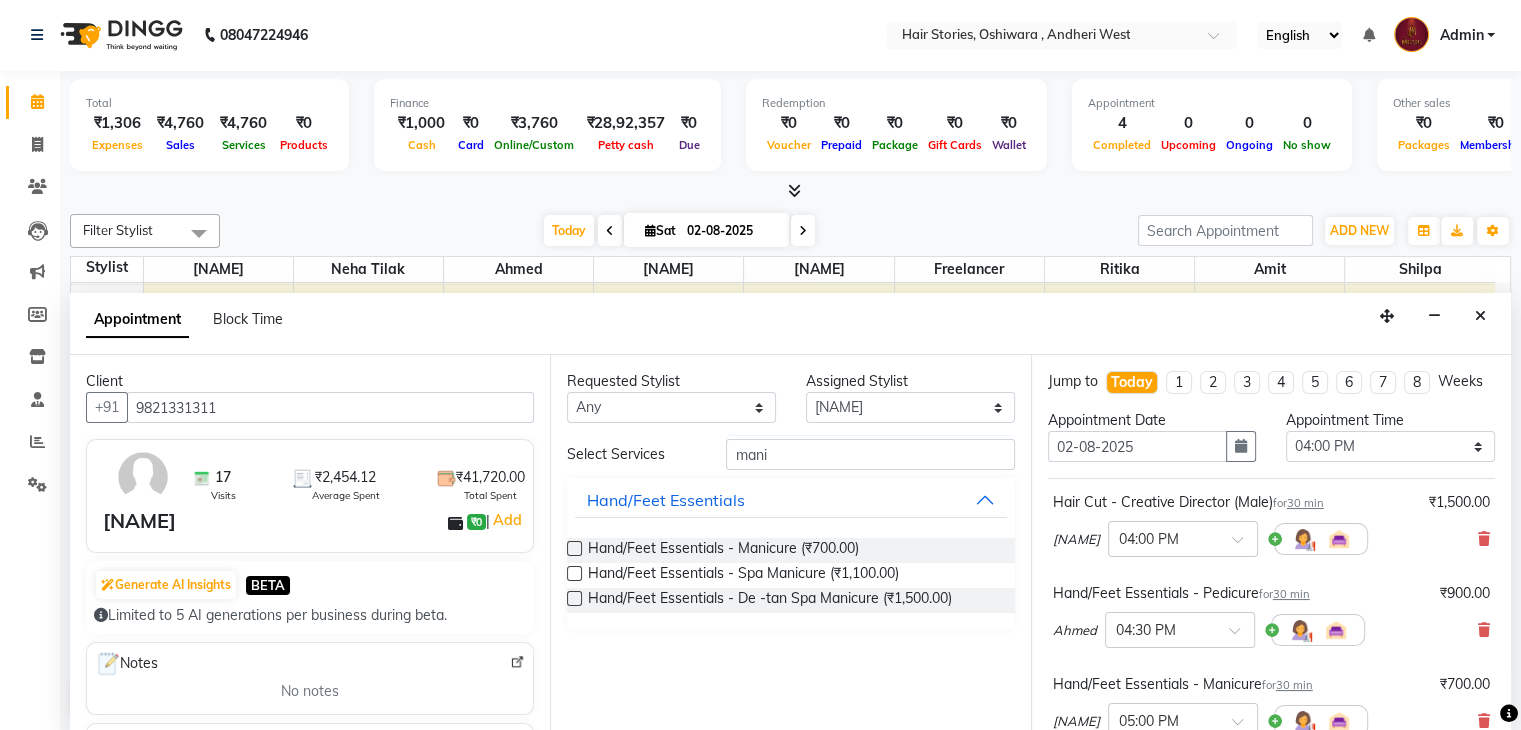 click at bounding box center [574, 548] 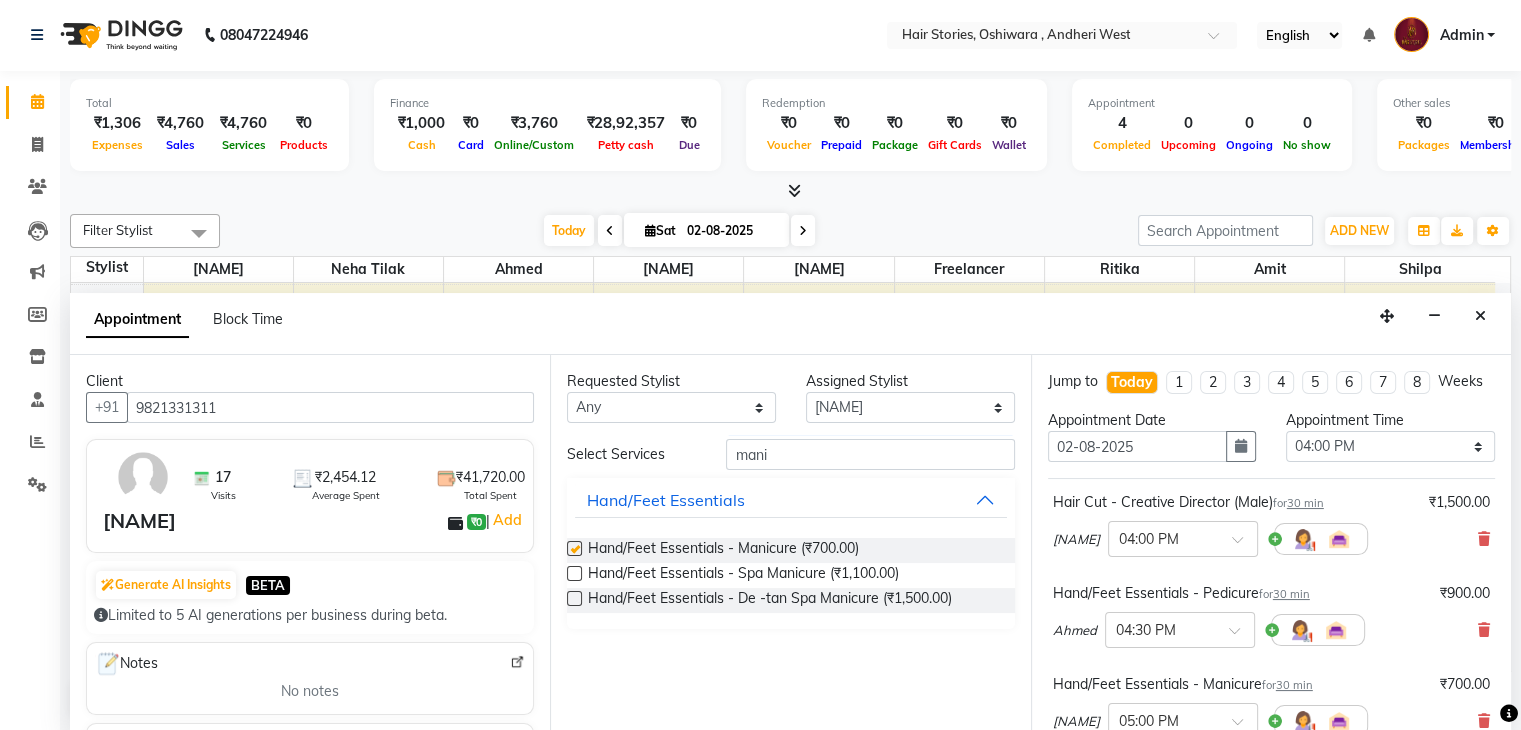 checkbox on "false" 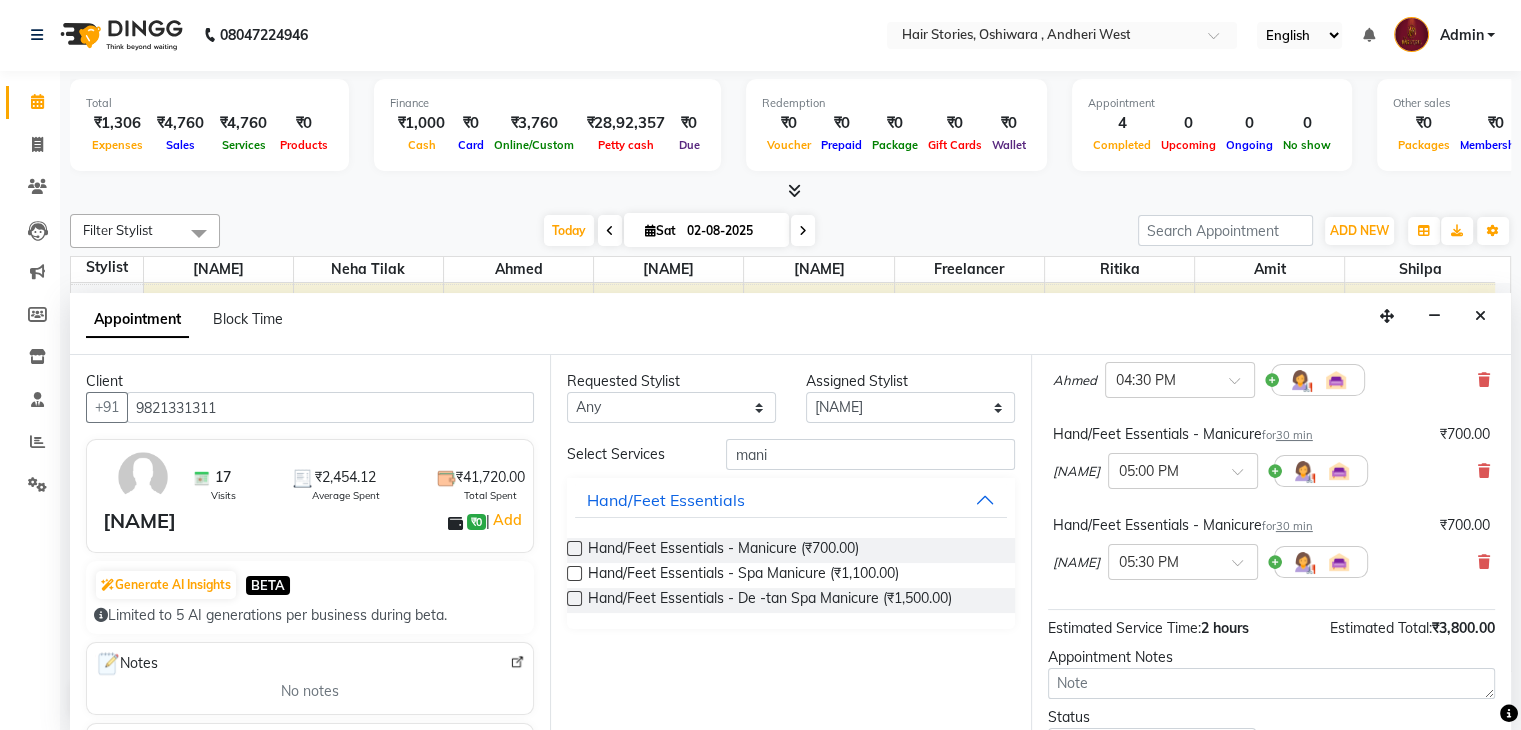 scroll, scrollTop: 254, scrollLeft: 0, axis: vertical 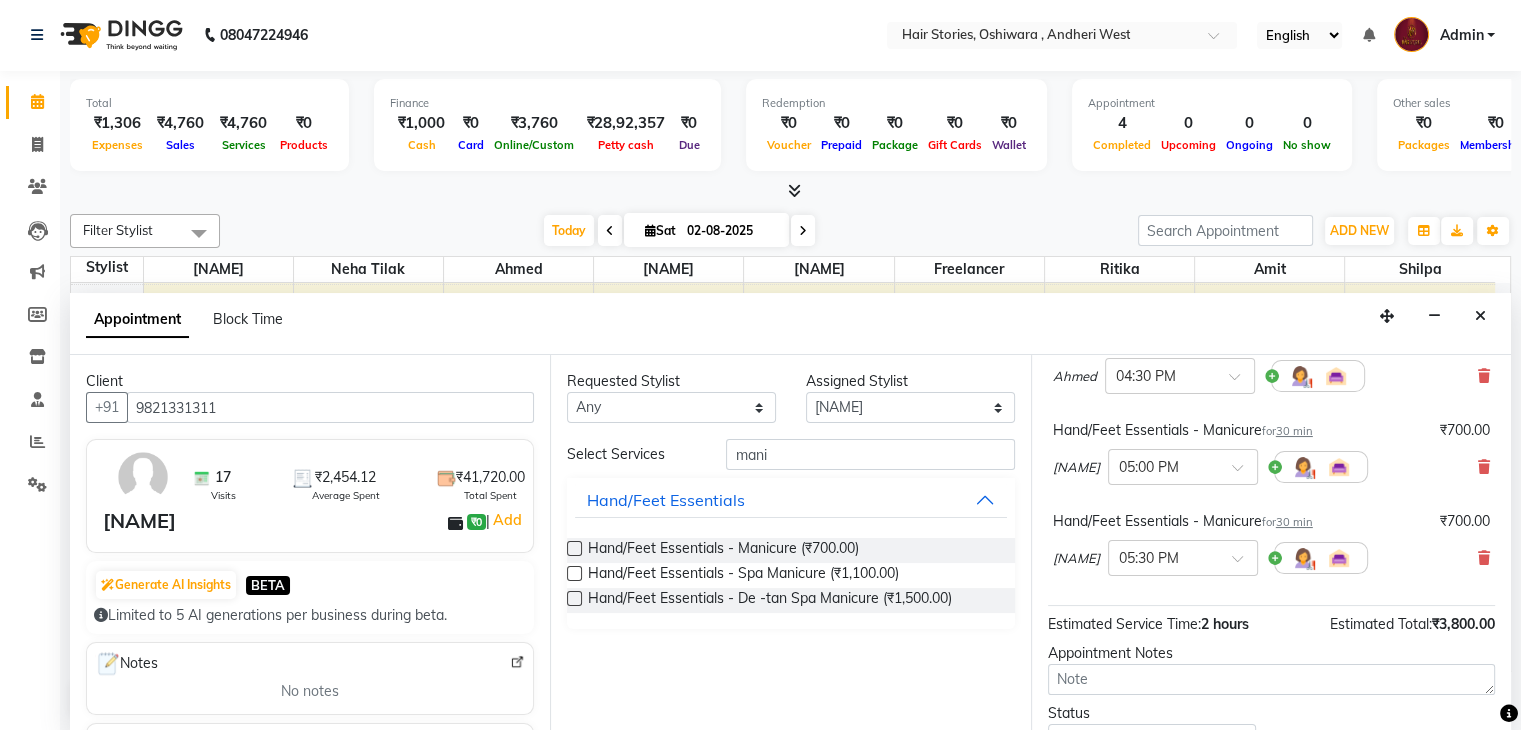 click on "[FIRST] × 05:30 PM" at bounding box center (1271, 558) 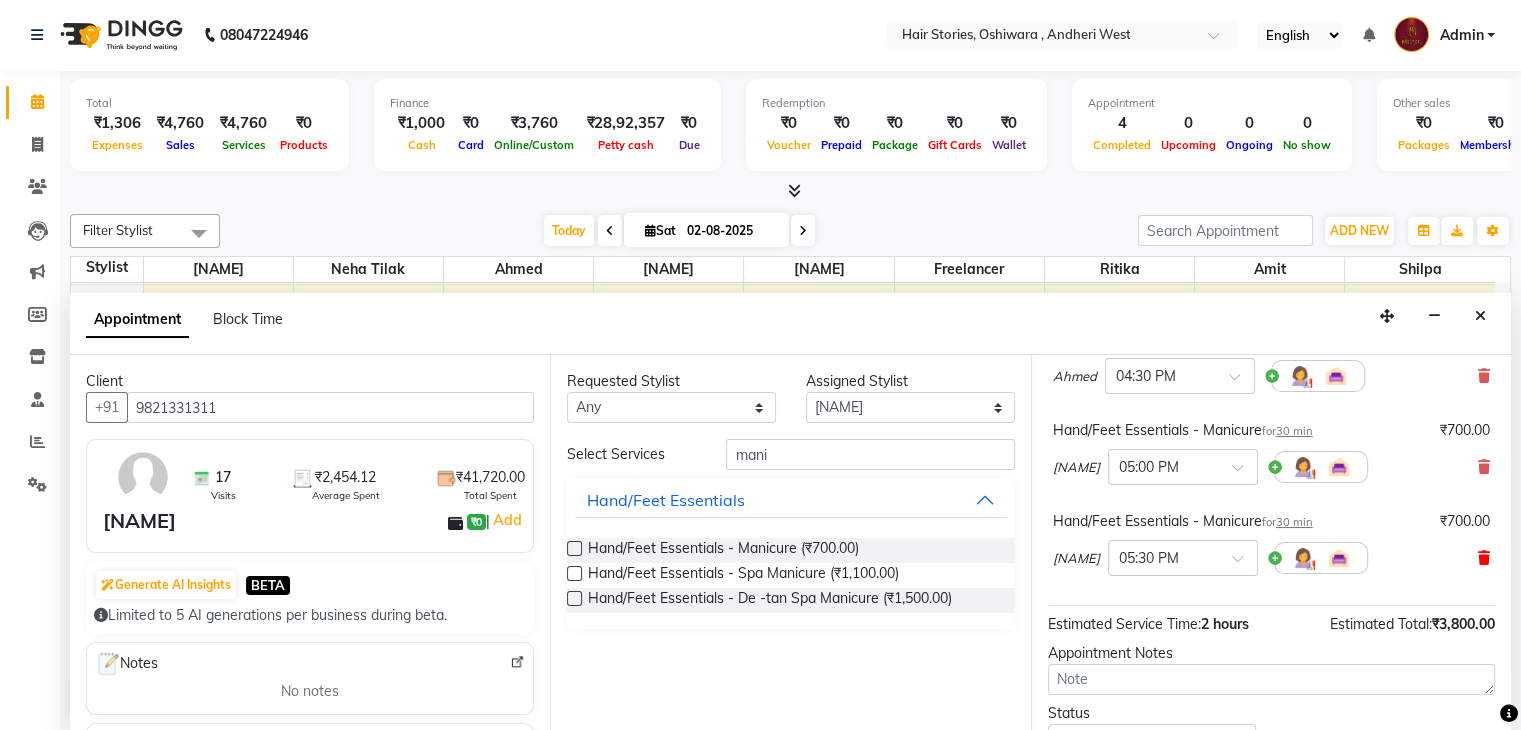click at bounding box center (1484, 558) 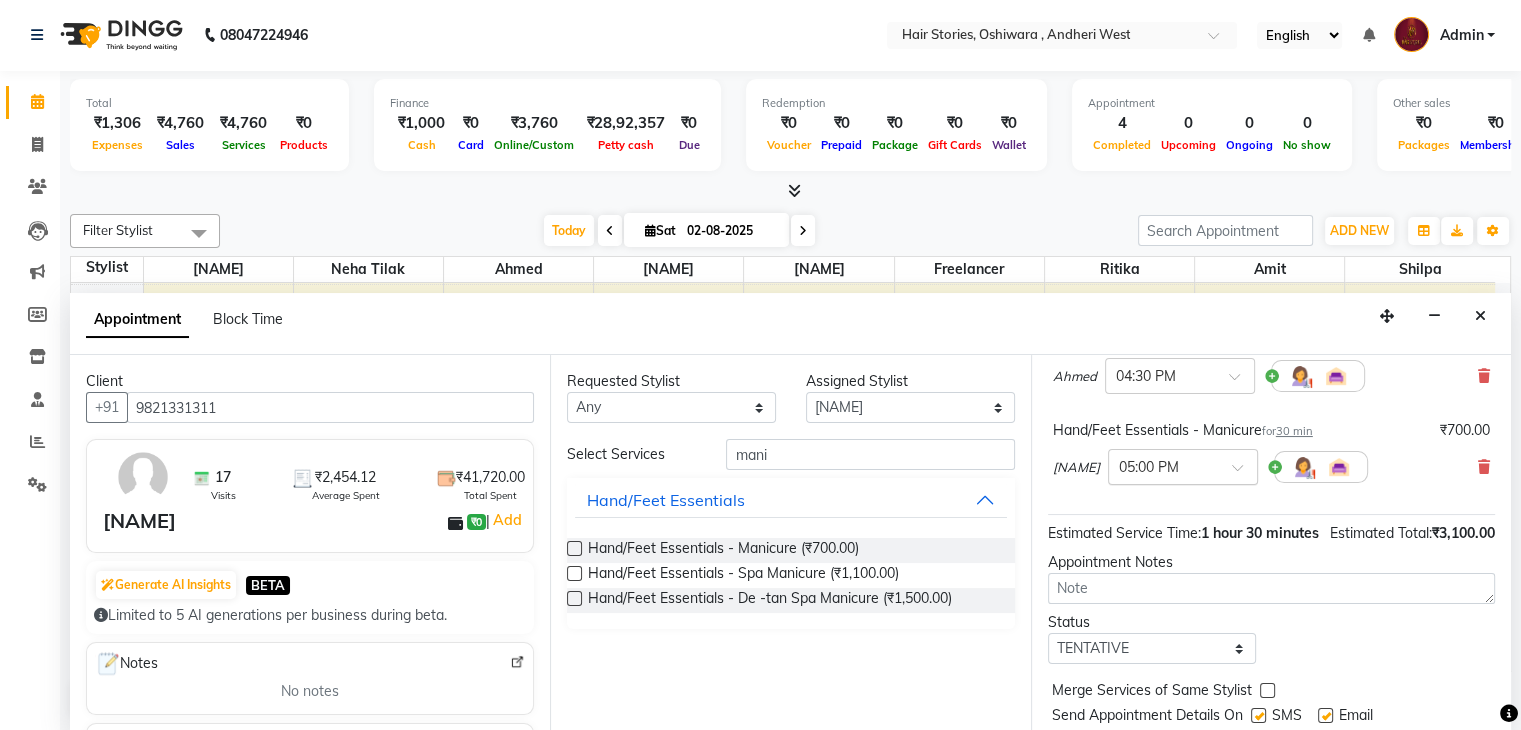 click at bounding box center [1244, 473] 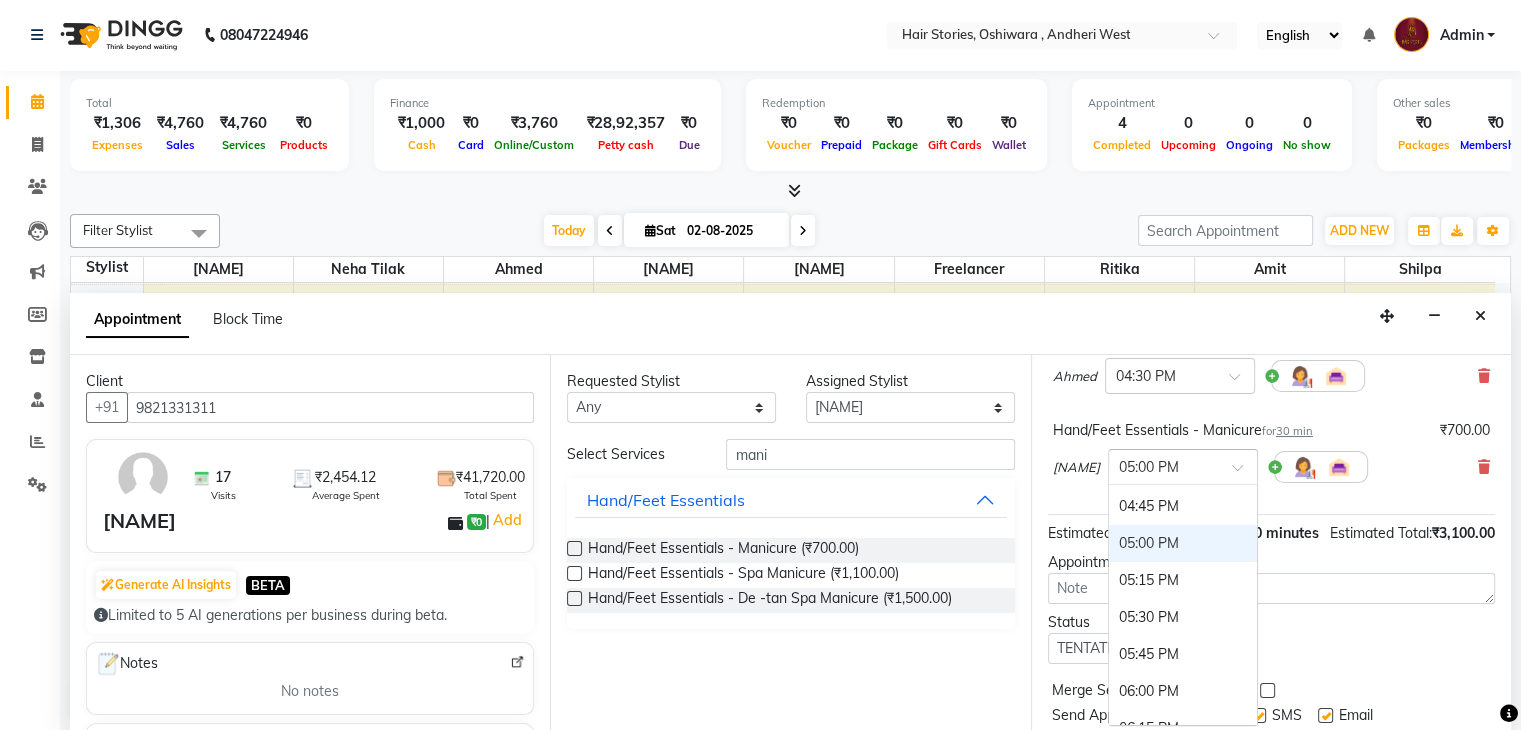 scroll, scrollTop: 1104, scrollLeft: 0, axis: vertical 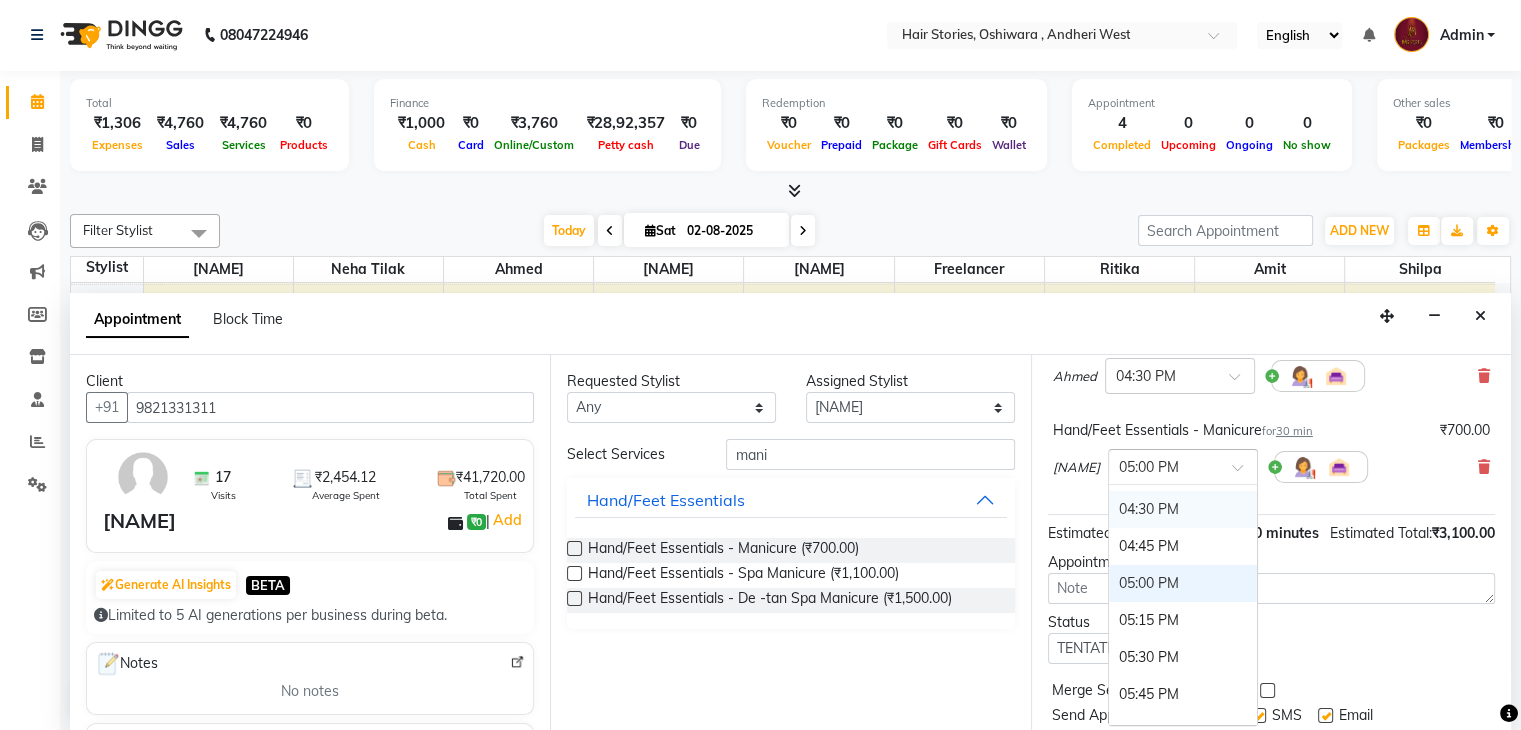 click on "04:30 PM" at bounding box center (1183, 509) 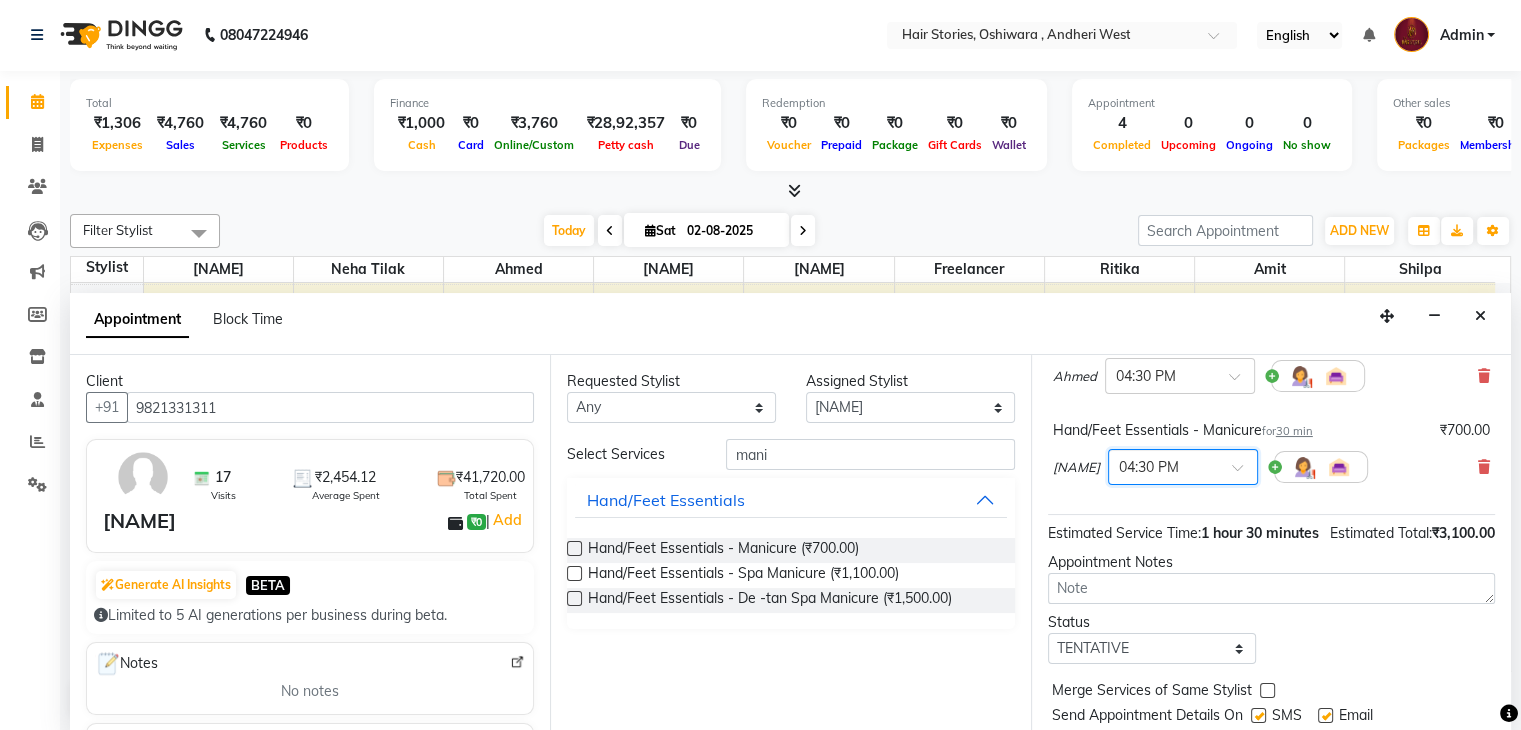 scroll, scrollTop: 373, scrollLeft: 0, axis: vertical 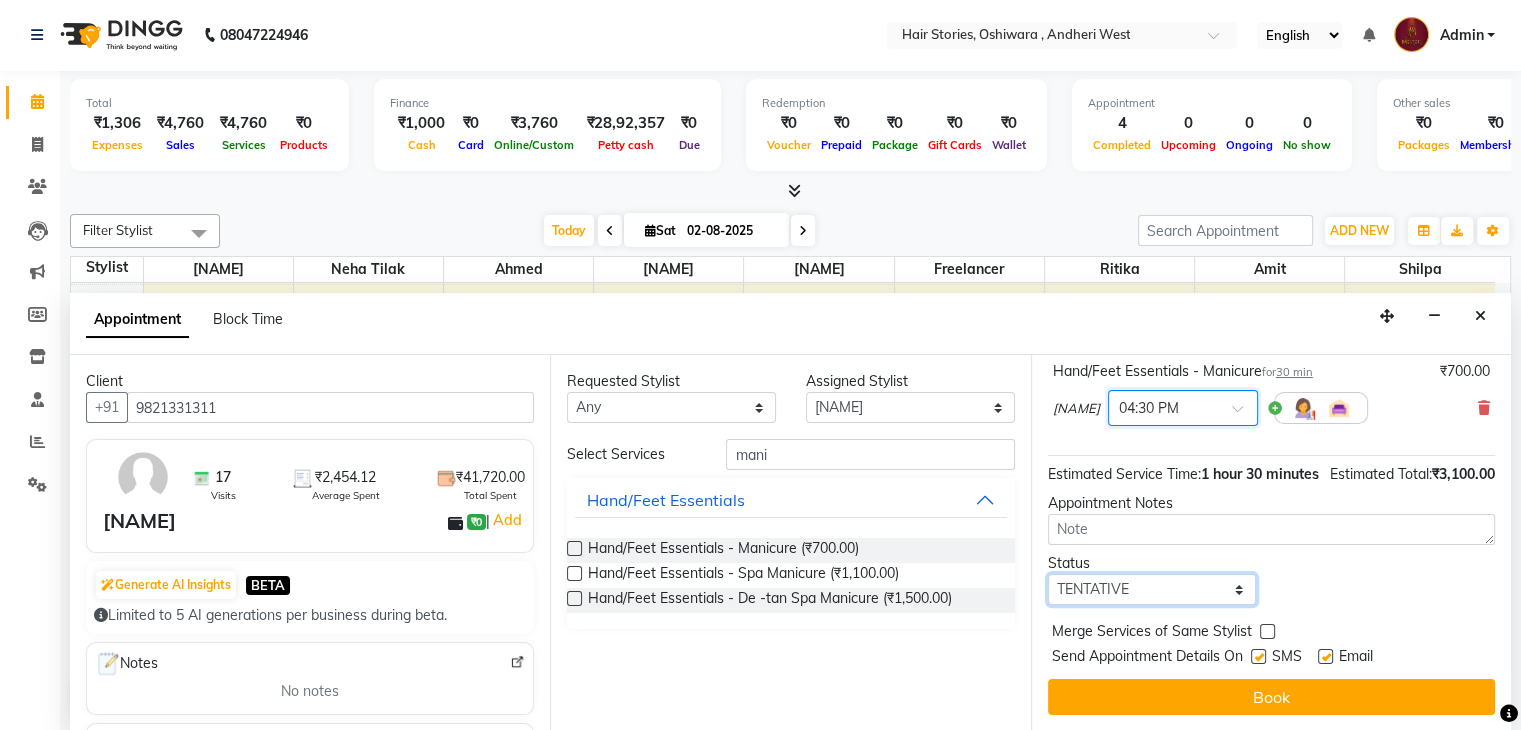 click on "Select TENTATIVE CONFIRM CHECK-IN UPCOMING" at bounding box center [1152, 589] 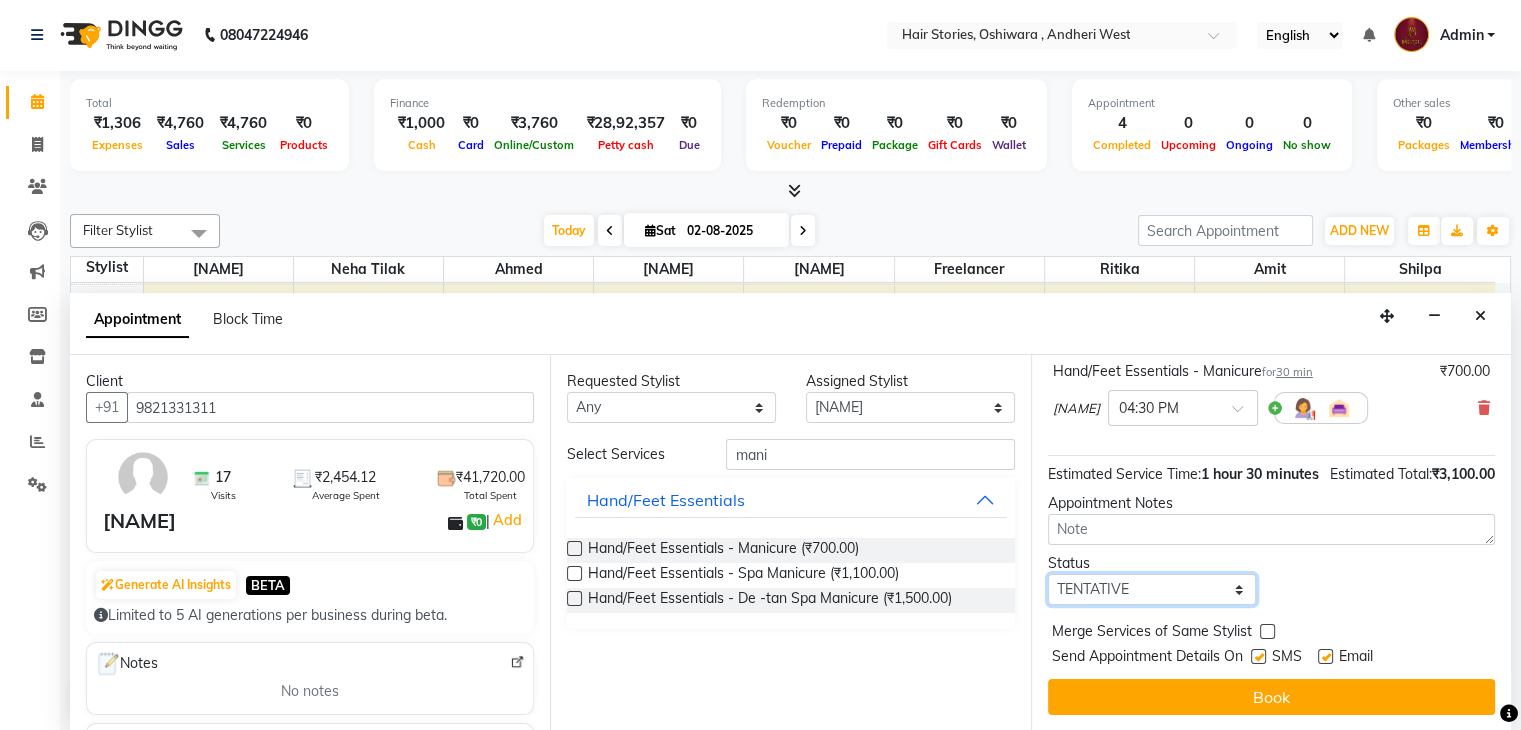 select on "confirm booking" 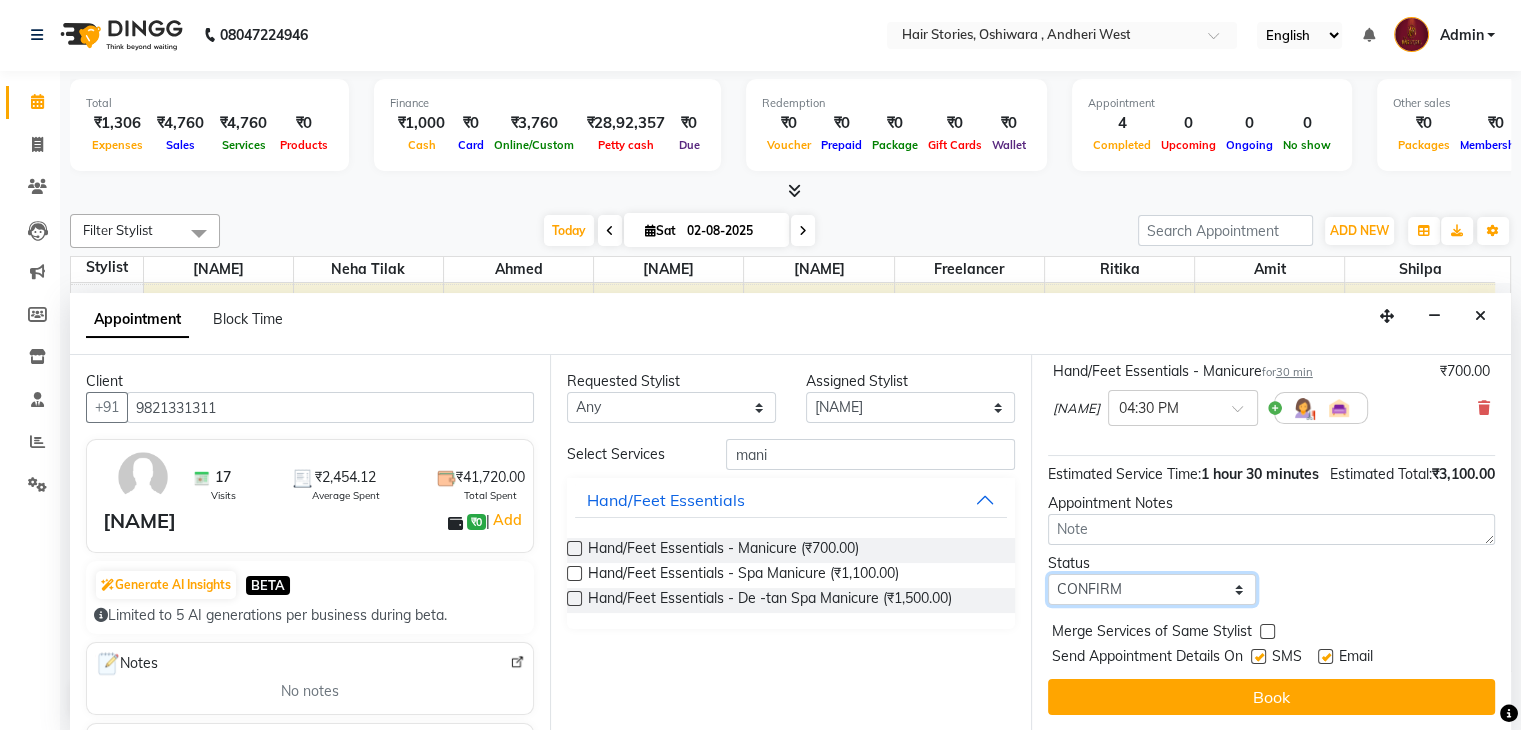 click on "Select TENTATIVE CONFIRM CHECK-IN UPCOMING" at bounding box center [1152, 589] 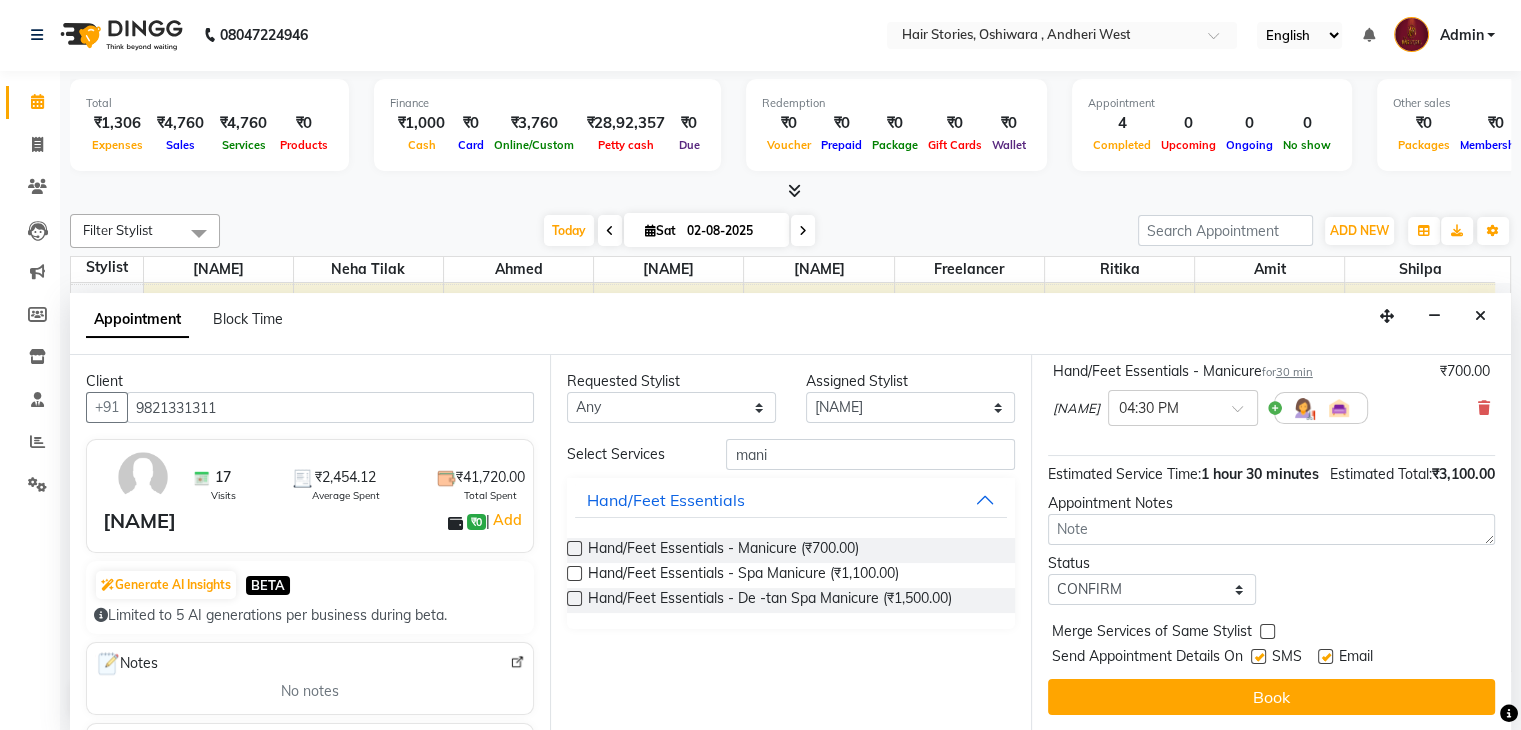 click on "Send Appointment Details On SMS Email" at bounding box center [1273, 658] 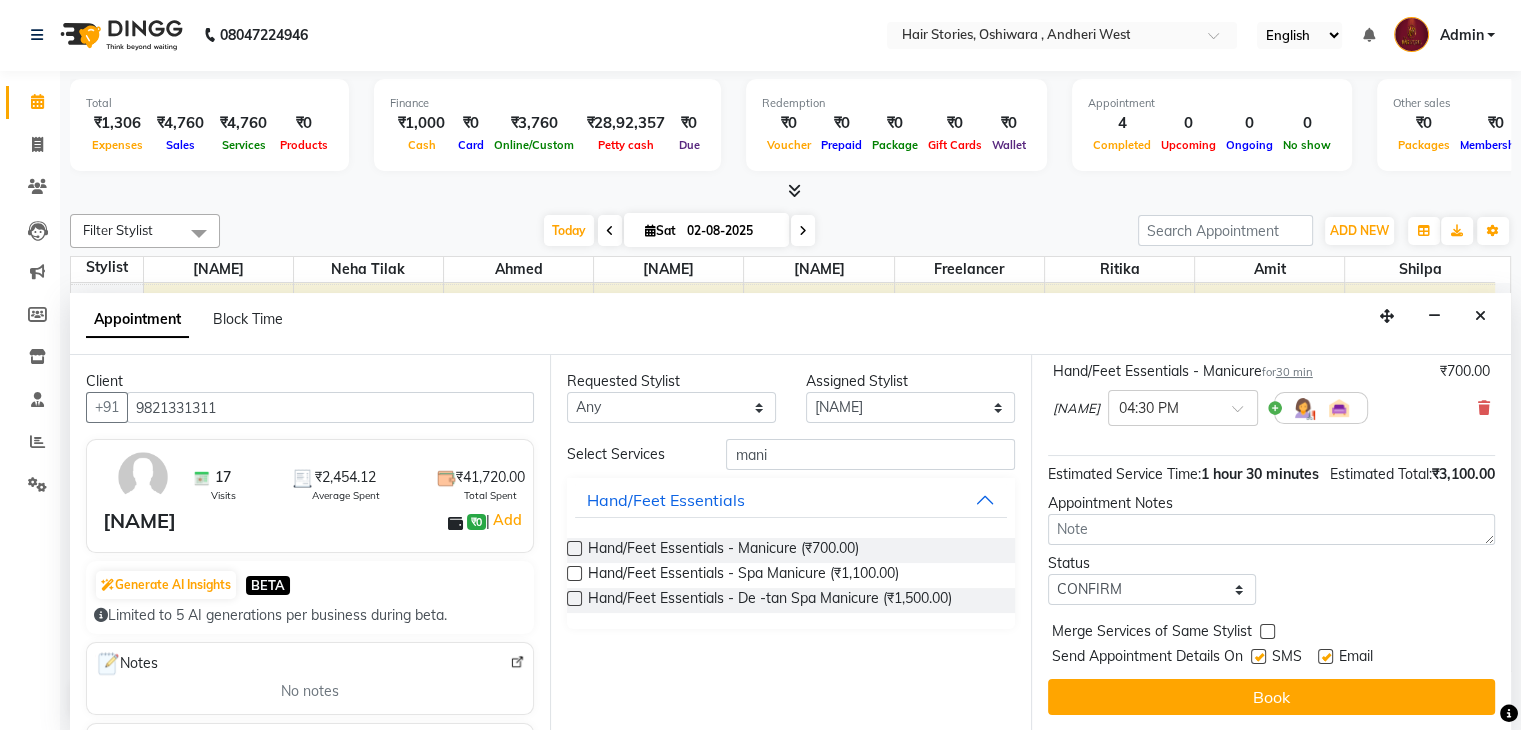 click at bounding box center (1258, 656) 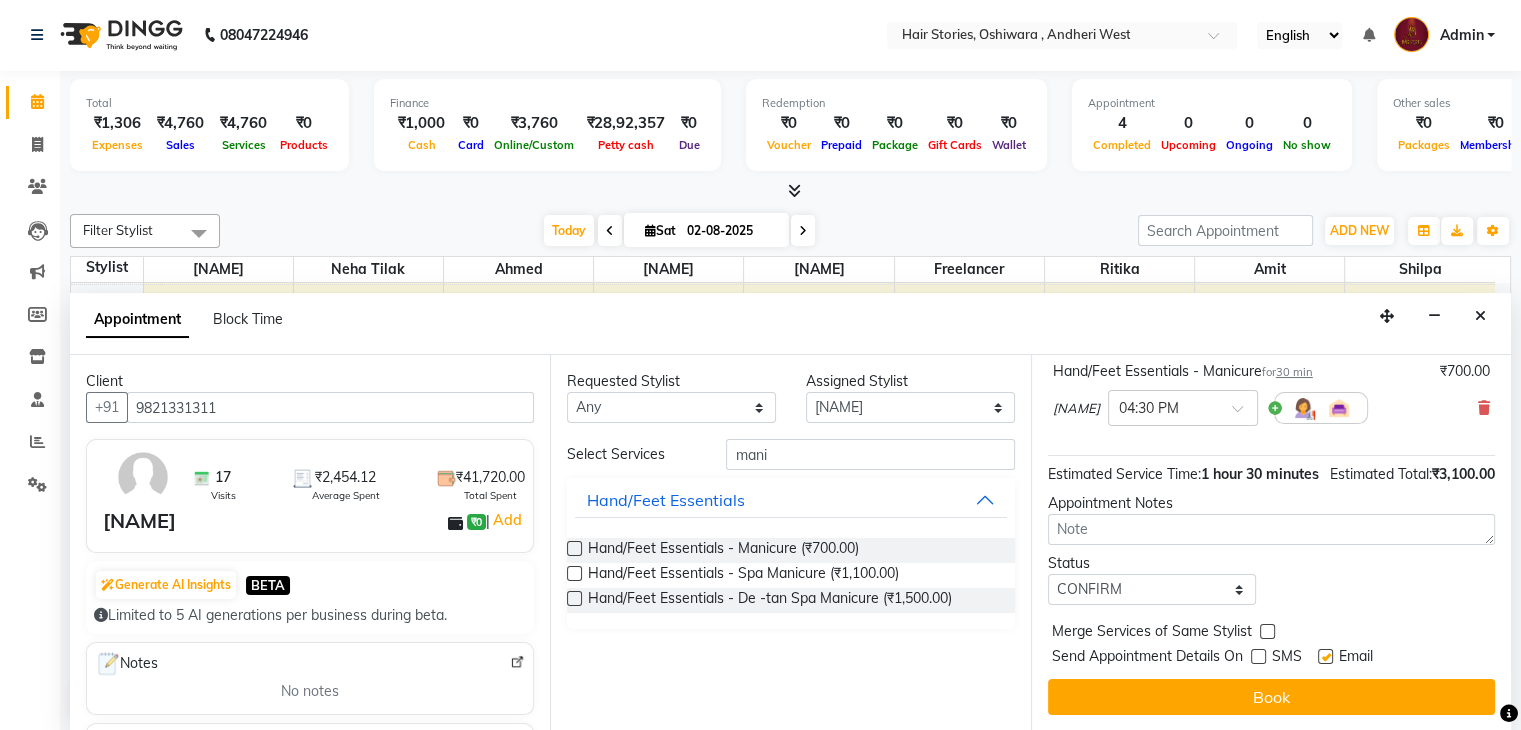 click at bounding box center (1325, 656) 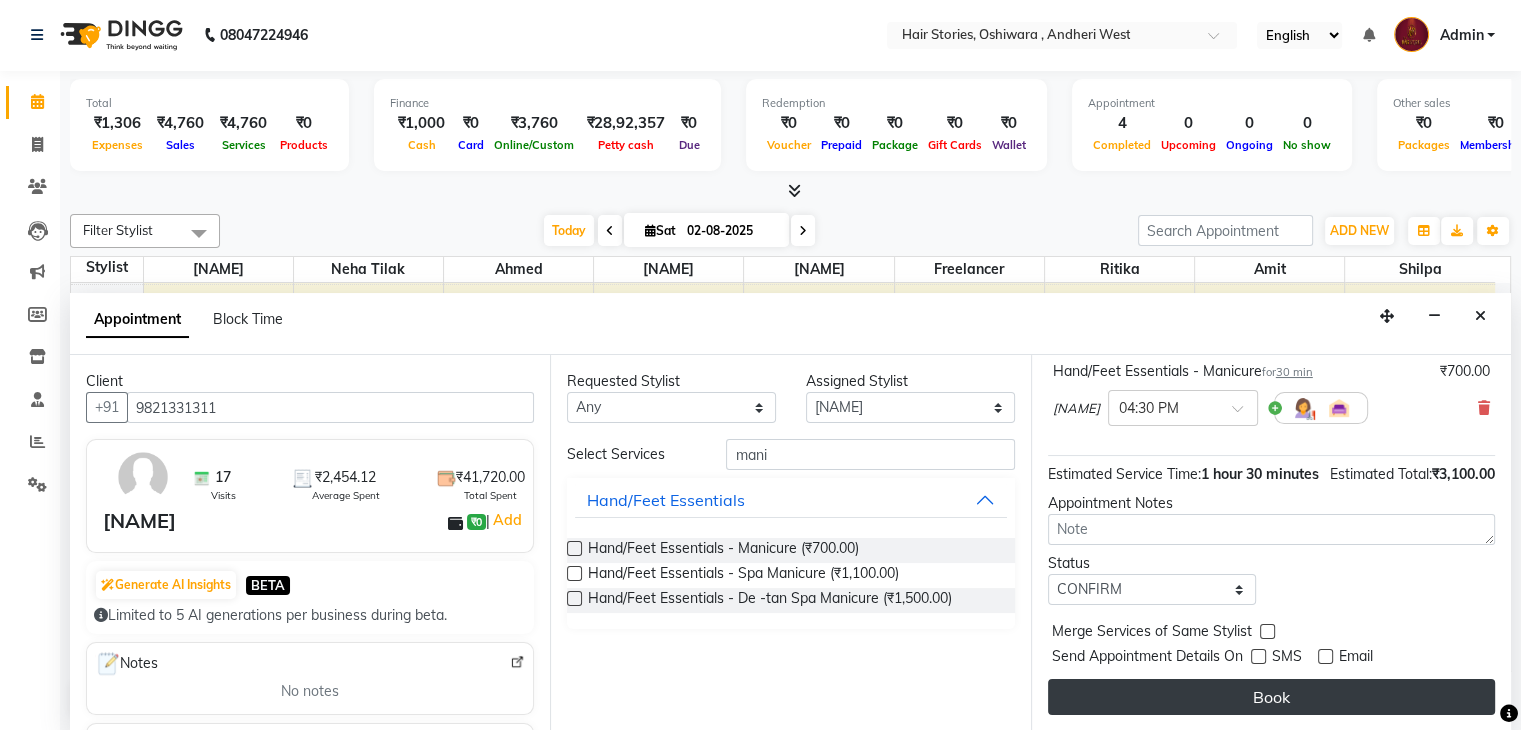 click on "Book" at bounding box center [1271, 697] 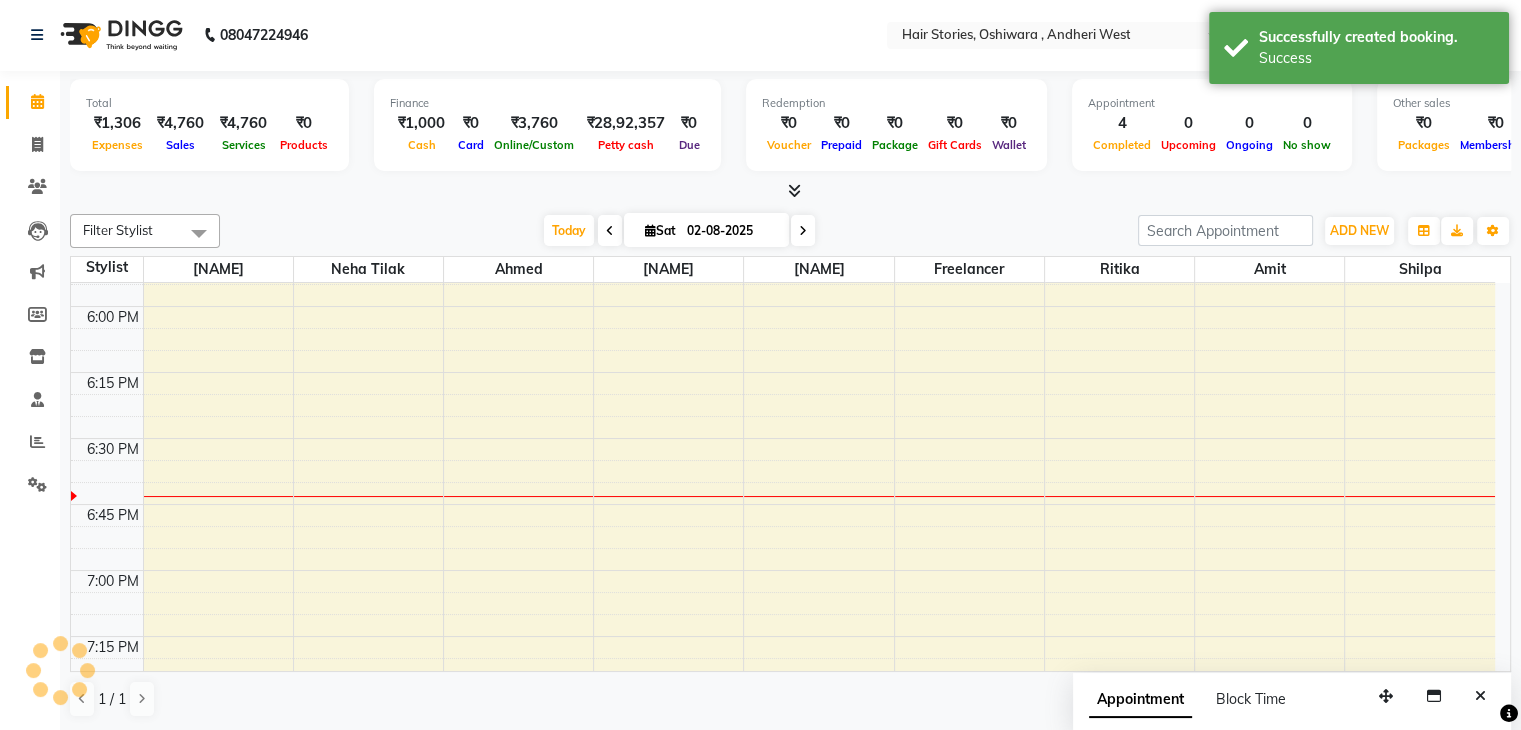 scroll, scrollTop: 0, scrollLeft: 0, axis: both 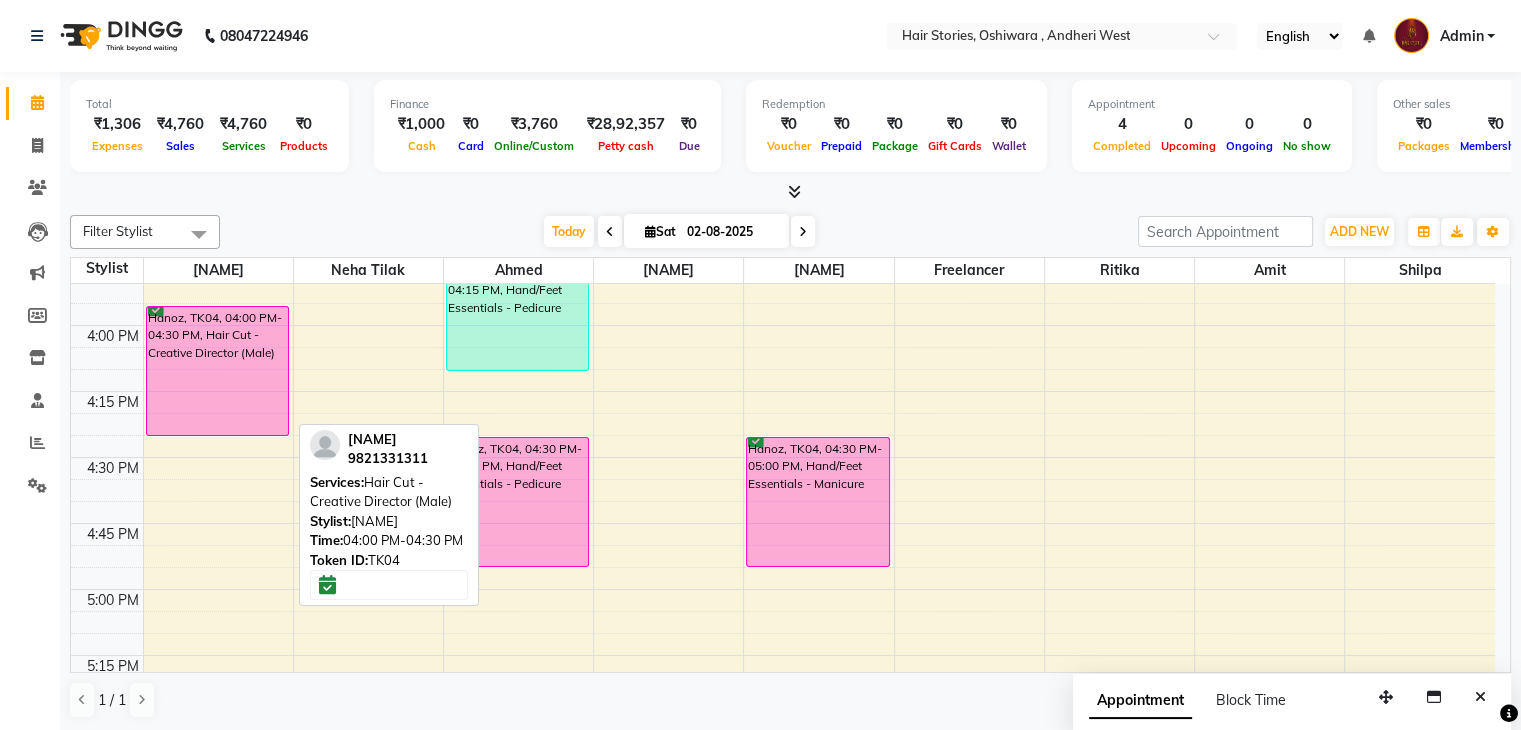 click on "Hanoz, TK04, 04:00 PM-04:30 PM, Hair Cut - Creative Director (Male)" at bounding box center (218, 371) 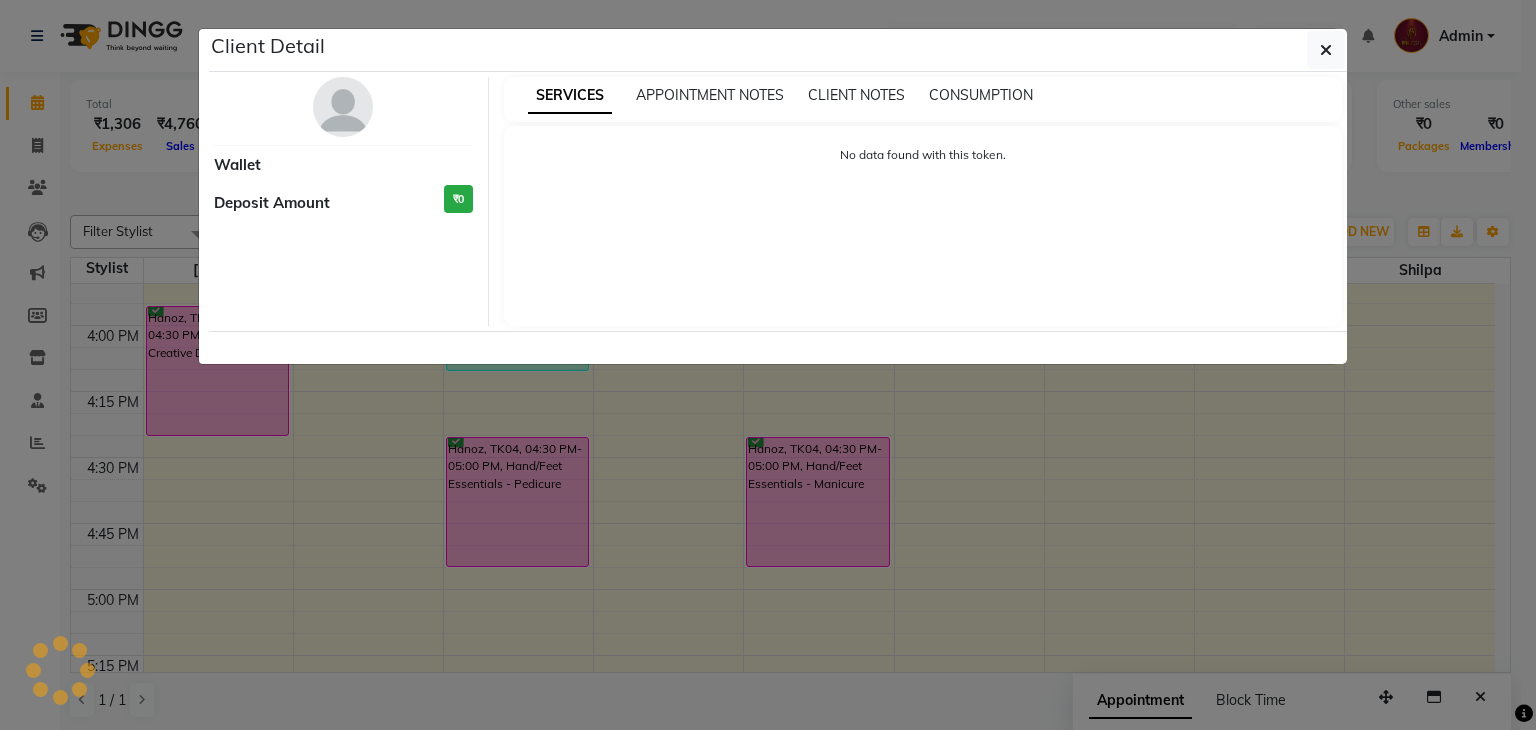 select on "6" 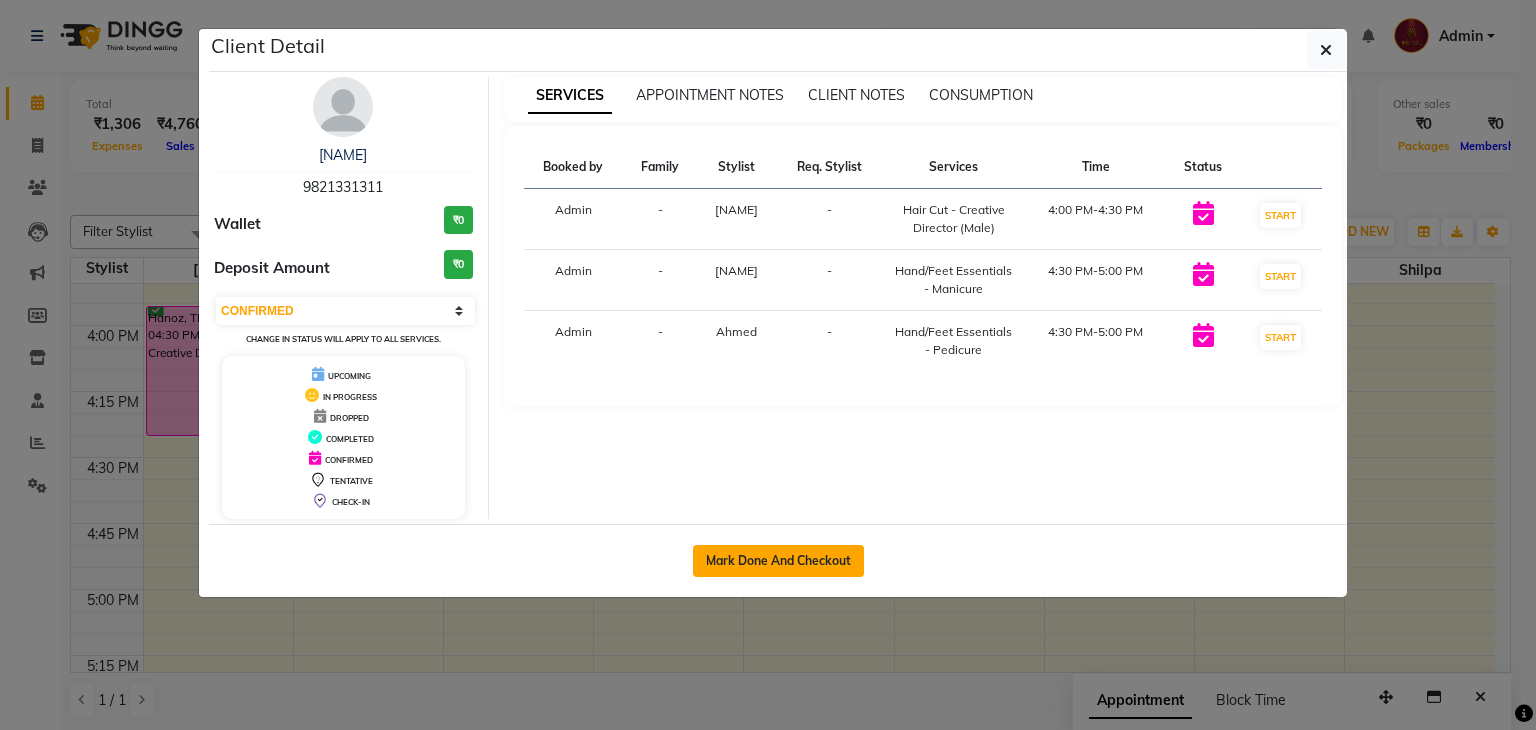 click on "Mark Done And Checkout" 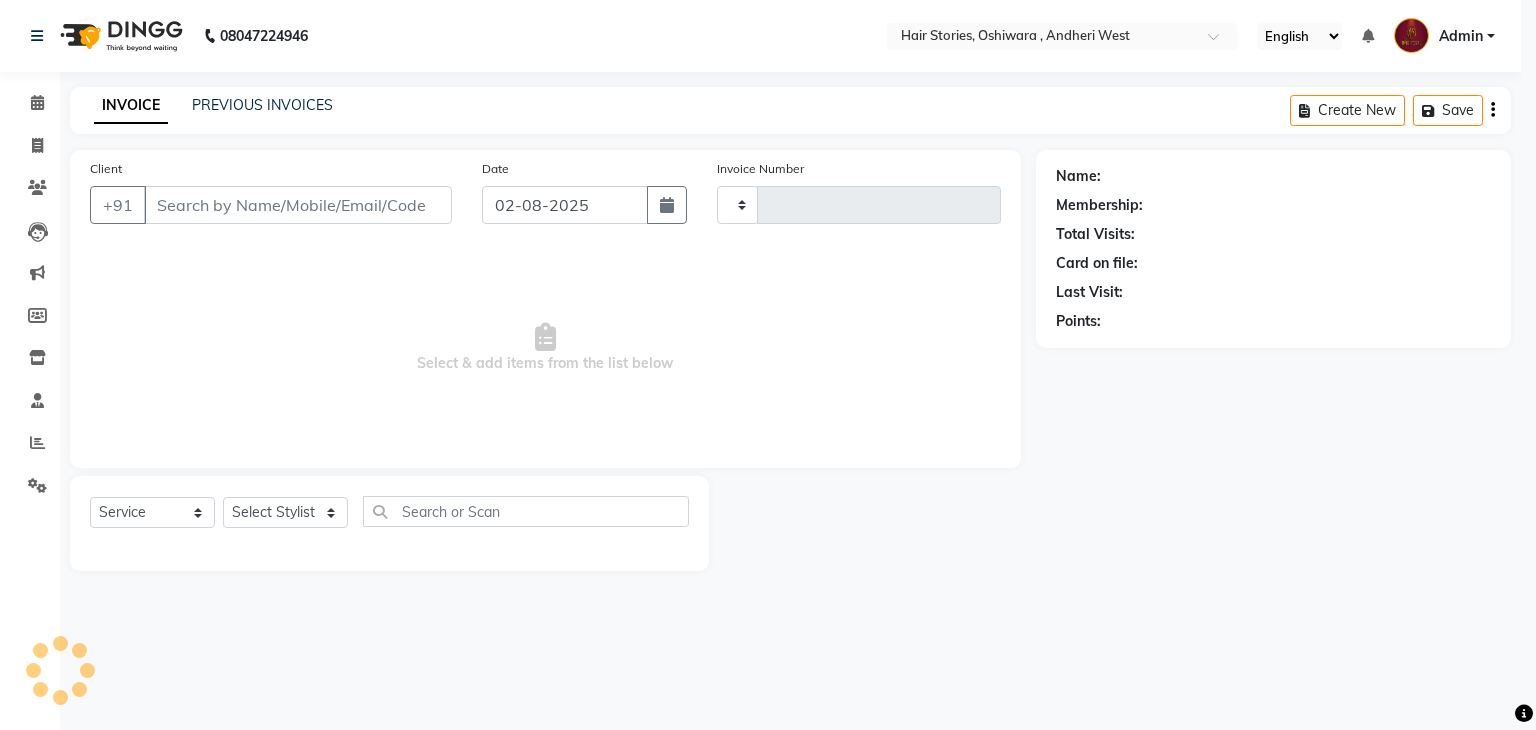 type on "0839" 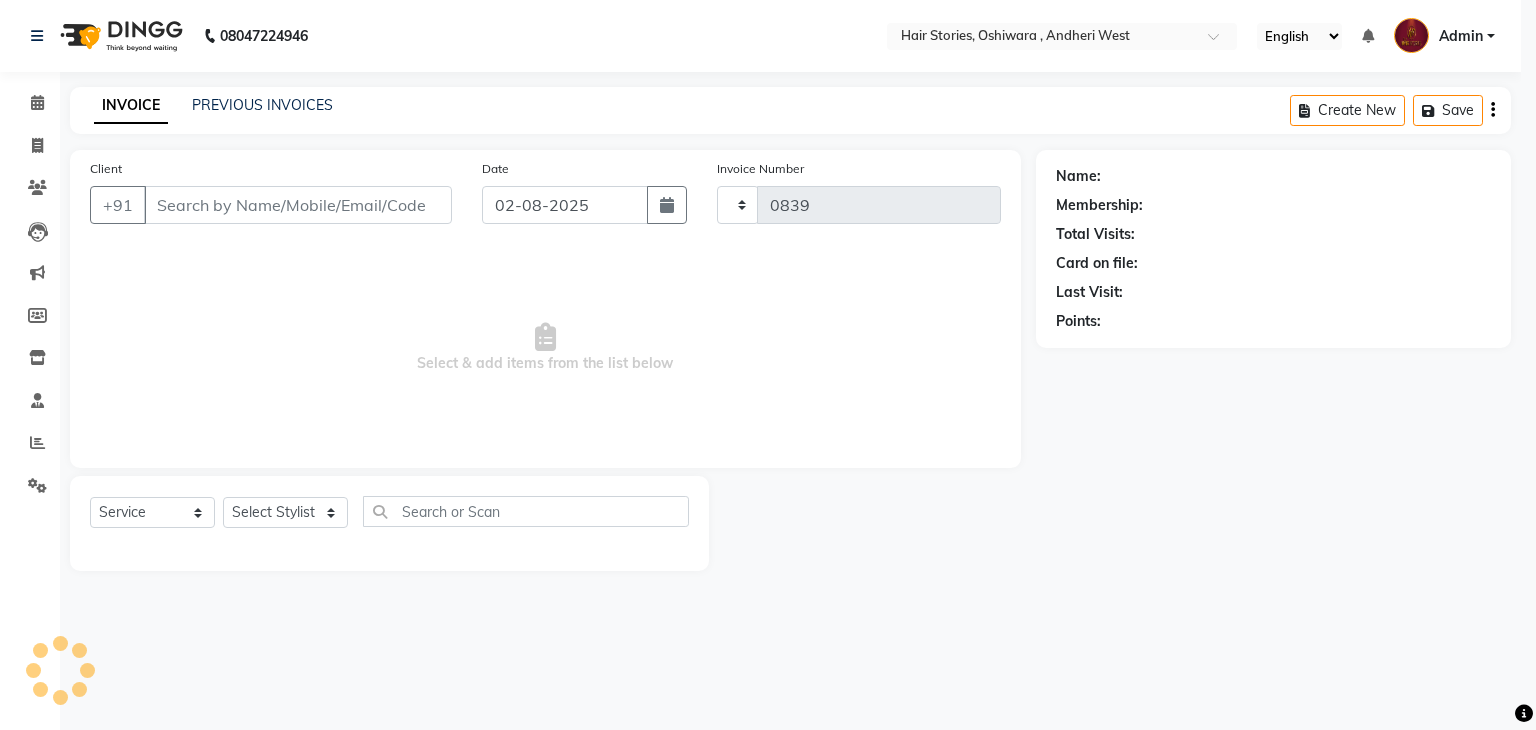 select on "550" 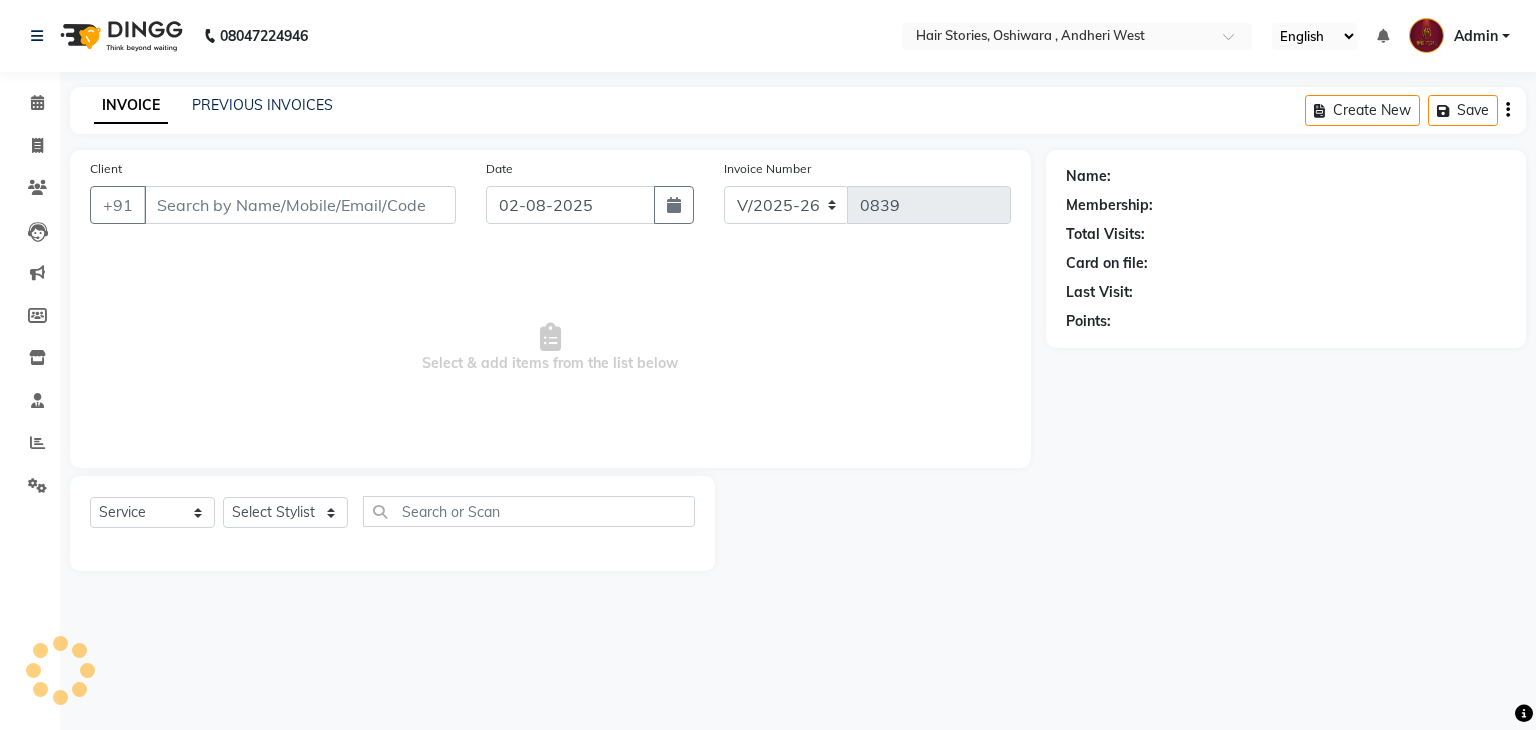 type on "9821331311" 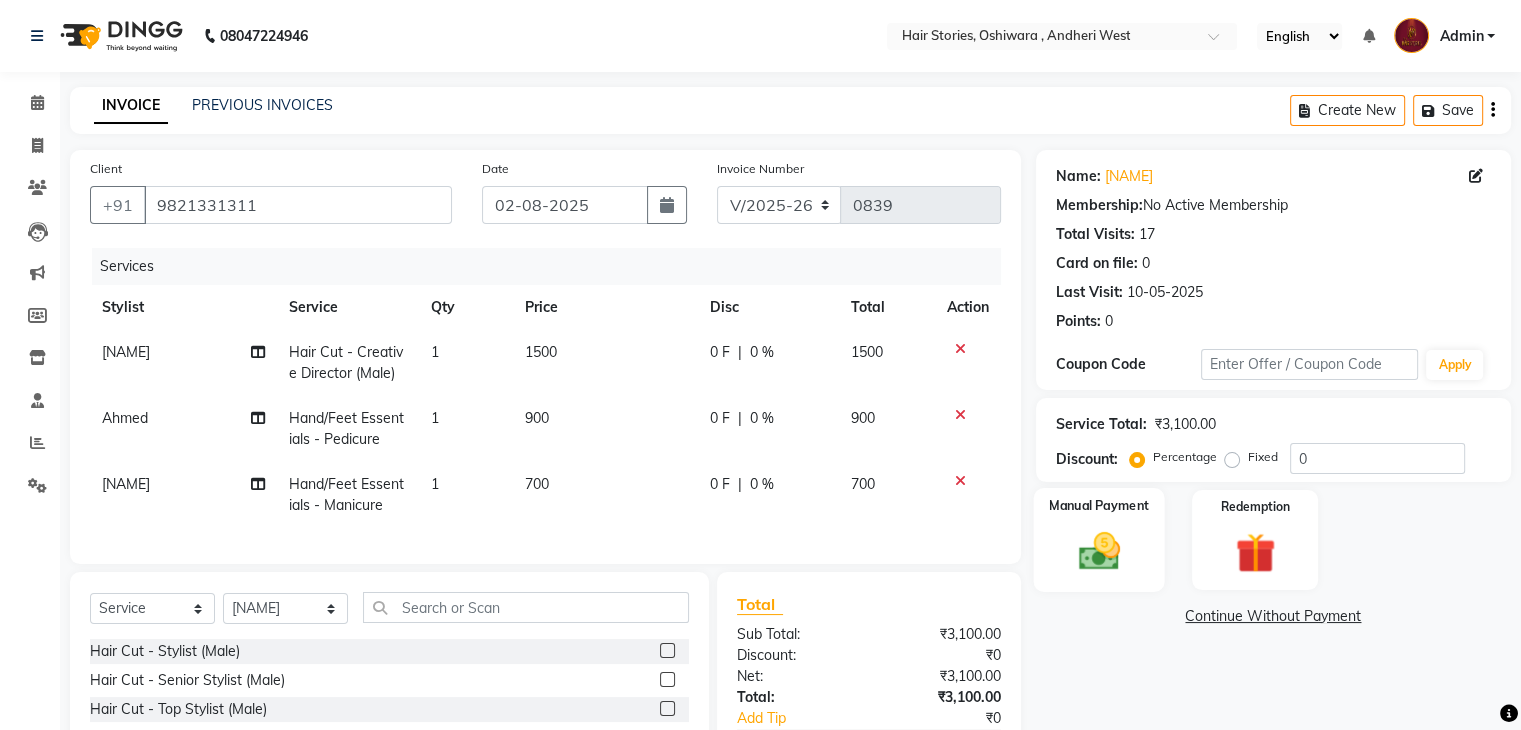 click on "Manual Payment" 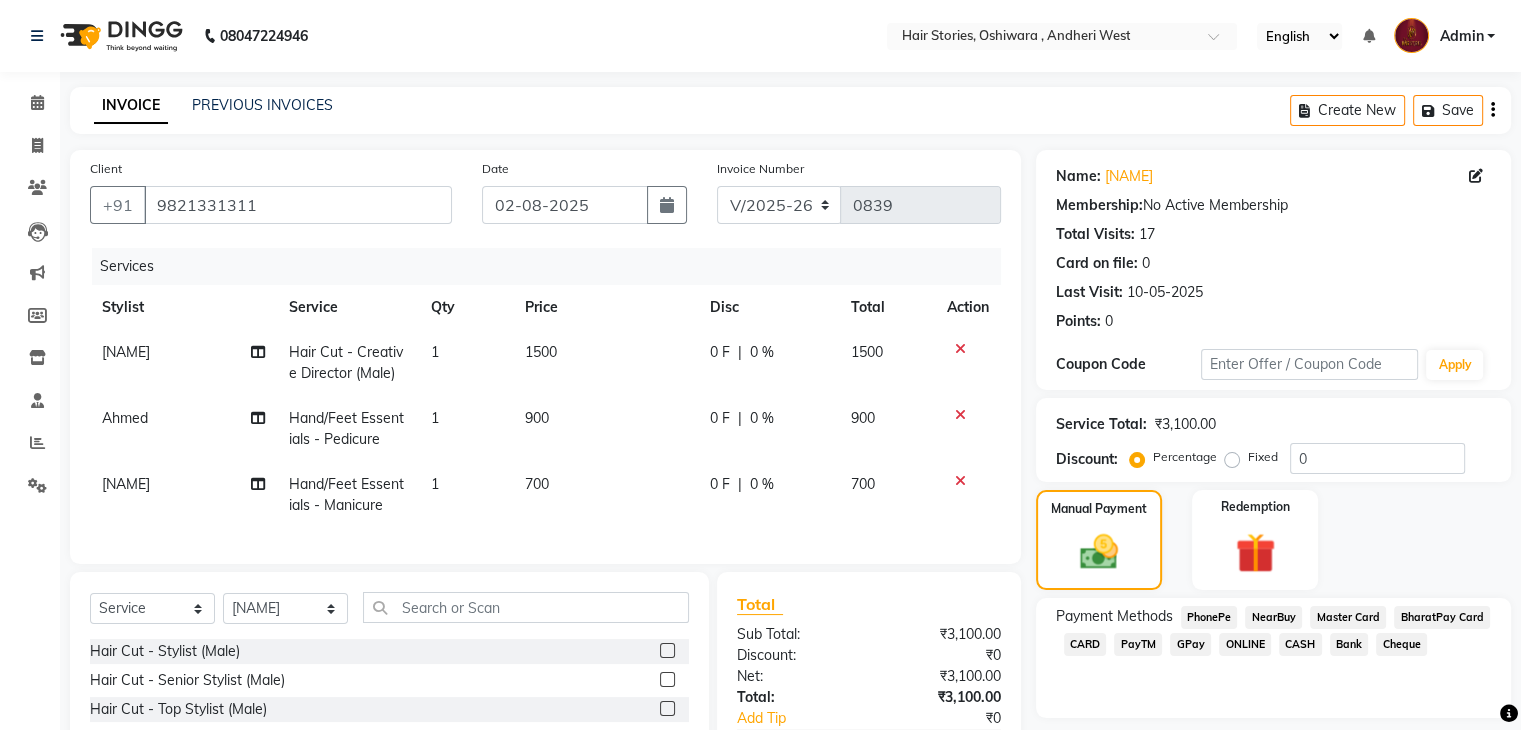 click on "CASH" 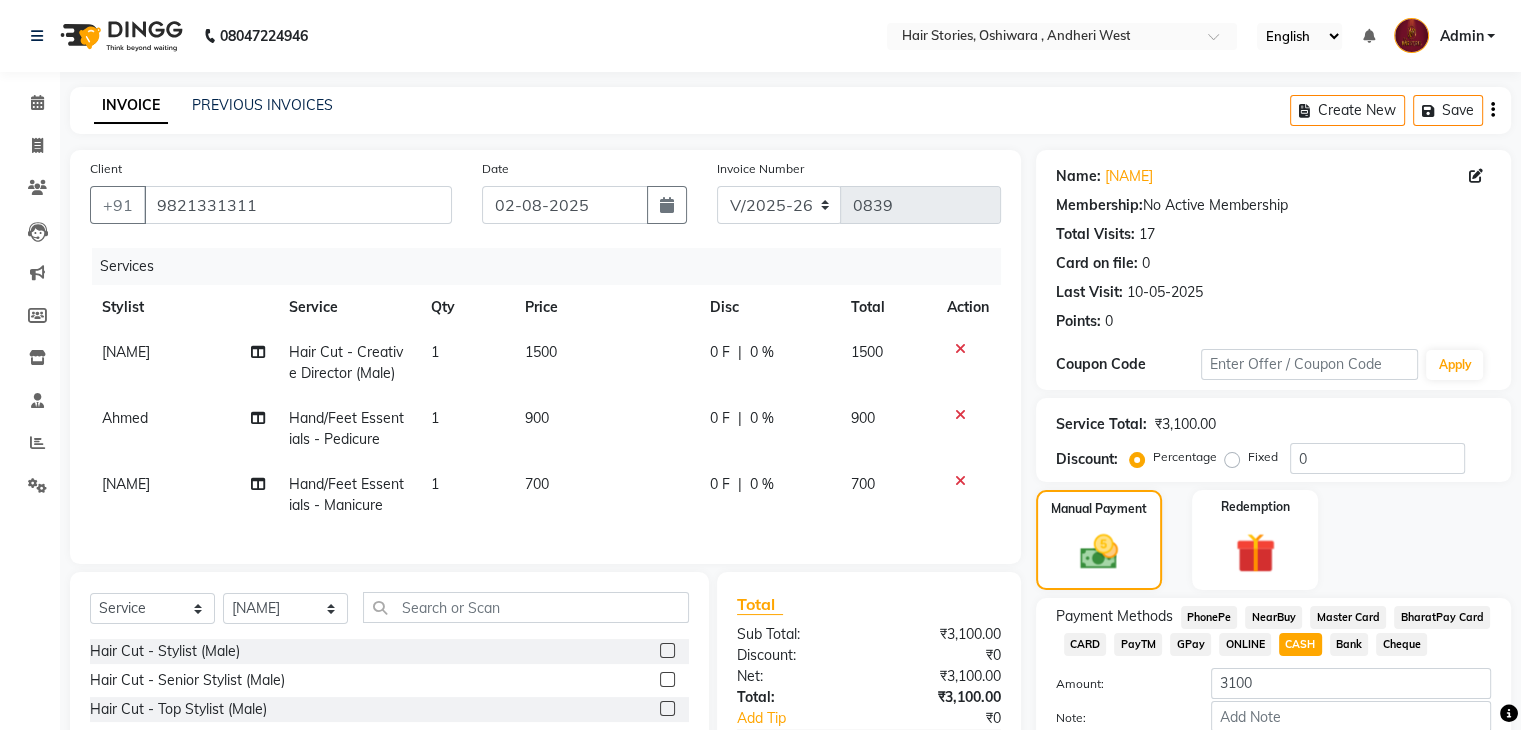 scroll, scrollTop: 183, scrollLeft: 0, axis: vertical 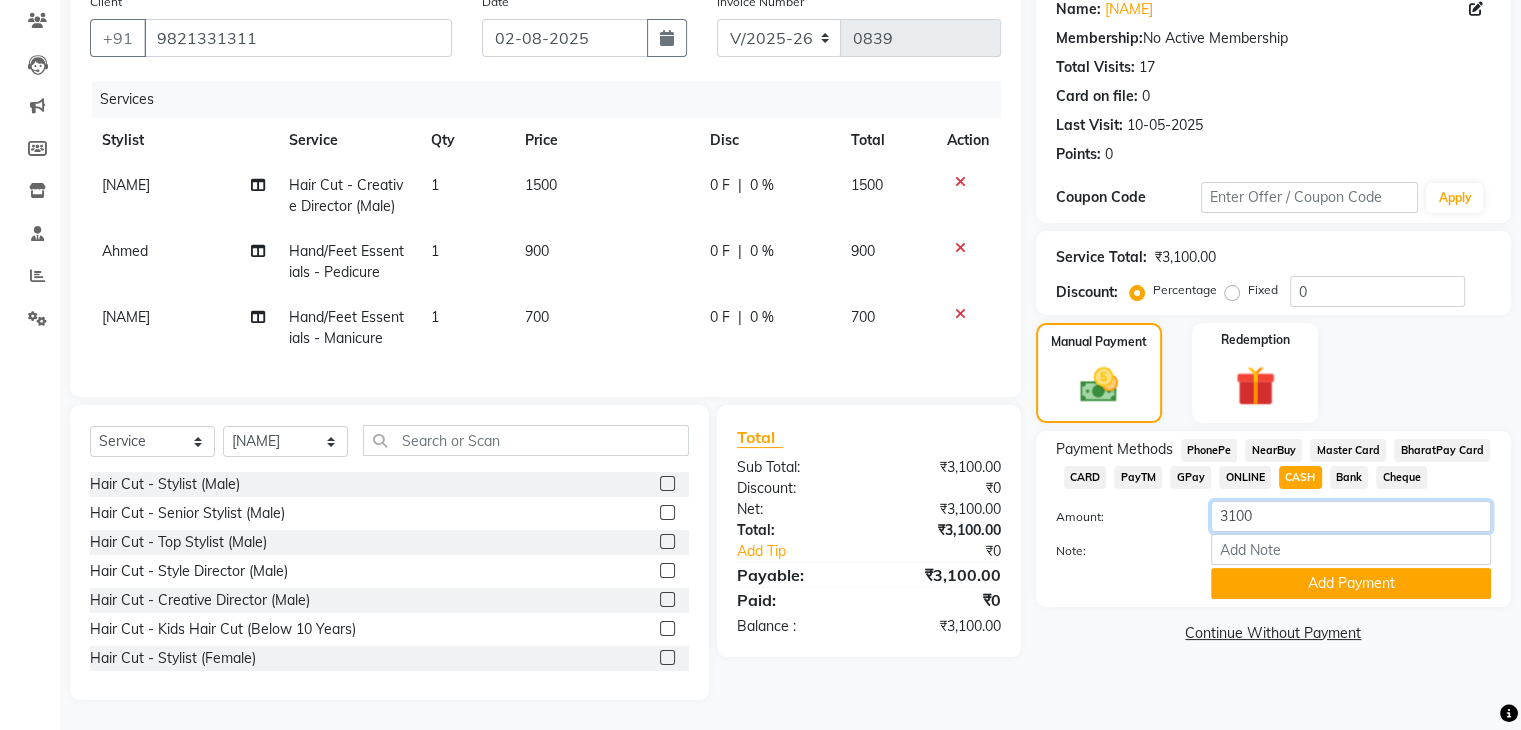 drag, startPoint x: 1269, startPoint y: 512, endPoint x: 1136, endPoint y: 509, distance: 133.03383 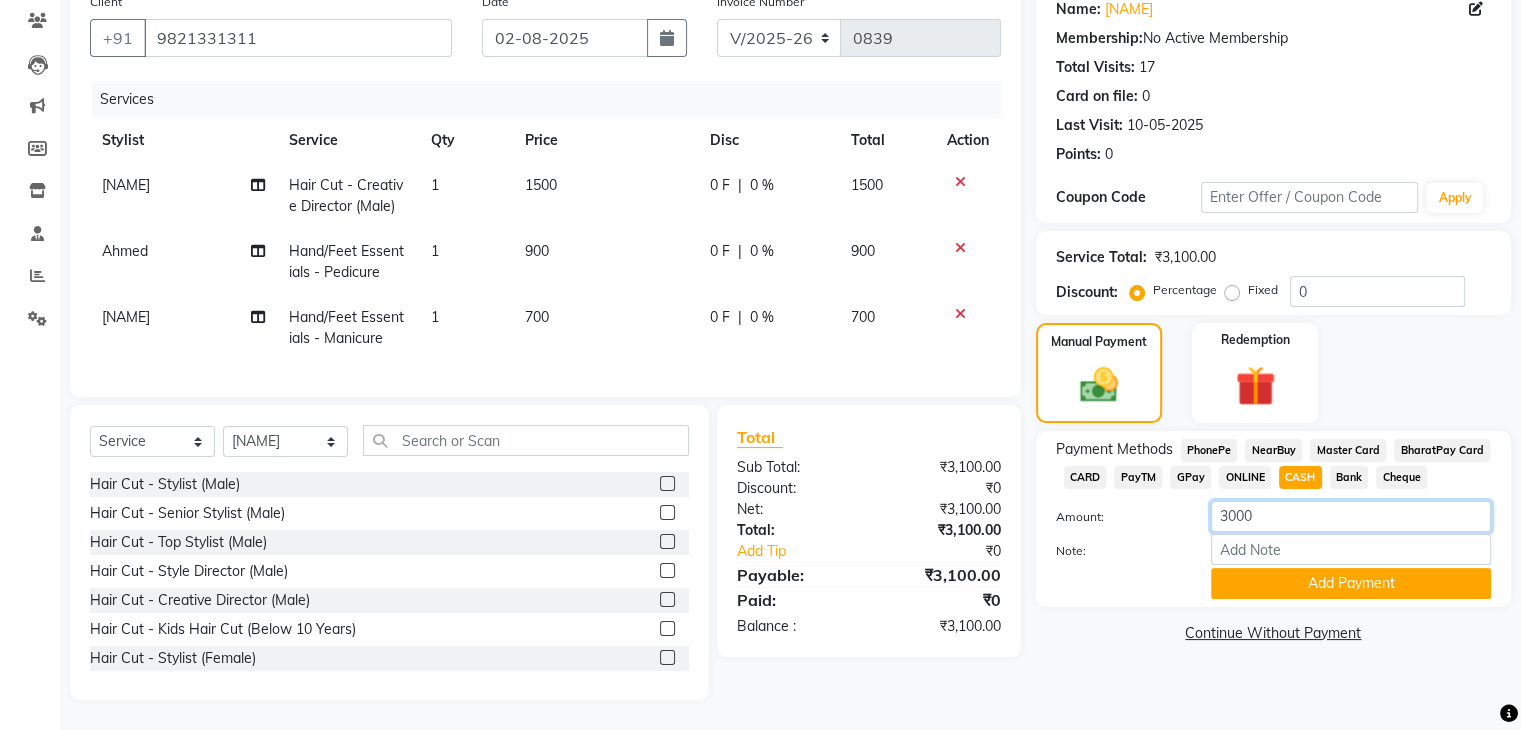 type on "3000" 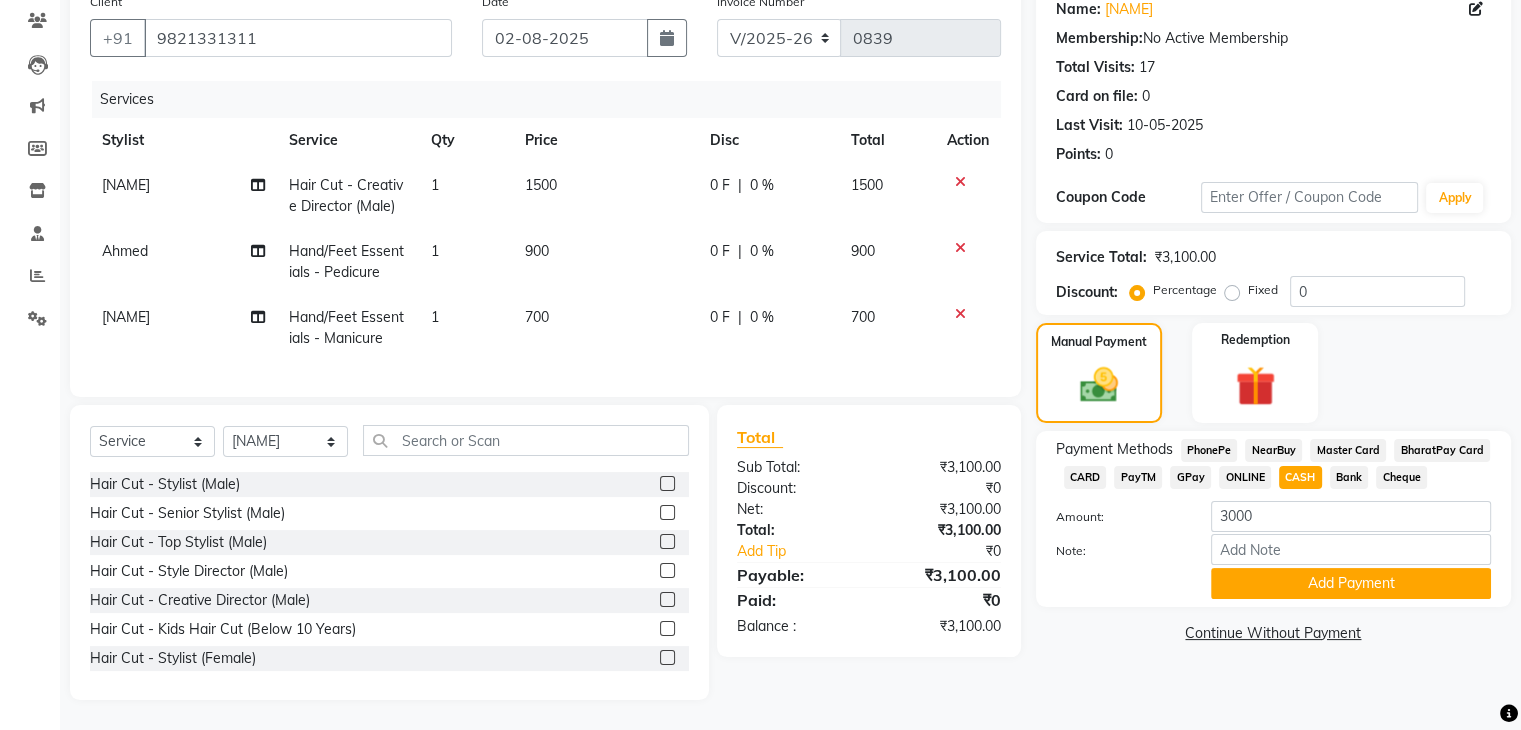 click on "Manual Payment Redemption" 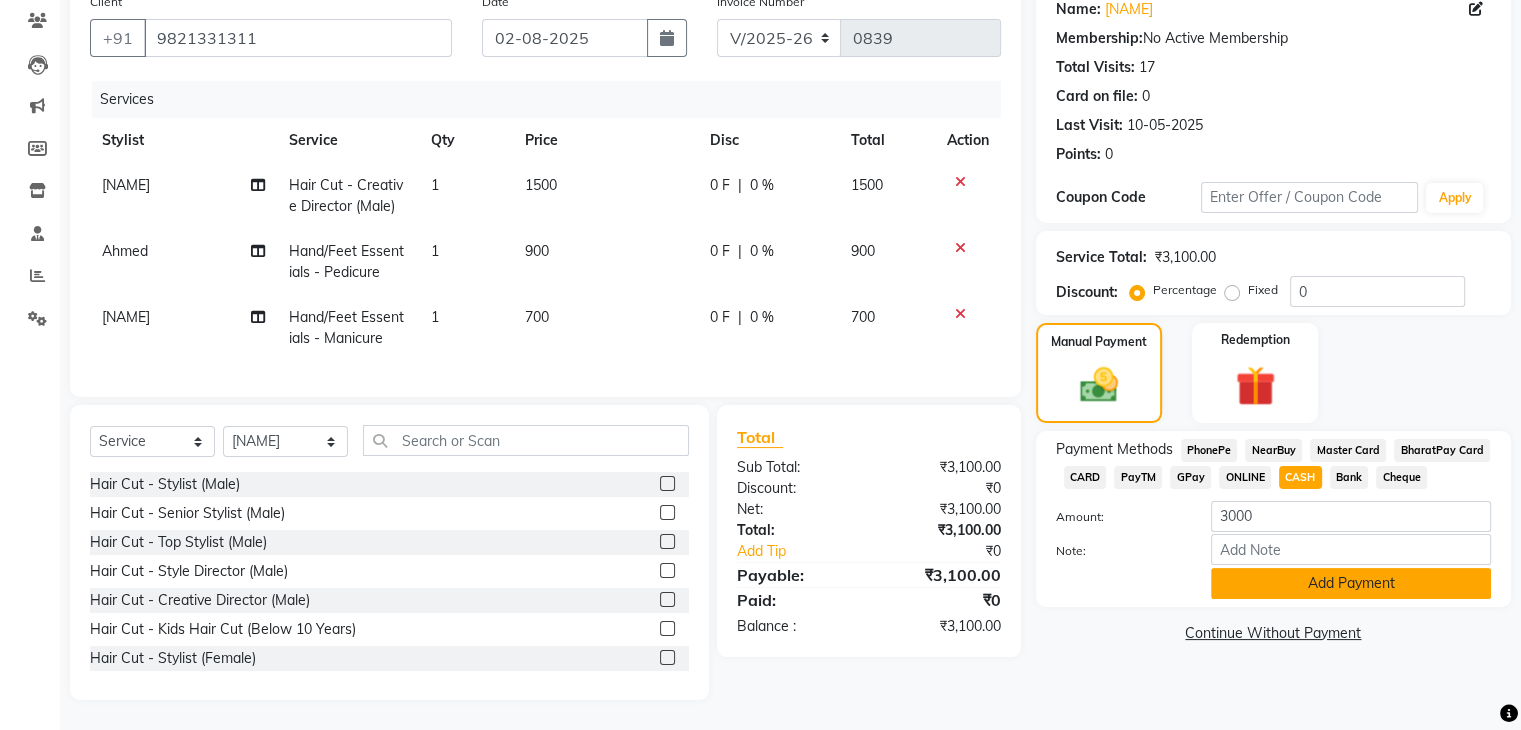 click on "Add Payment" 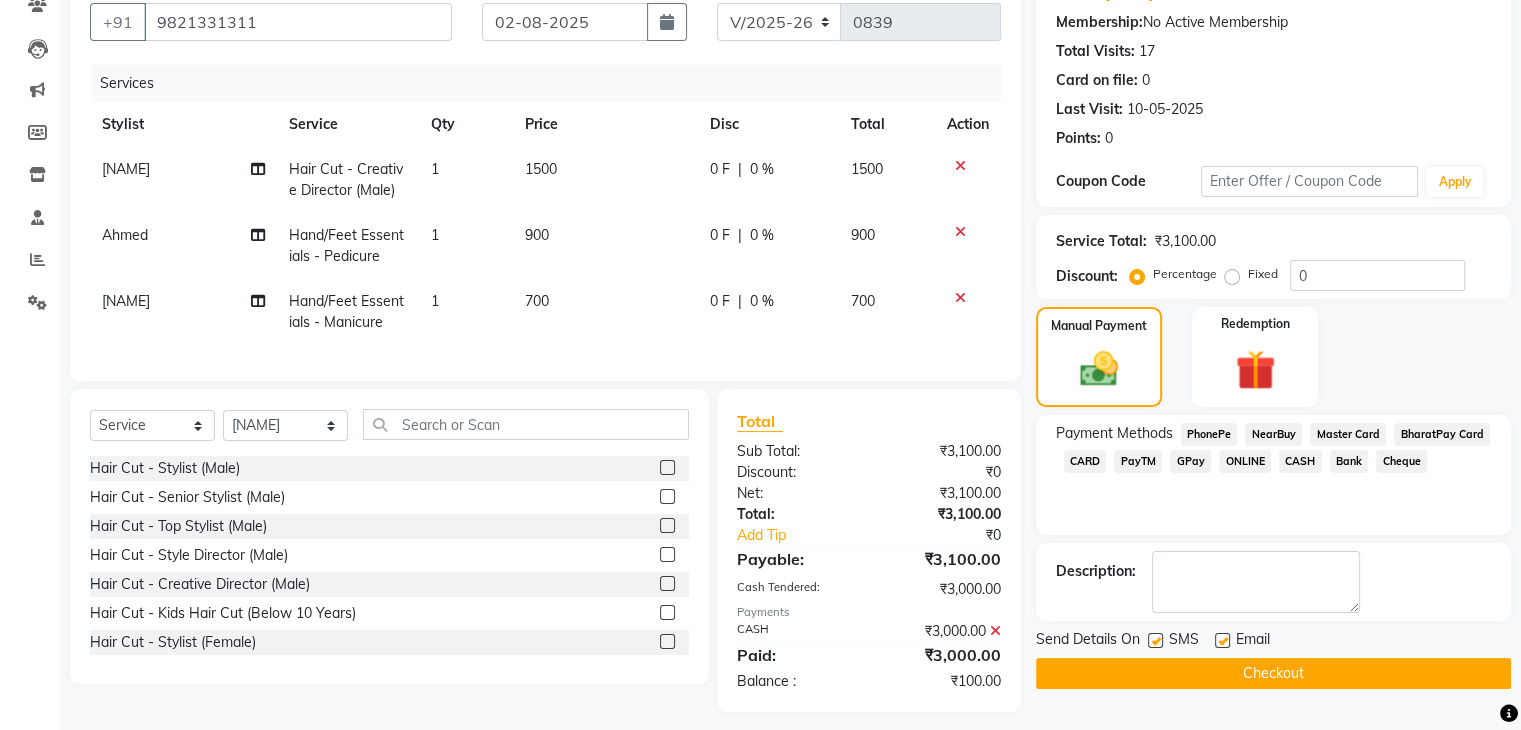 click on "GPay" 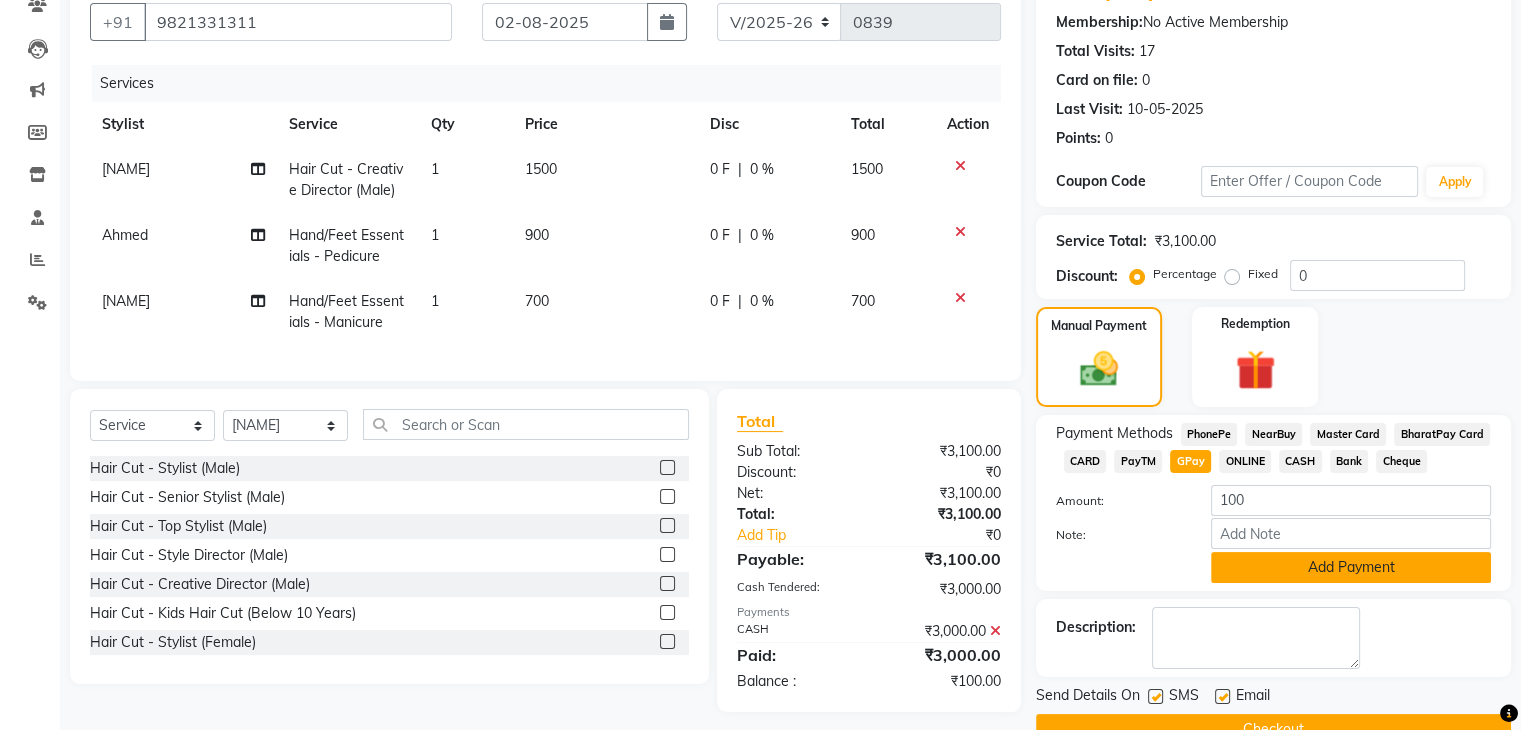 click on "Add Payment" 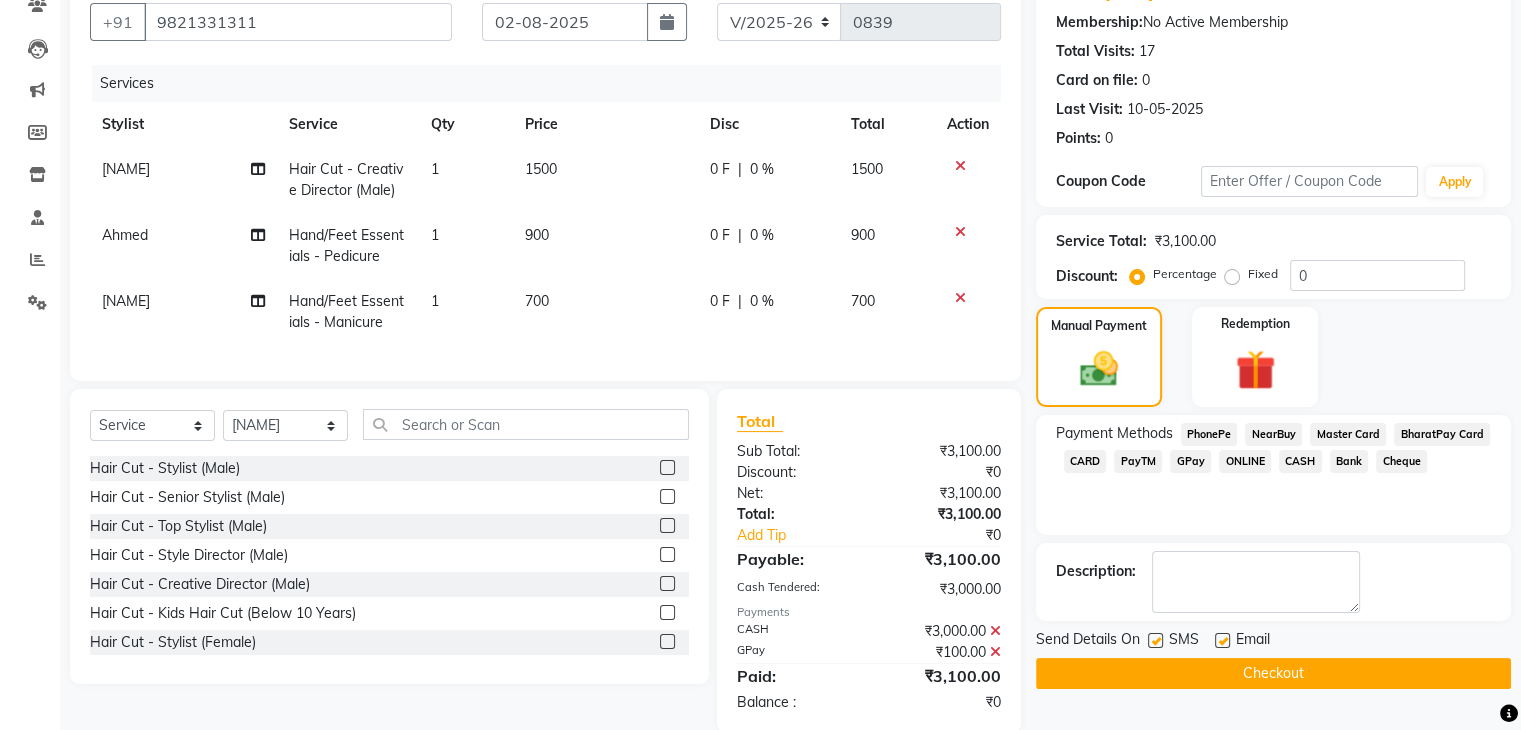 scroll, scrollTop: 232, scrollLeft: 0, axis: vertical 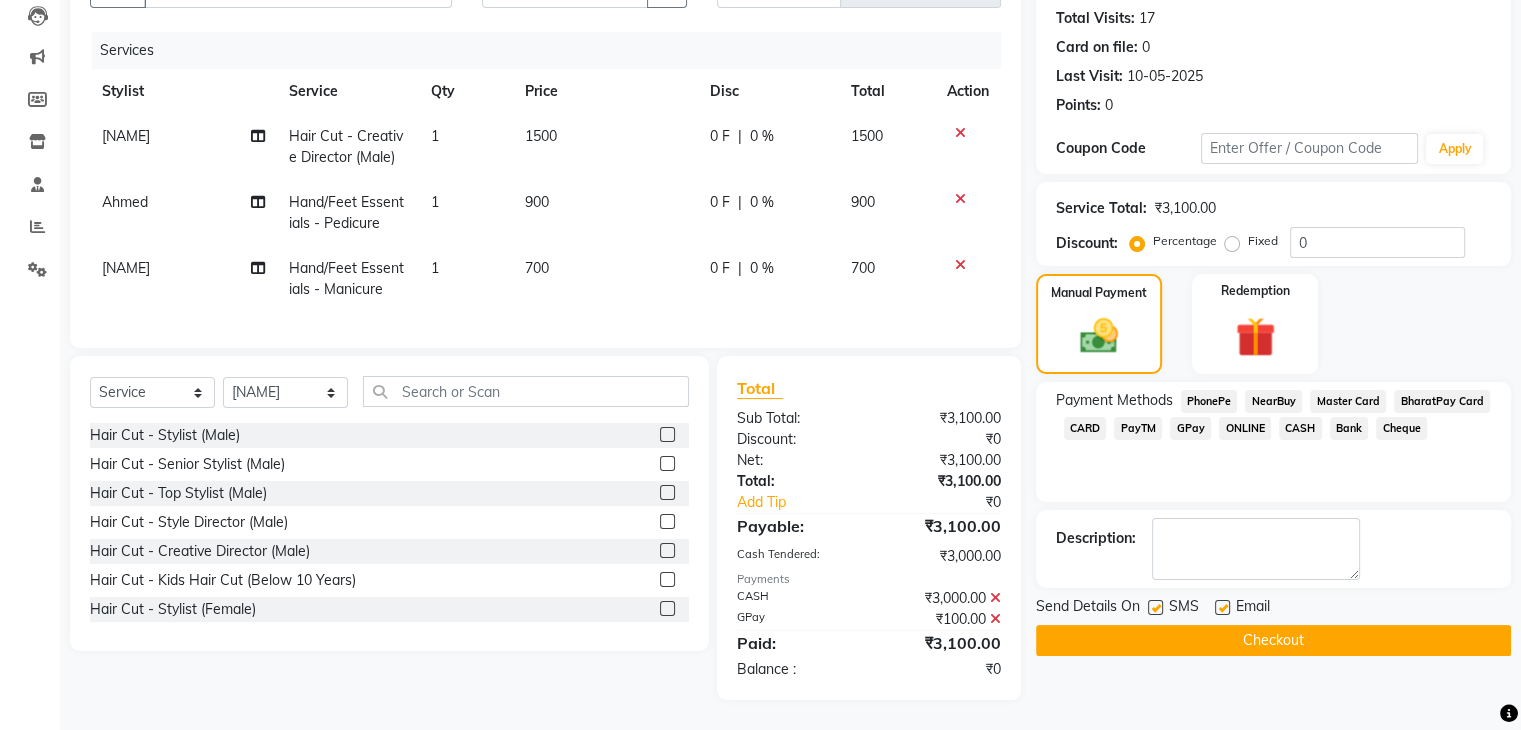 click 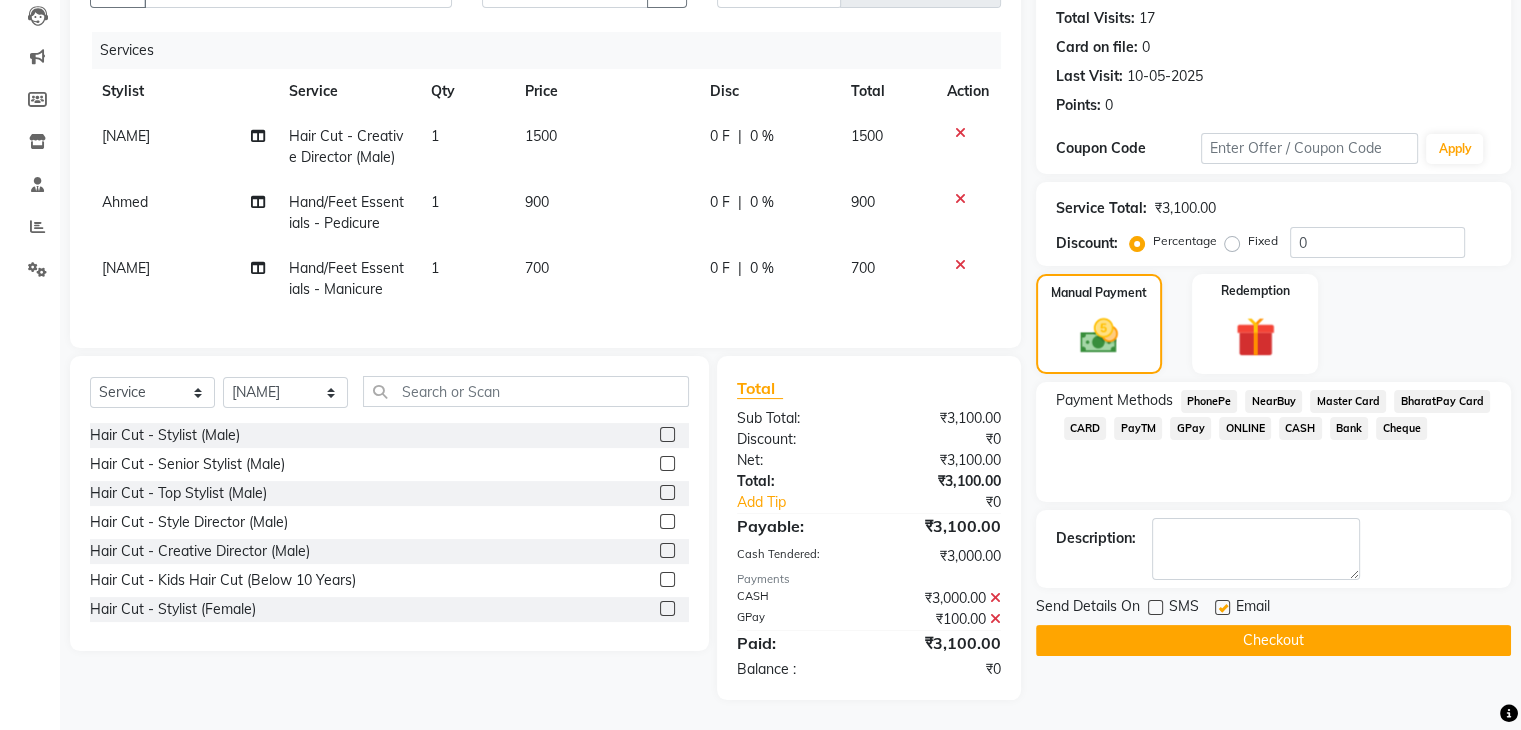 click 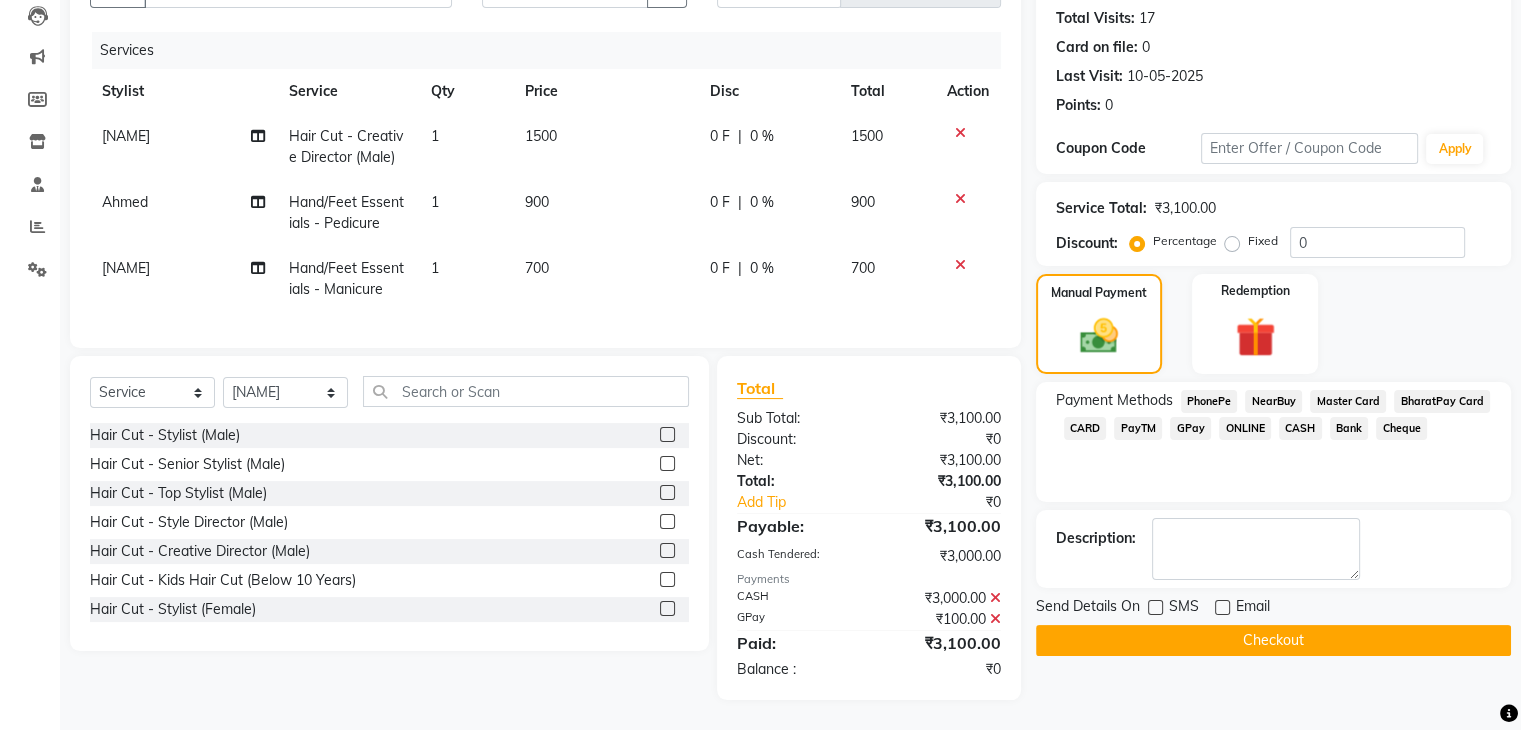 click on "Checkout" 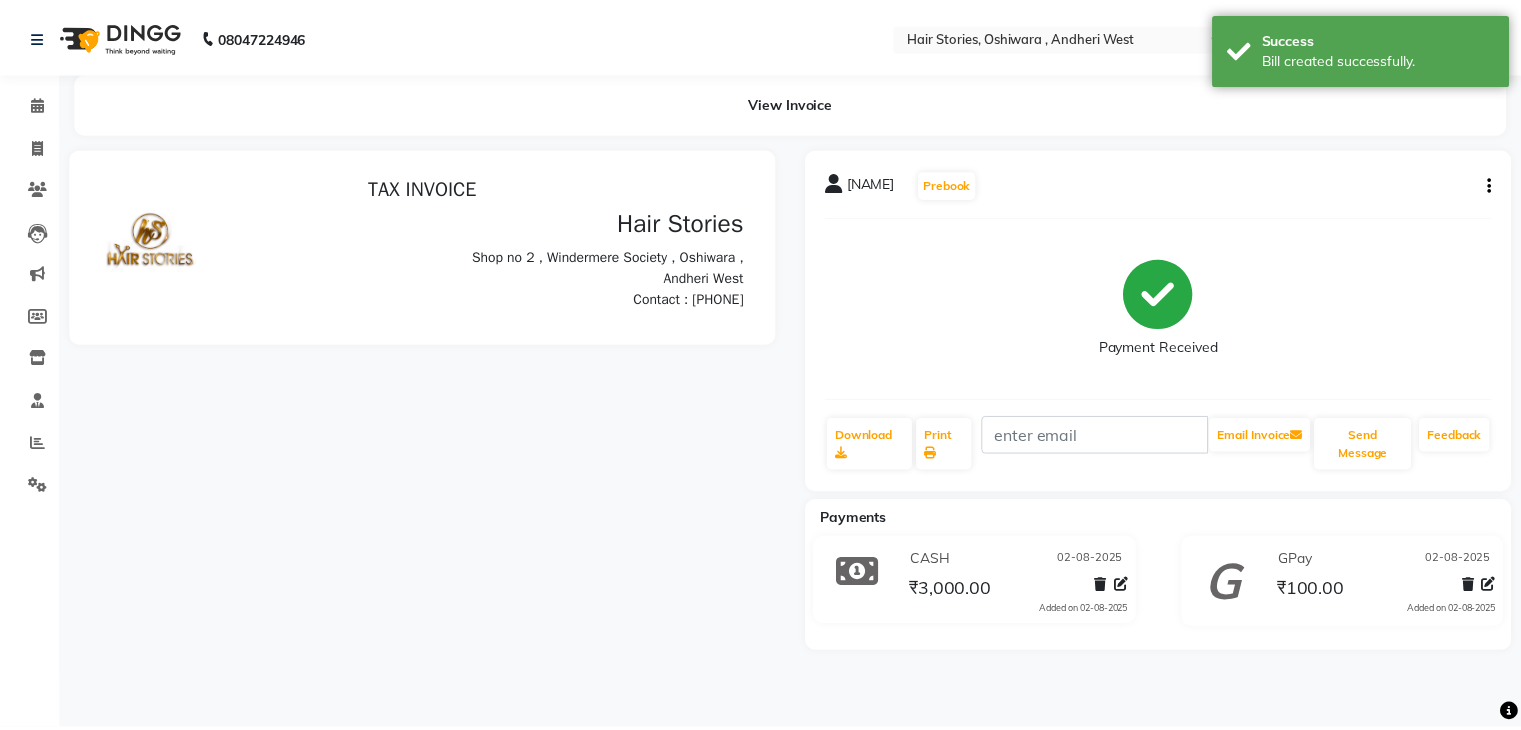 scroll, scrollTop: 0, scrollLeft: 0, axis: both 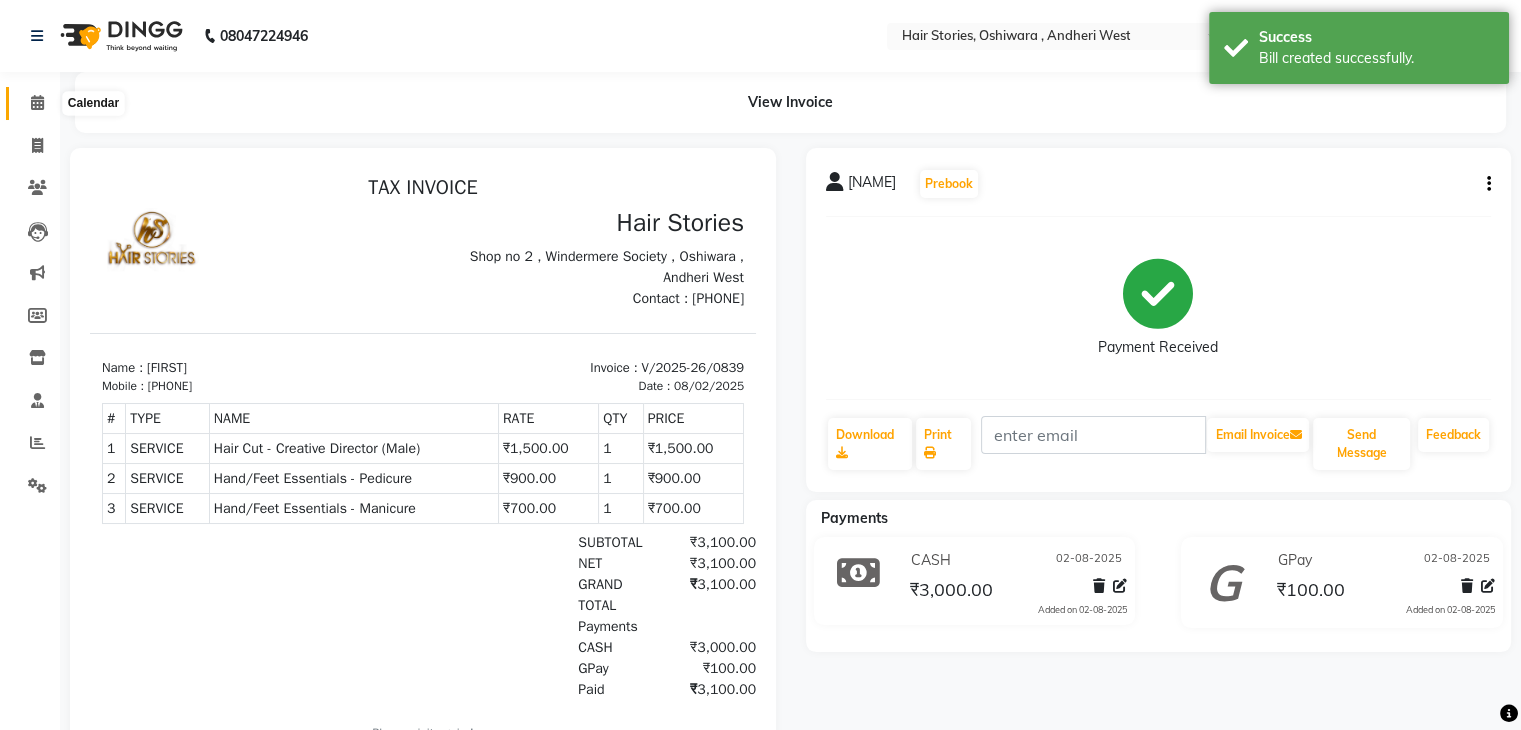 click 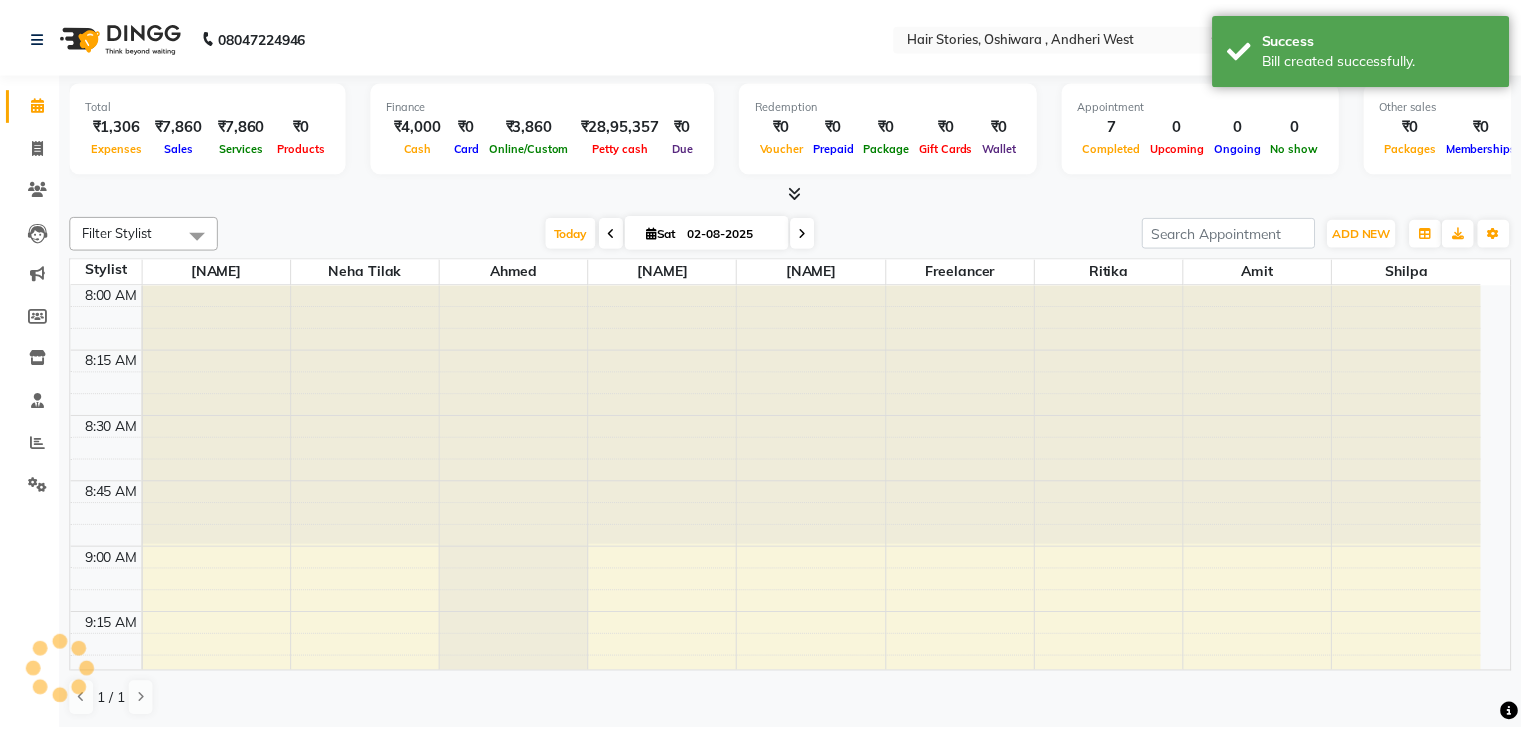 scroll, scrollTop: 0, scrollLeft: 0, axis: both 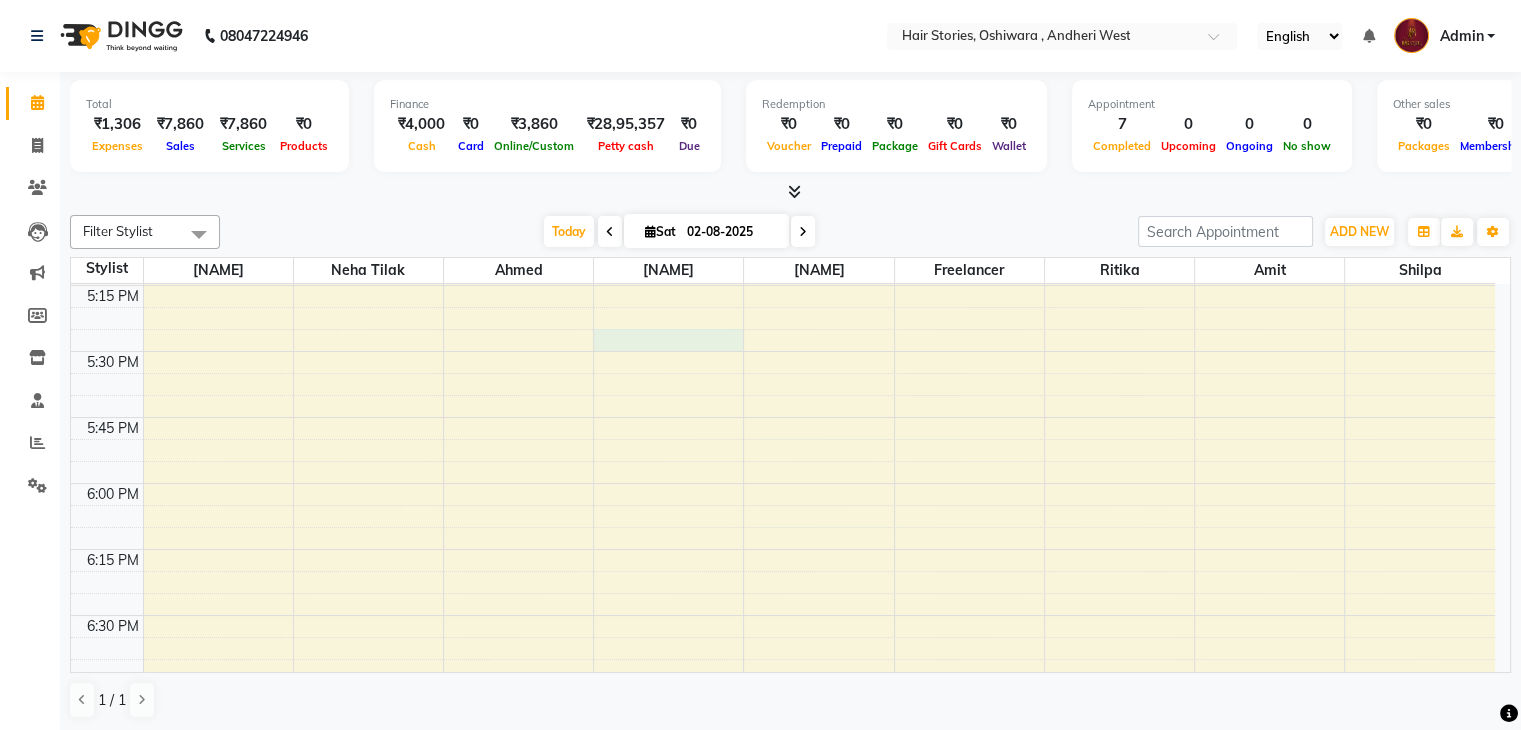 click on "8:00 AM 8:15 AM 8:30 AM 8:45 AM 9:00 AM 9:15 AM 9:30 AM 9:45 AM 10:00 AM 10:15 AM 10:30 AM 10:45 AM 11:00 AM 11:15 AM 11:30 AM 11:45 AM 12:00 PM 12:15 PM 12:30 PM 12:45 PM 1:00 PM 1:15 PM 1:30 PM 1:45 PM 2:00 PM 2:15 PM 2:30 PM 2:45 PM 3:00 PM 3:15 PM 3:30 PM 3:45 PM 4:00 PM 4:15 PM 4:30 PM 4:45 PM 5:00 PM 5:15 PM 5:30 PM 5:45 PM 6:00 PM 6:15 PM 6:30 PM 6:45 PM 7:00 PM 7:15 PM 7:30 PM 7:45 PM 8:00 PM 8:15 PM 8:30 PM 8:45 PM 9:00 PM 9:15 PM 9:30 PM 9:45 PM 10:00 PM 10:15 PM 10:30 PM 10:45 PM     [FIRST], TK01, 12:00 PM-12:30 PM, Hair Cut - Creative Director (Male)     [FIRST] [LAST], TK03, 03:00 PM-03:45 PM, Technical Hair Colour - Root Touch Up (Female)     [FIRST], TK04, 04:00 PM-04:30 PM, Hair Cut - Creative Director (Male)     [FIRST] [LAST], TK03, 03:00 PM-03:45 PM, Technical Hair Colour - Root Touch Up (Female)     [FIRST] [LAST], TK03, 03:45 PM-04:15 PM, Hand/Feet Essentials - Pedicure     [FIRST], TK04, 04:30 PM-05:00 PM, Hand/Feet Essentials - Pedicure" at bounding box center [783, -177] 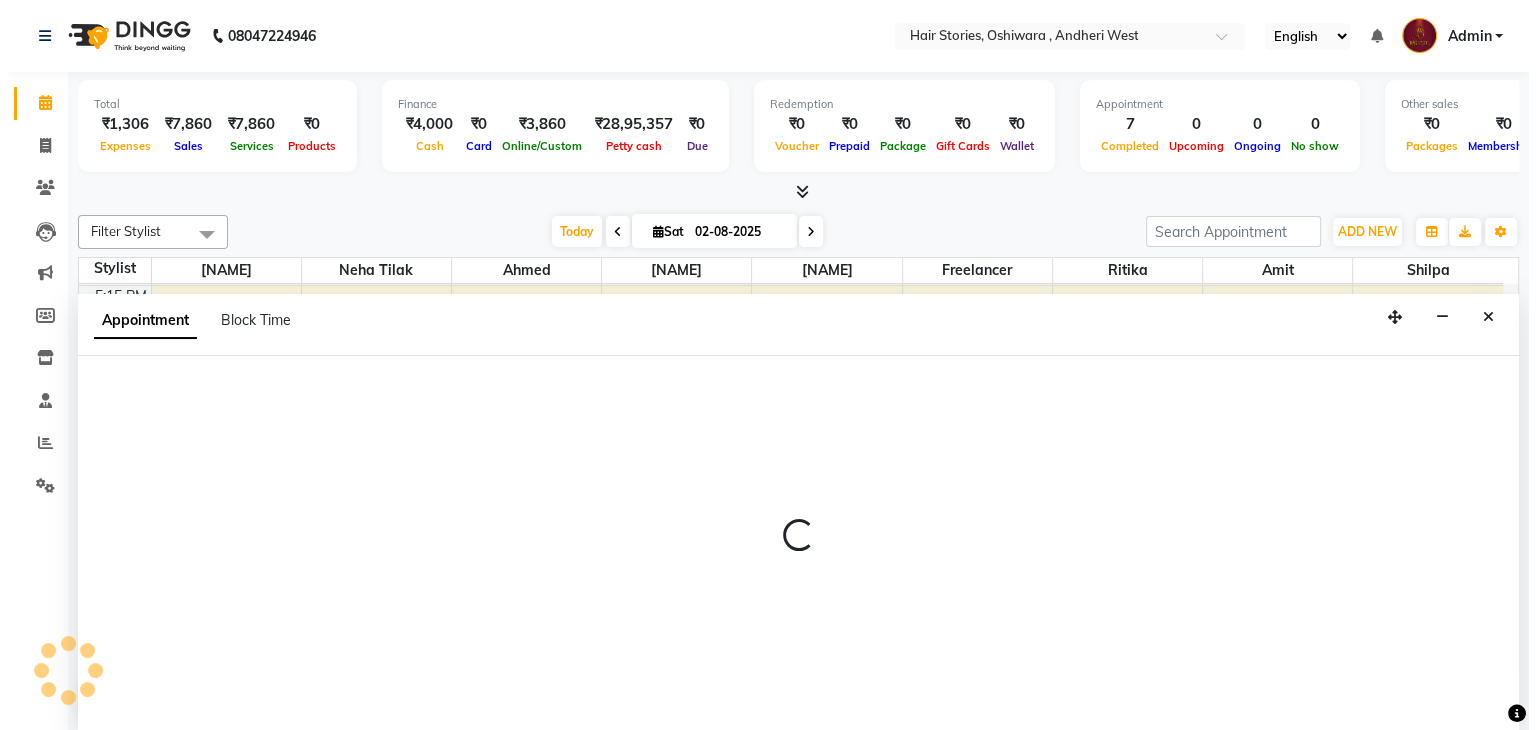 scroll, scrollTop: 1, scrollLeft: 0, axis: vertical 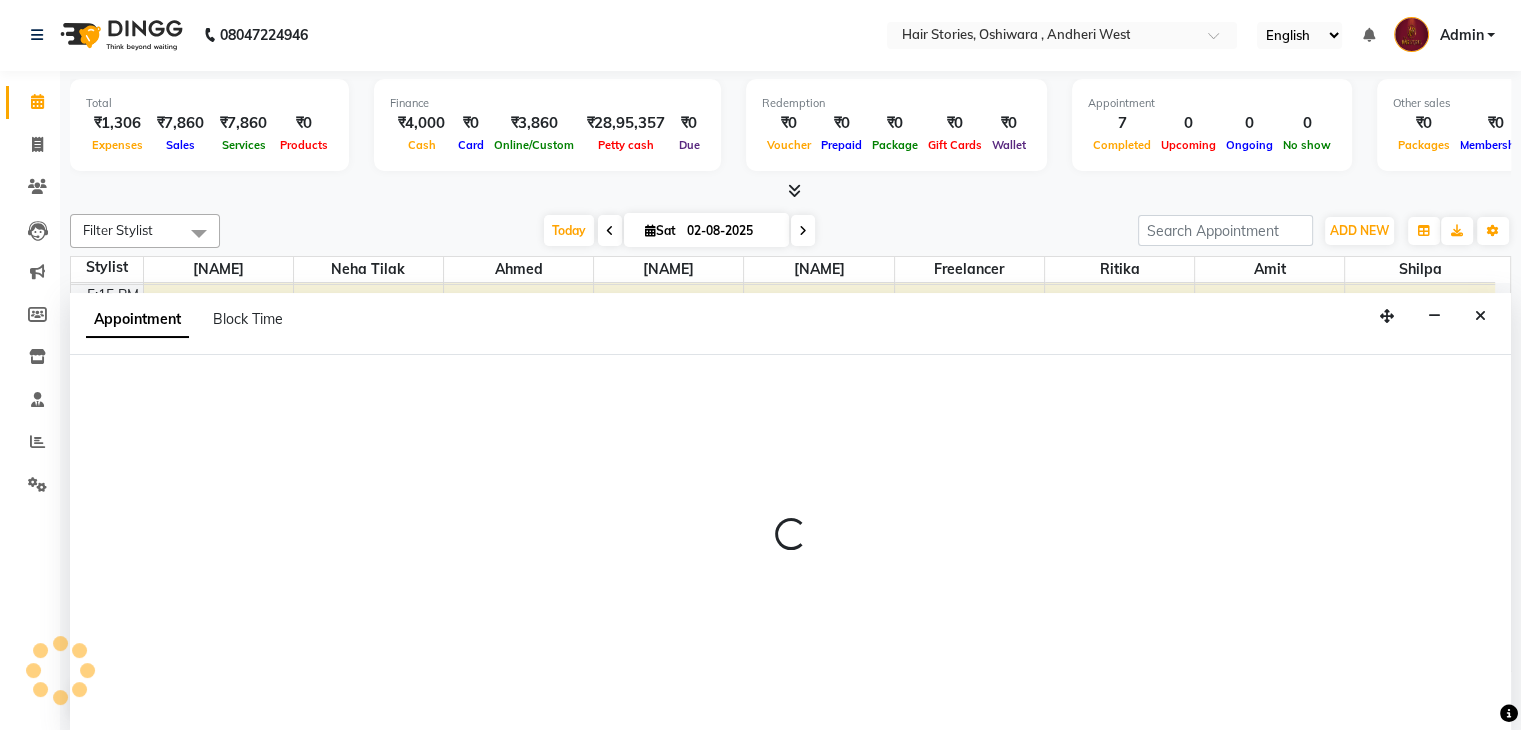 select on "12002" 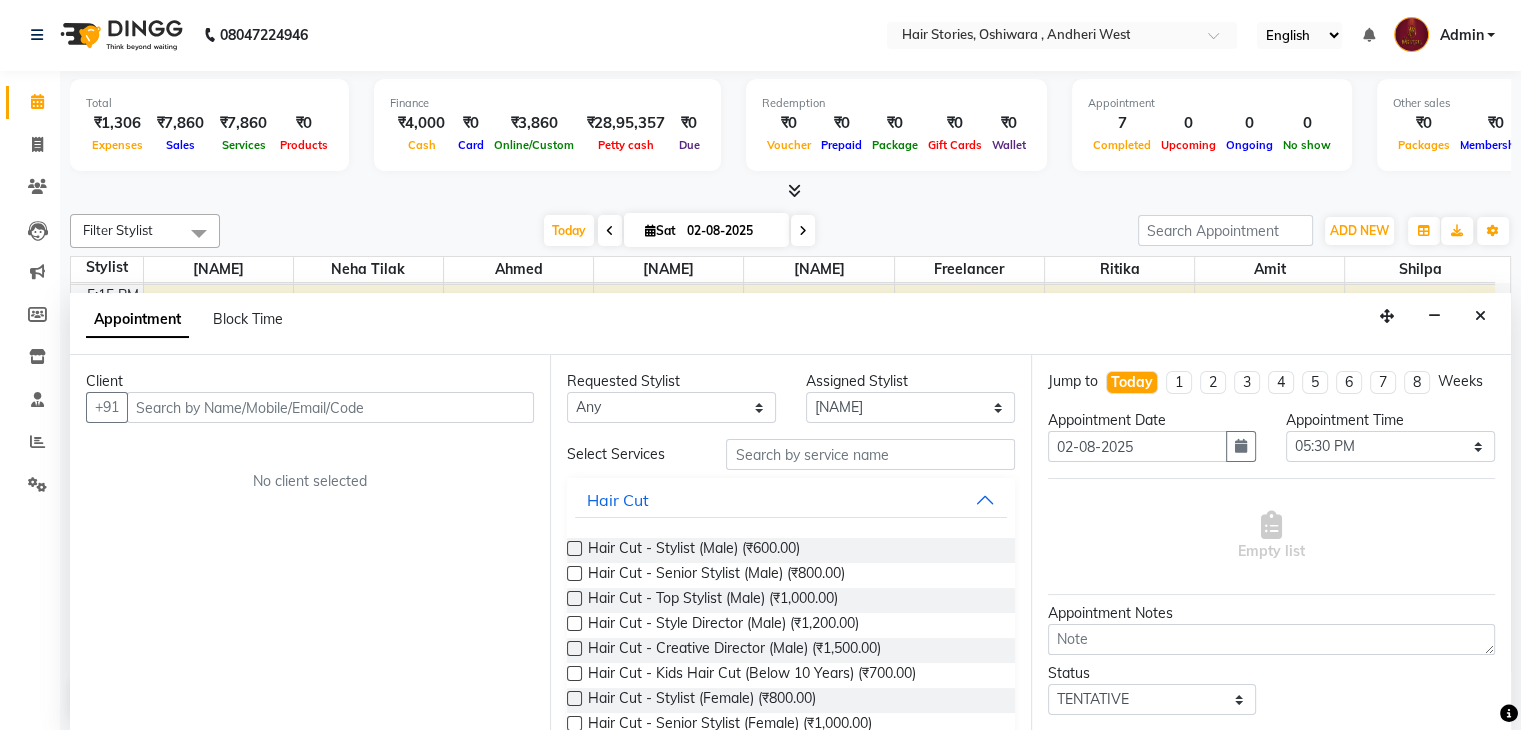 click at bounding box center [330, 407] 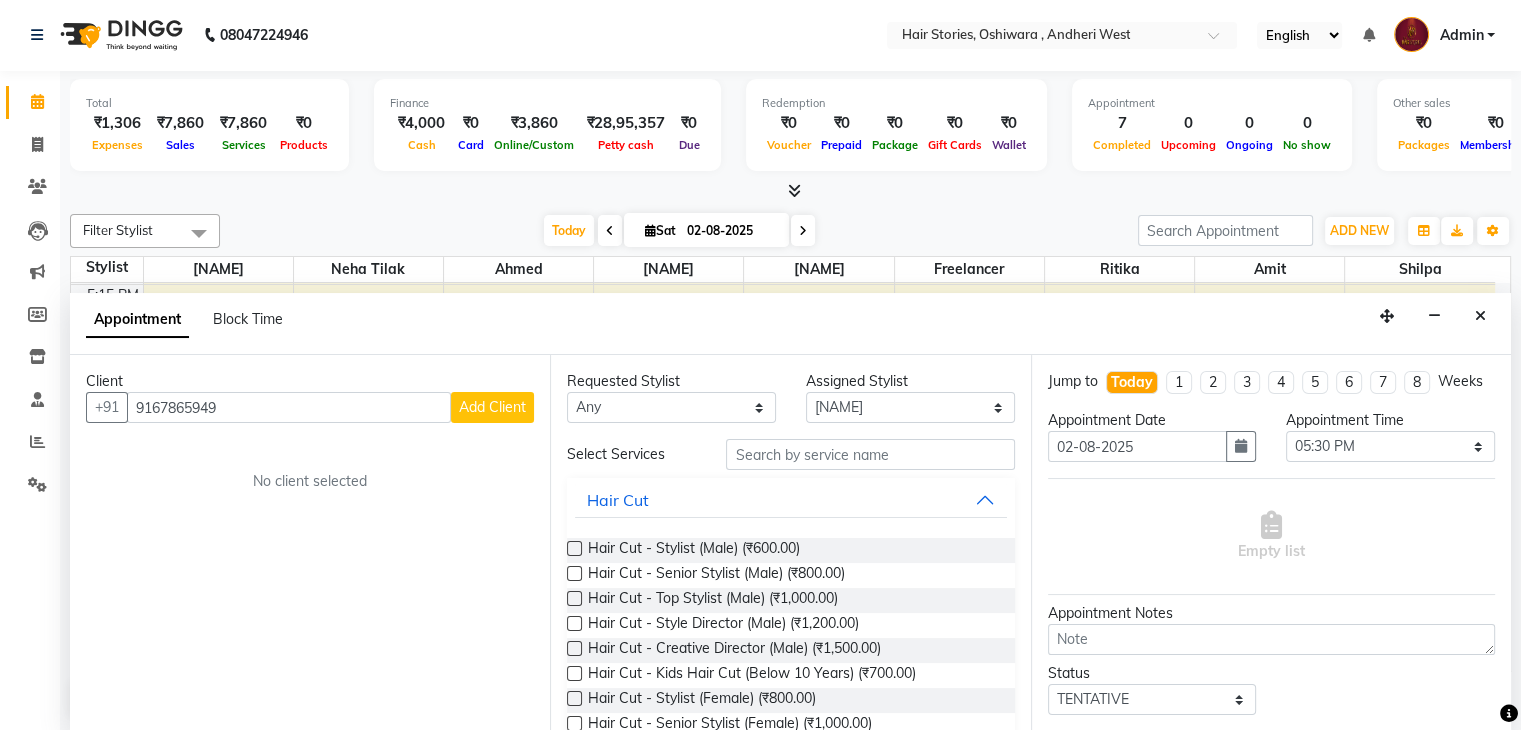type on "9167865949" 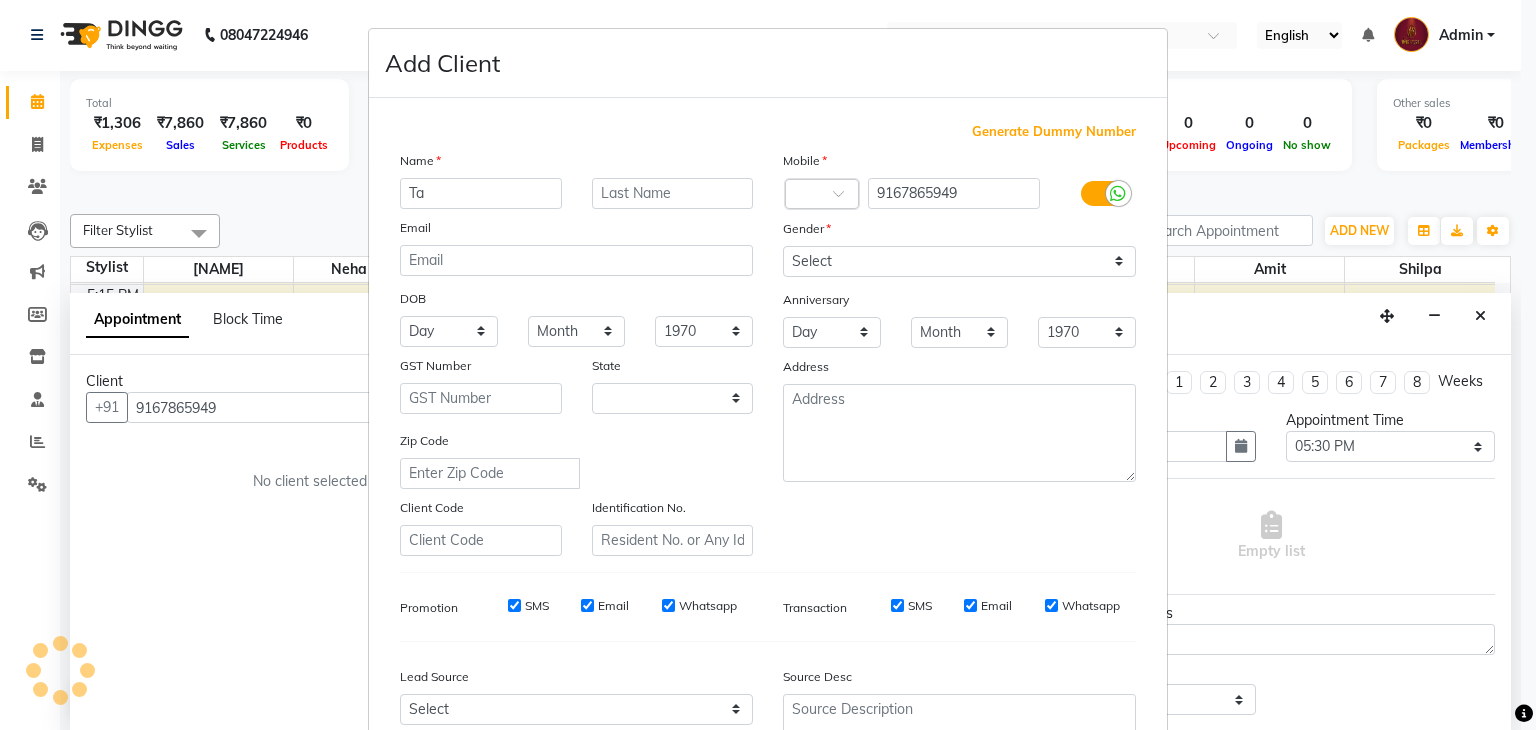 type on "Tan" 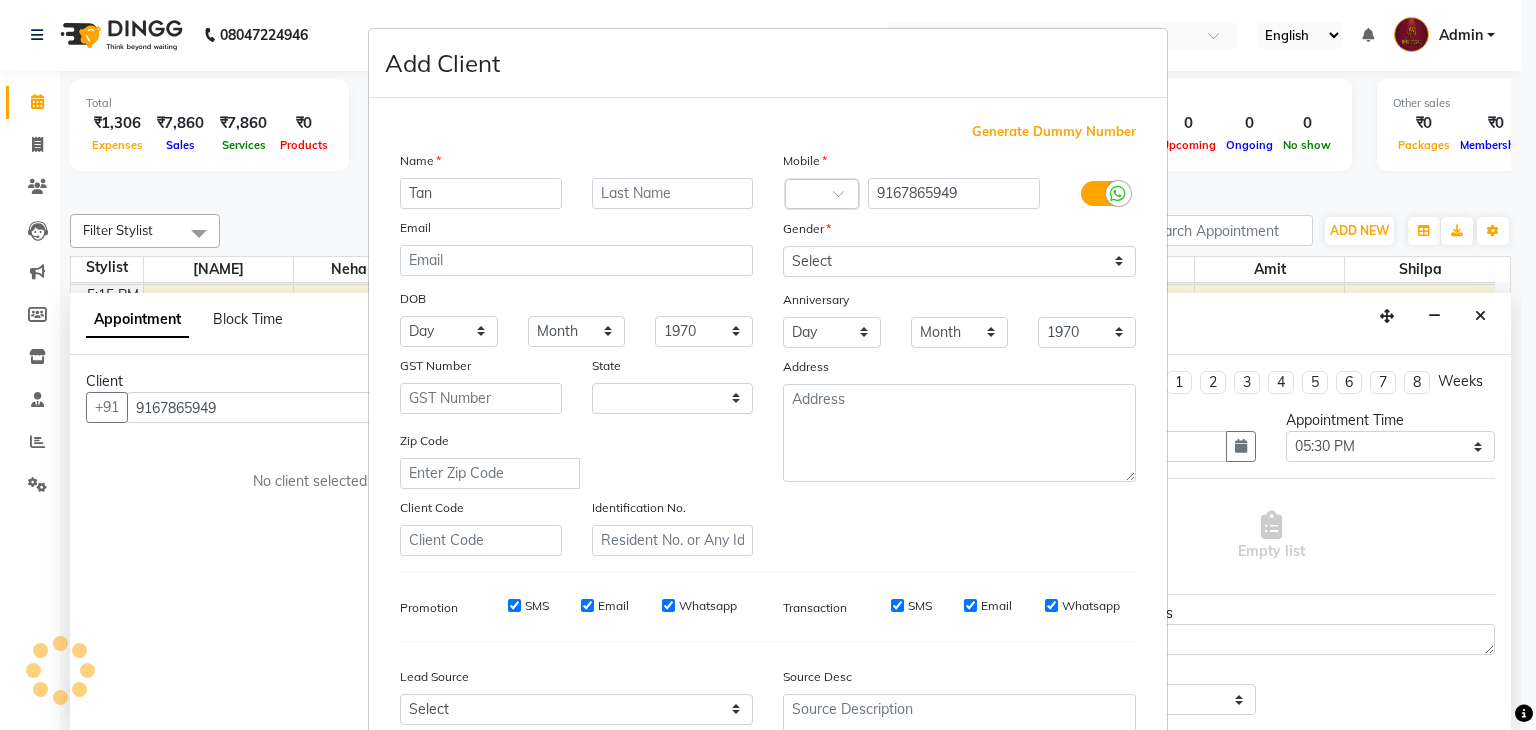 select on "22" 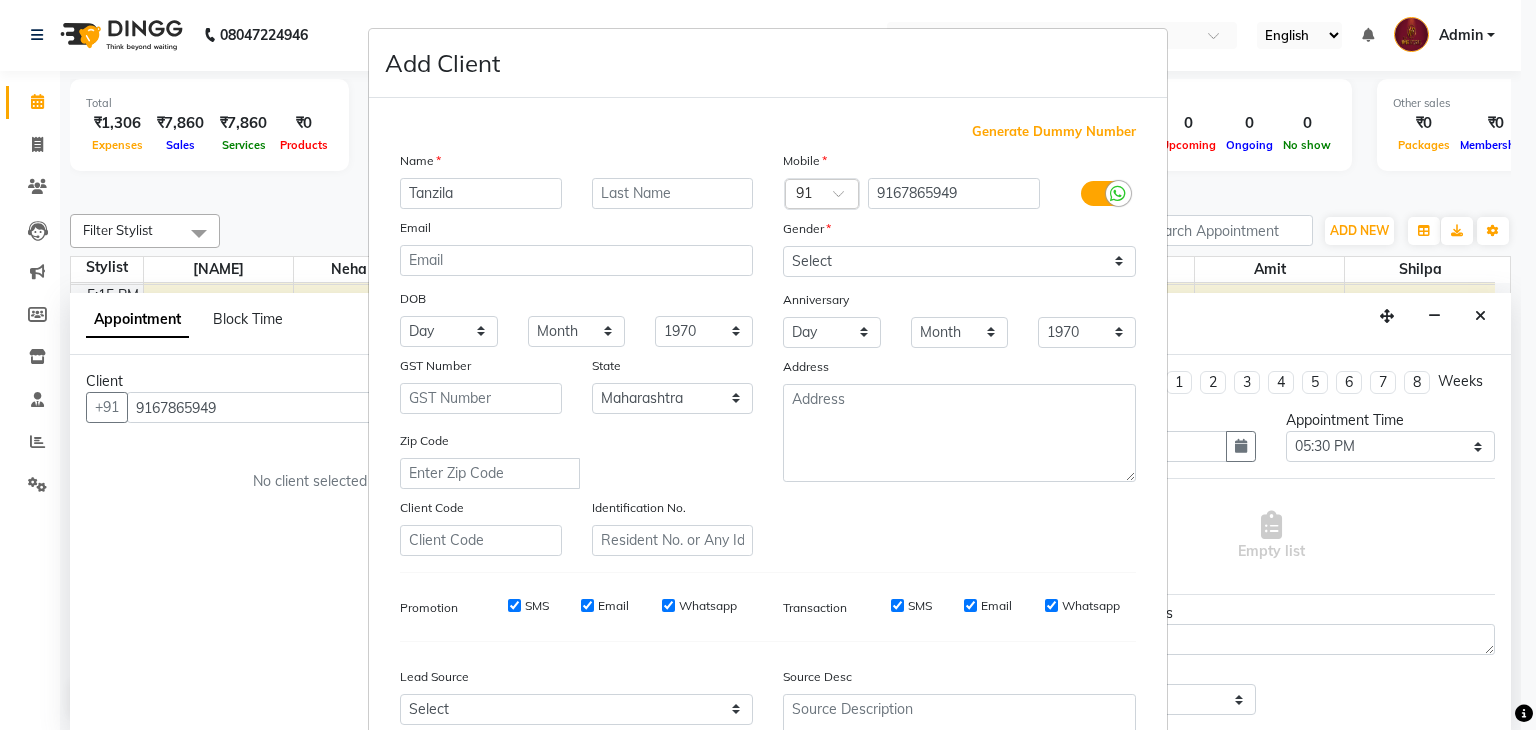 type on "Tanzila" 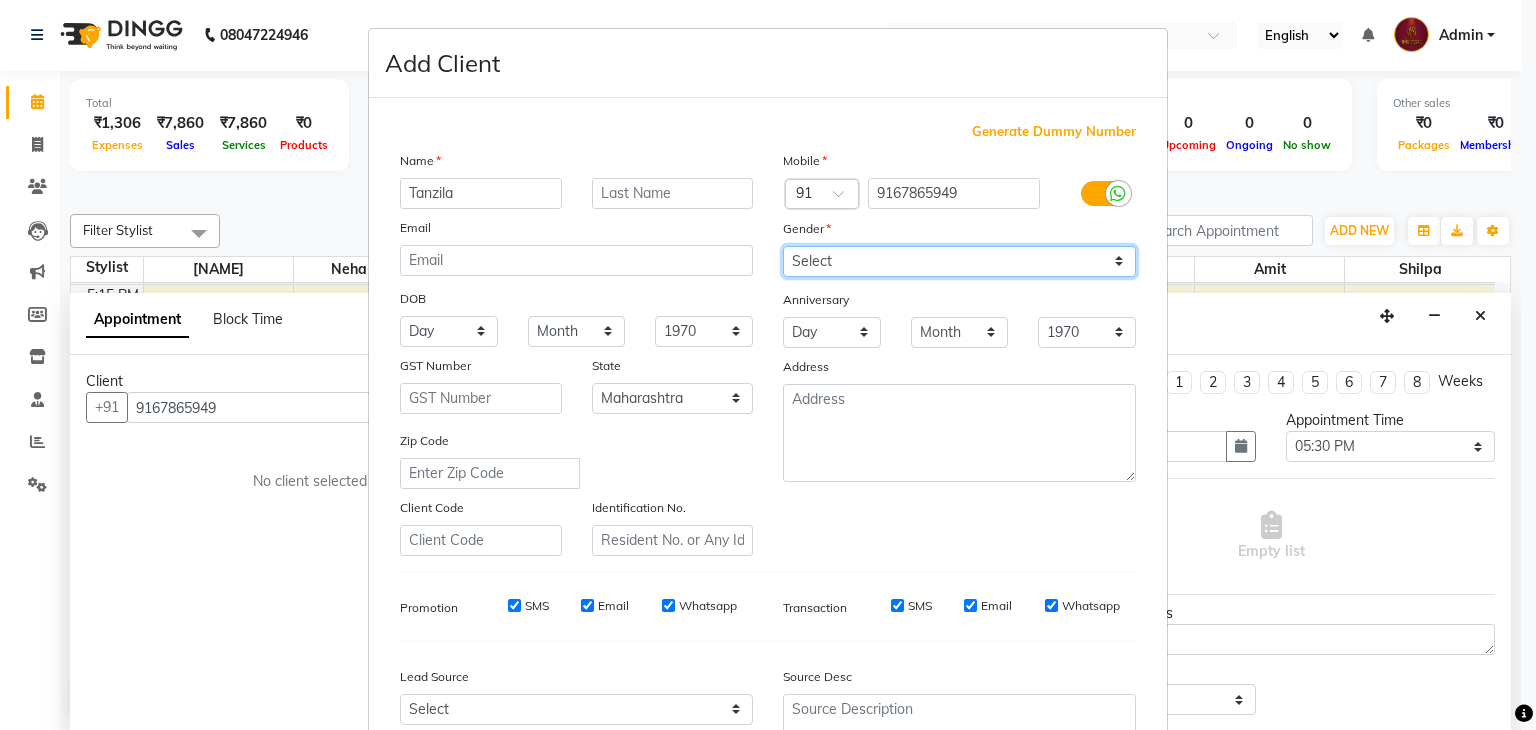 click on "Select Male Female Other Prefer Not To Say" at bounding box center [959, 261] 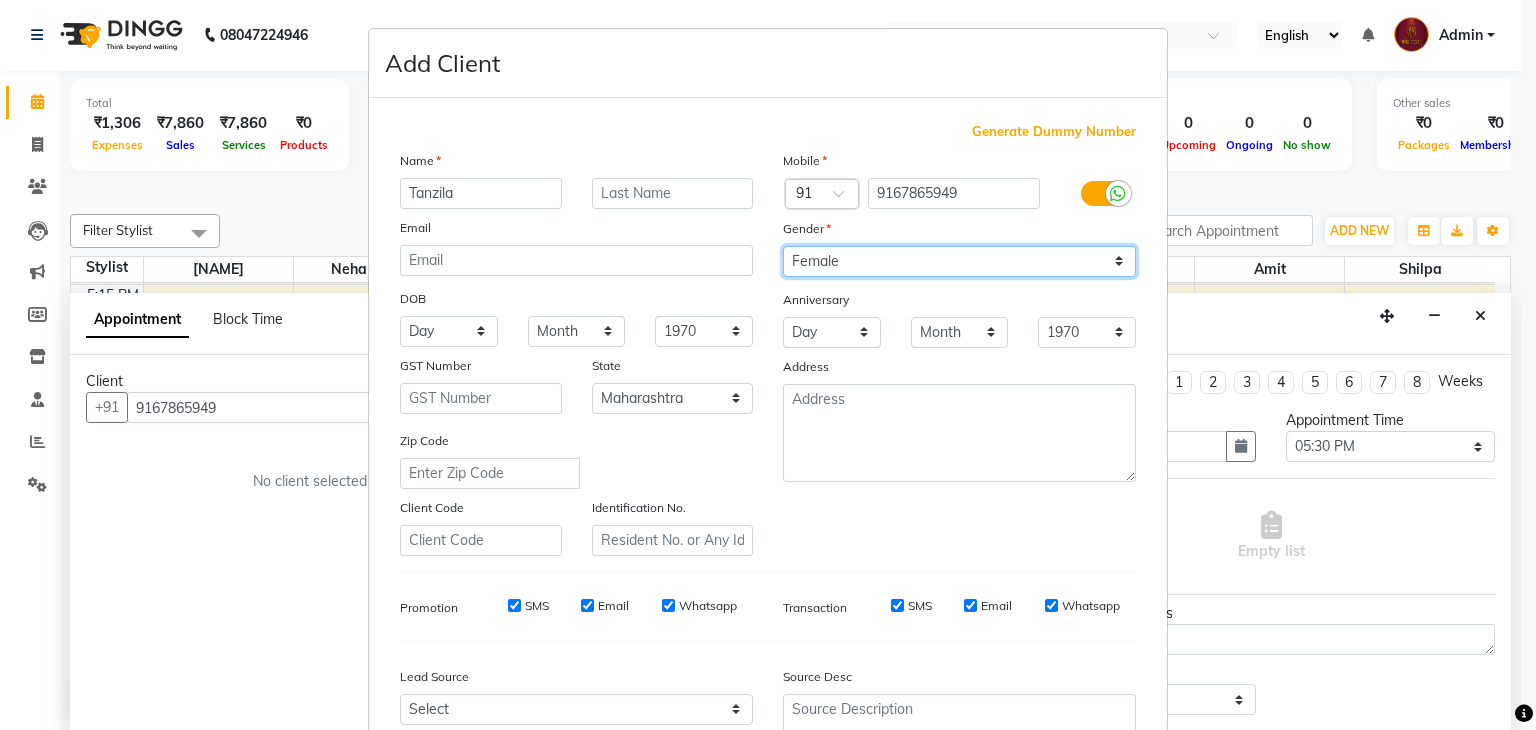 click on "Select Male Female Other Prefer Not To Say" at bounding box center [959, 261] 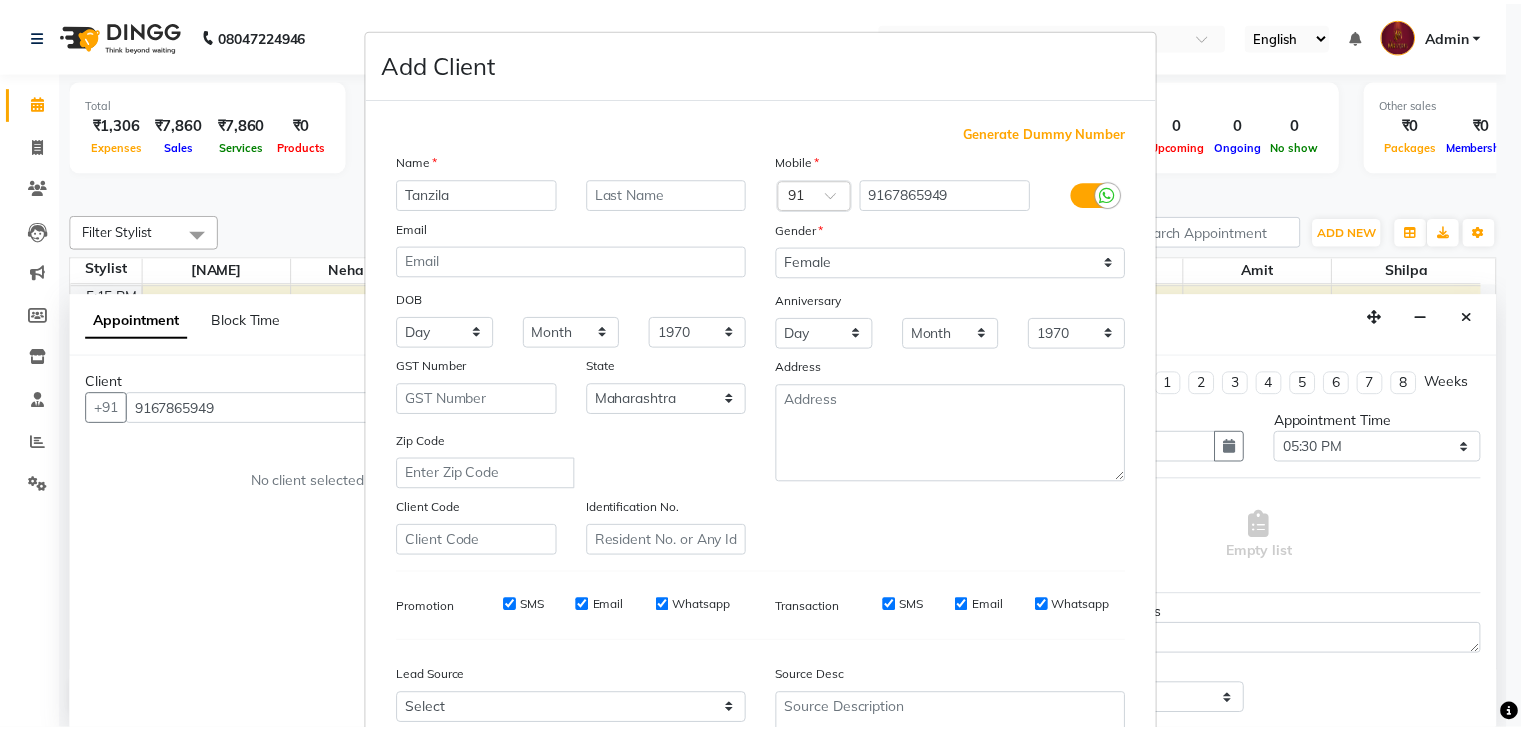 scroll, scrollTop: 203, scrollLeft: 0, axis: vertical 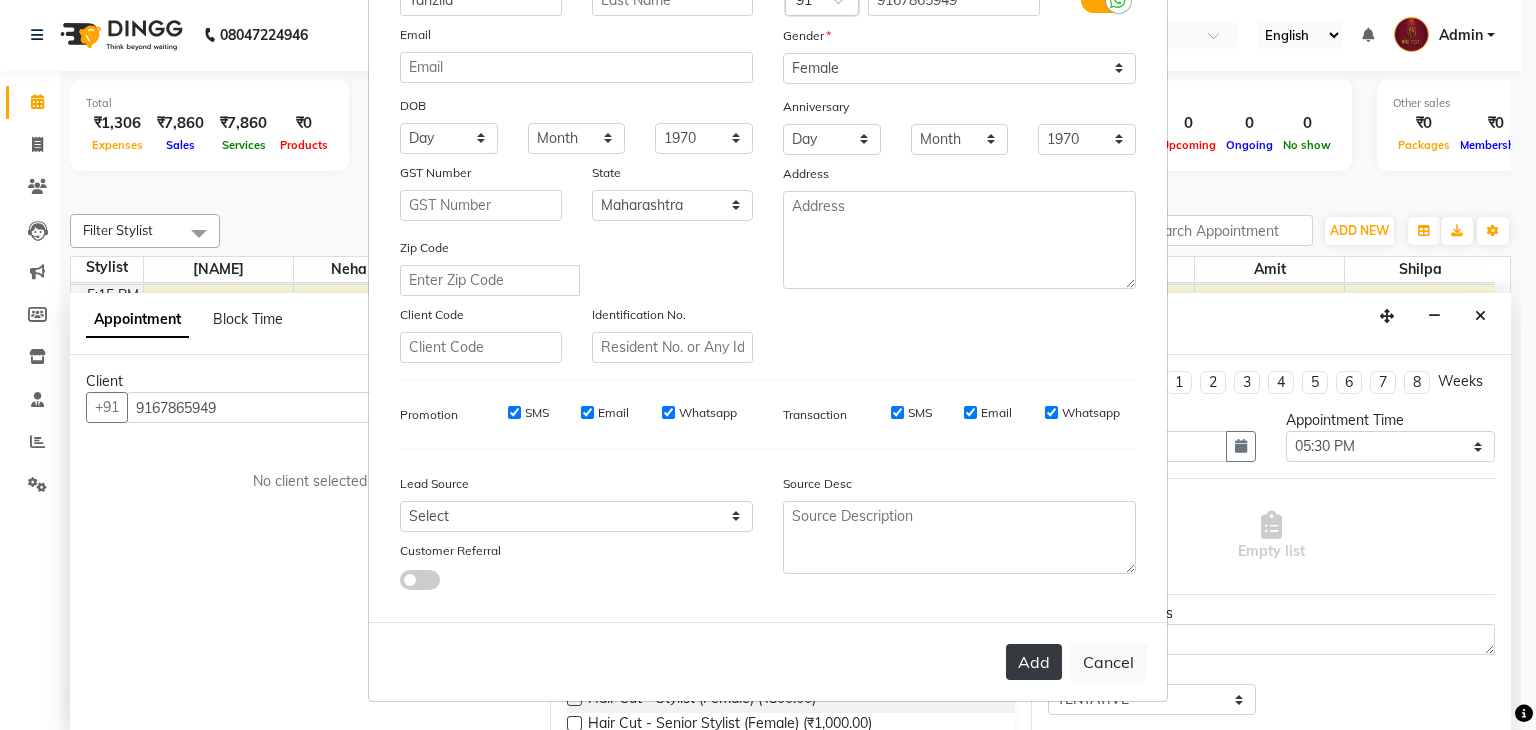 click on "Add" at bounding box center [1034, 662] 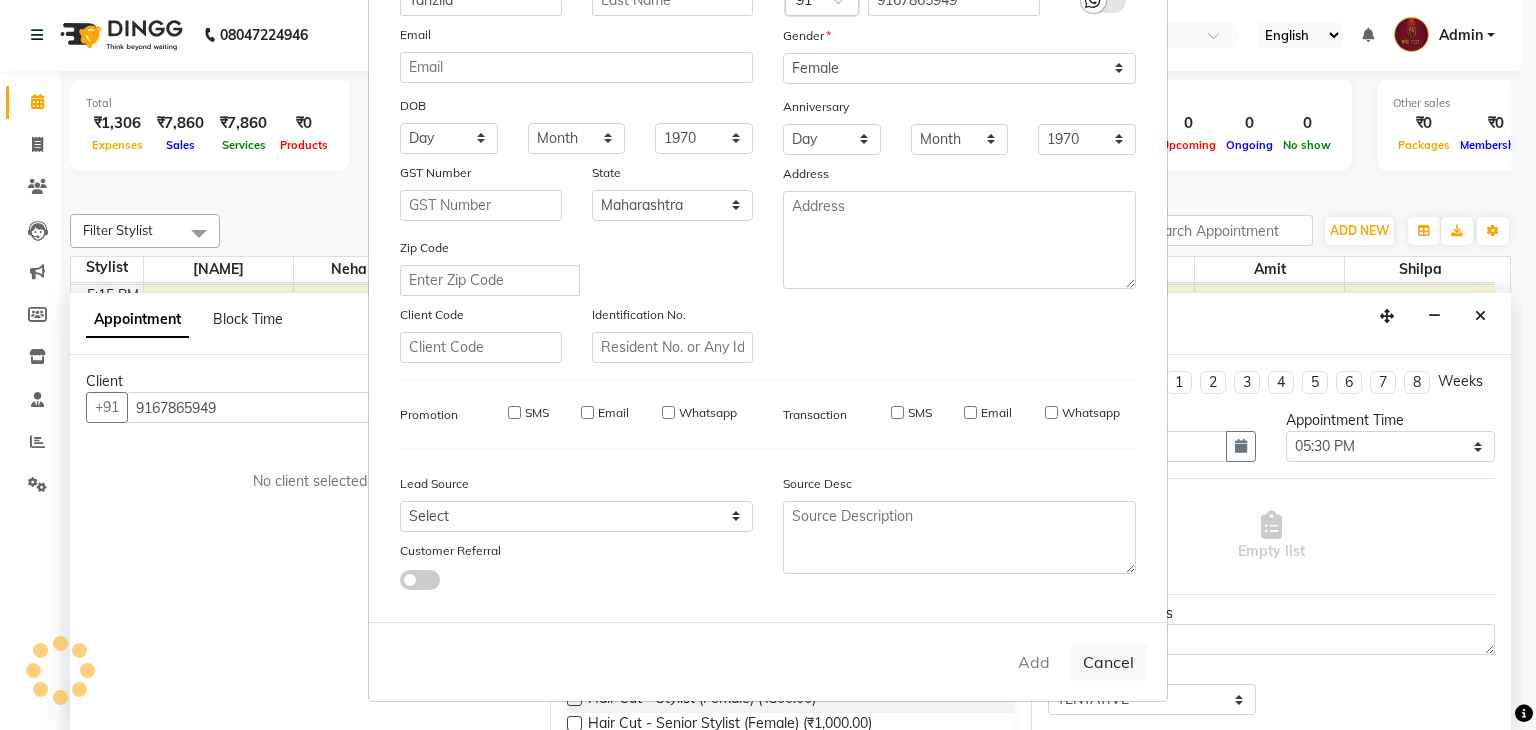 type 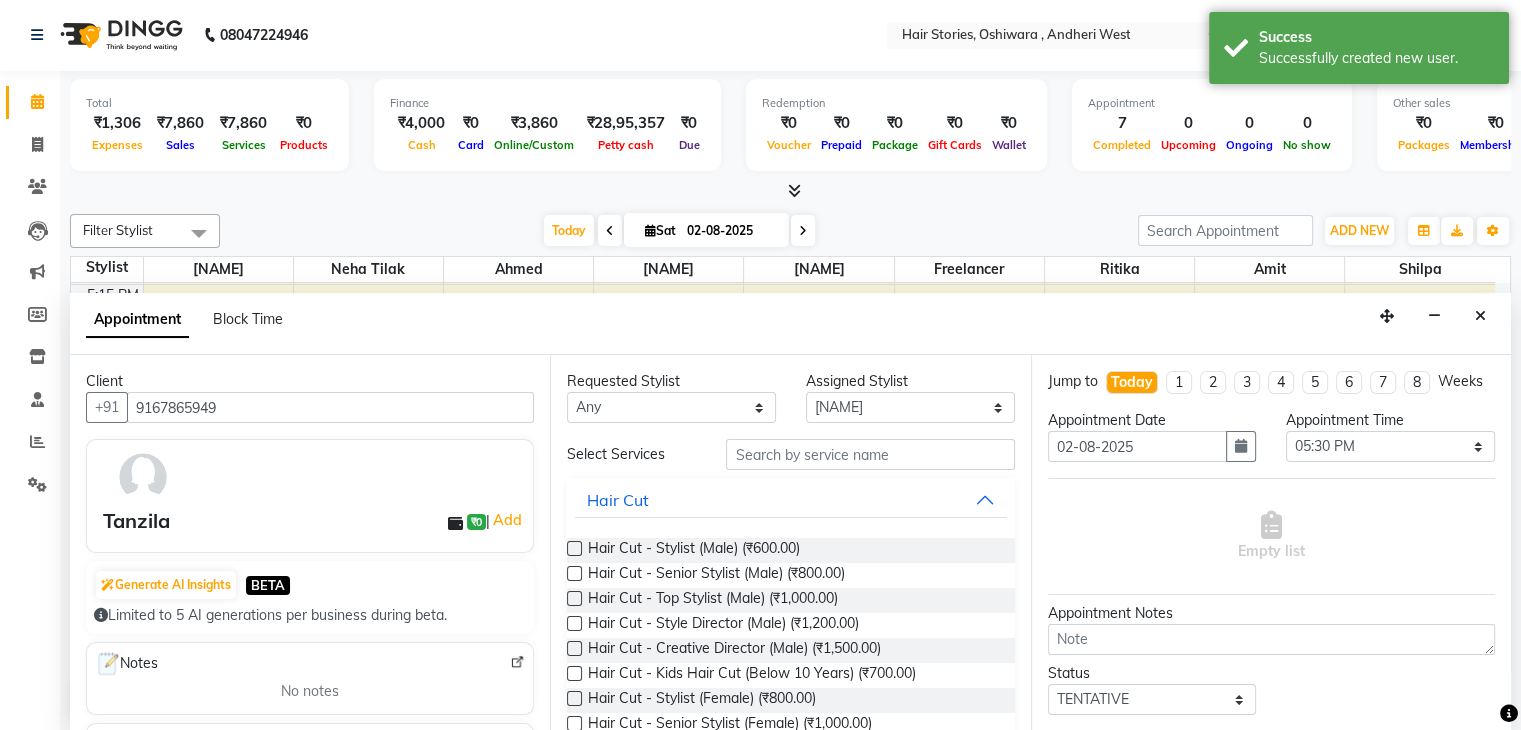 scroll, scrollTop: 128, scrollLeft: 0, axis: vertical 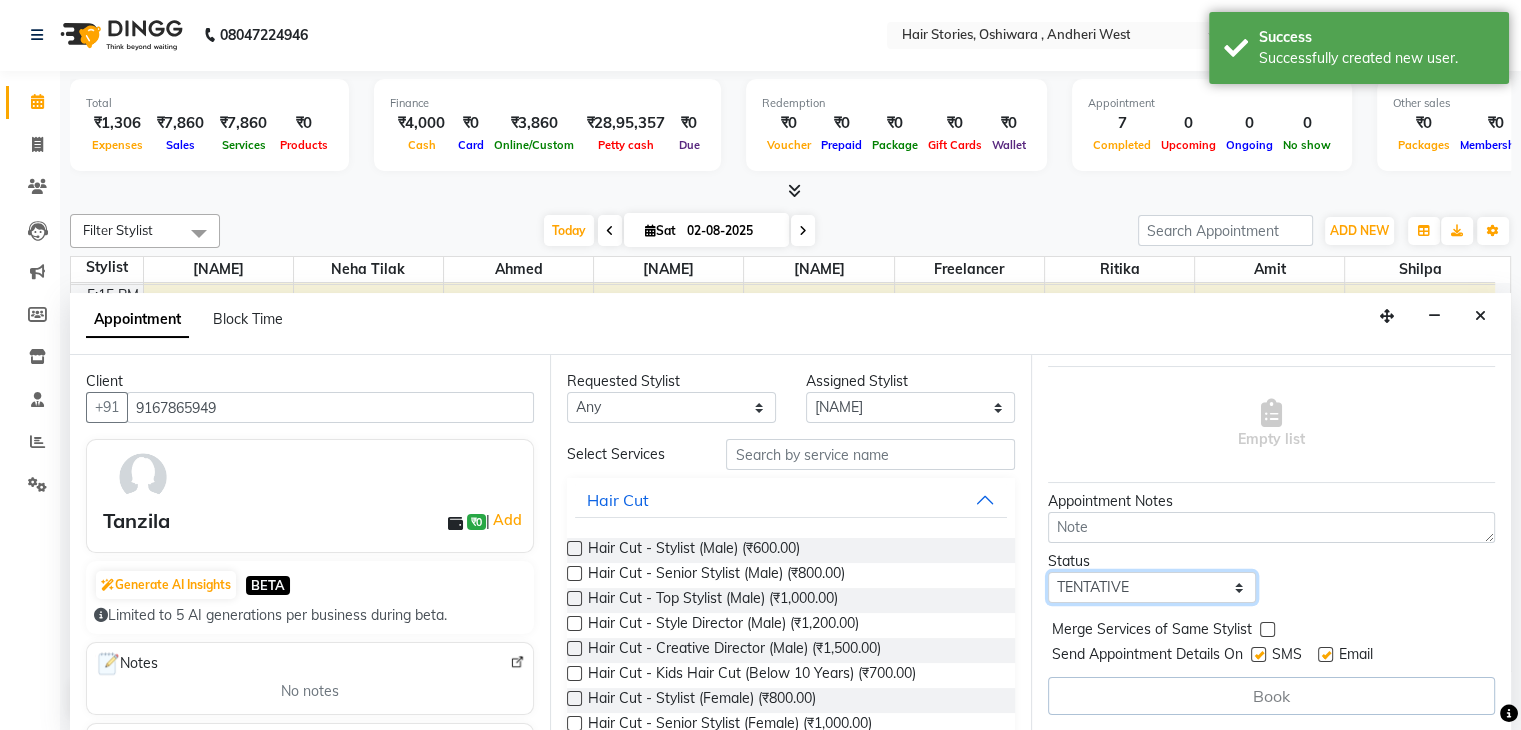 click on "Select TENTATIVE CONFIRM CHECK-IN UPCOMING" at bounding box center [1152, 587] 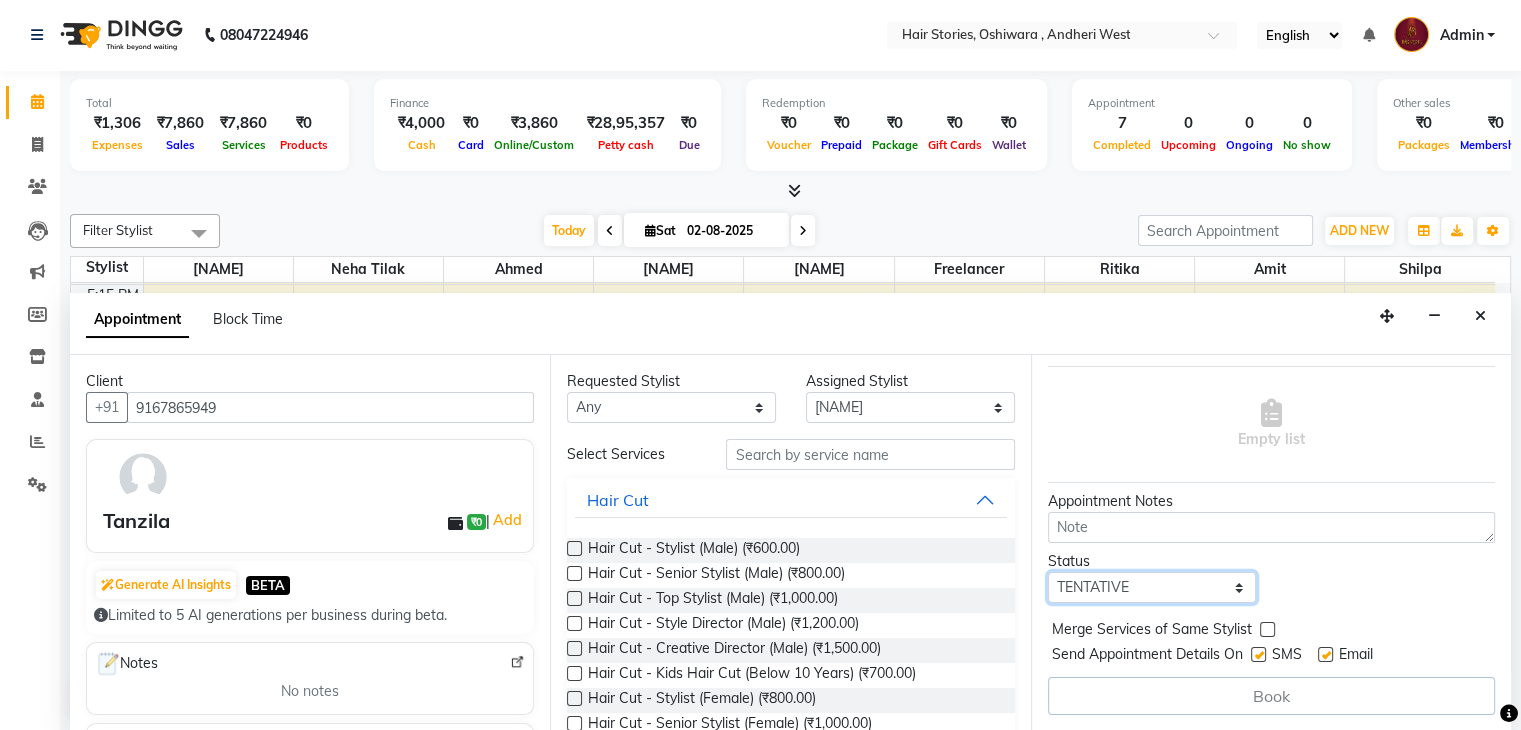 select on "confirm booking" 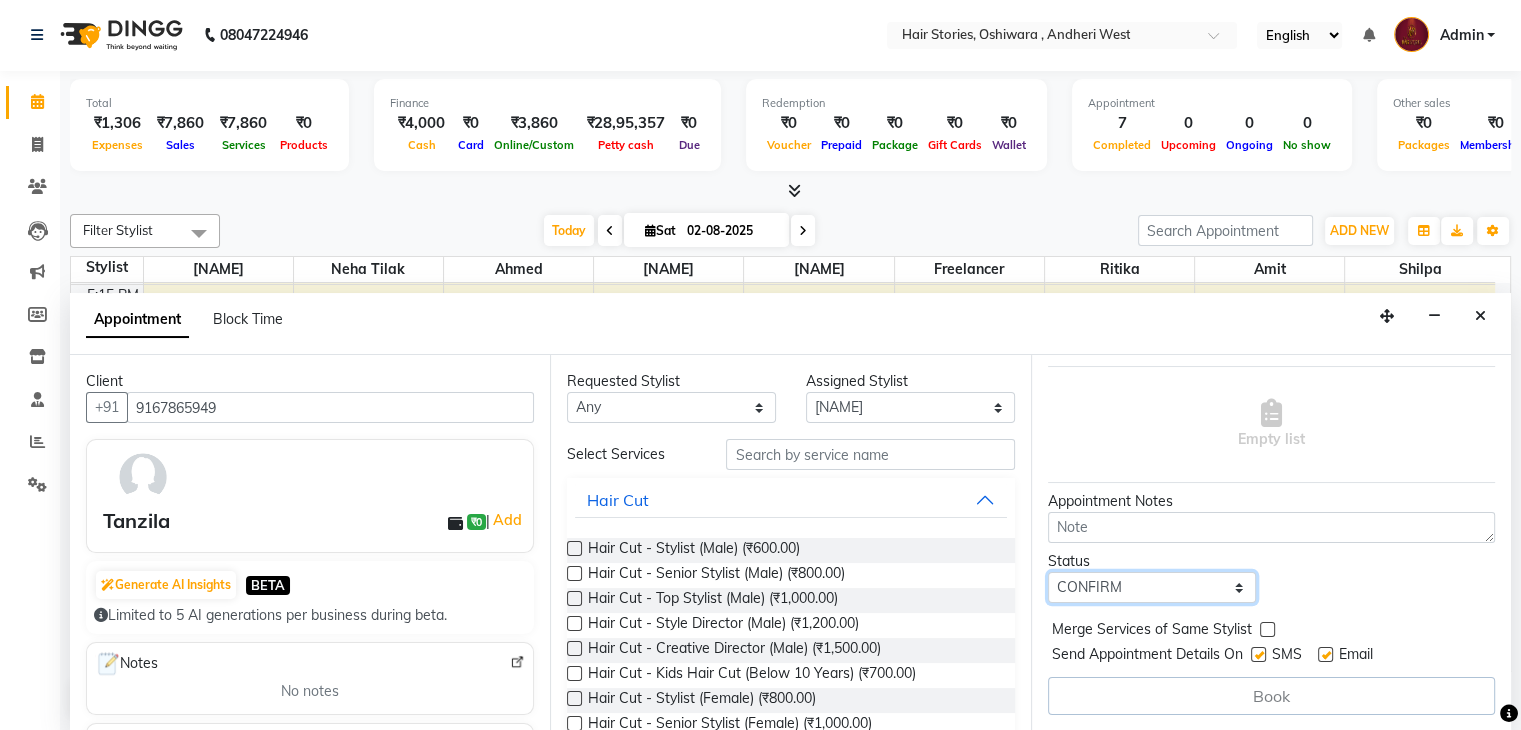 click on "Select TENTATIVE CONFIRM CHECK-IN UPCOMING" at bounding box center [1152, 587] 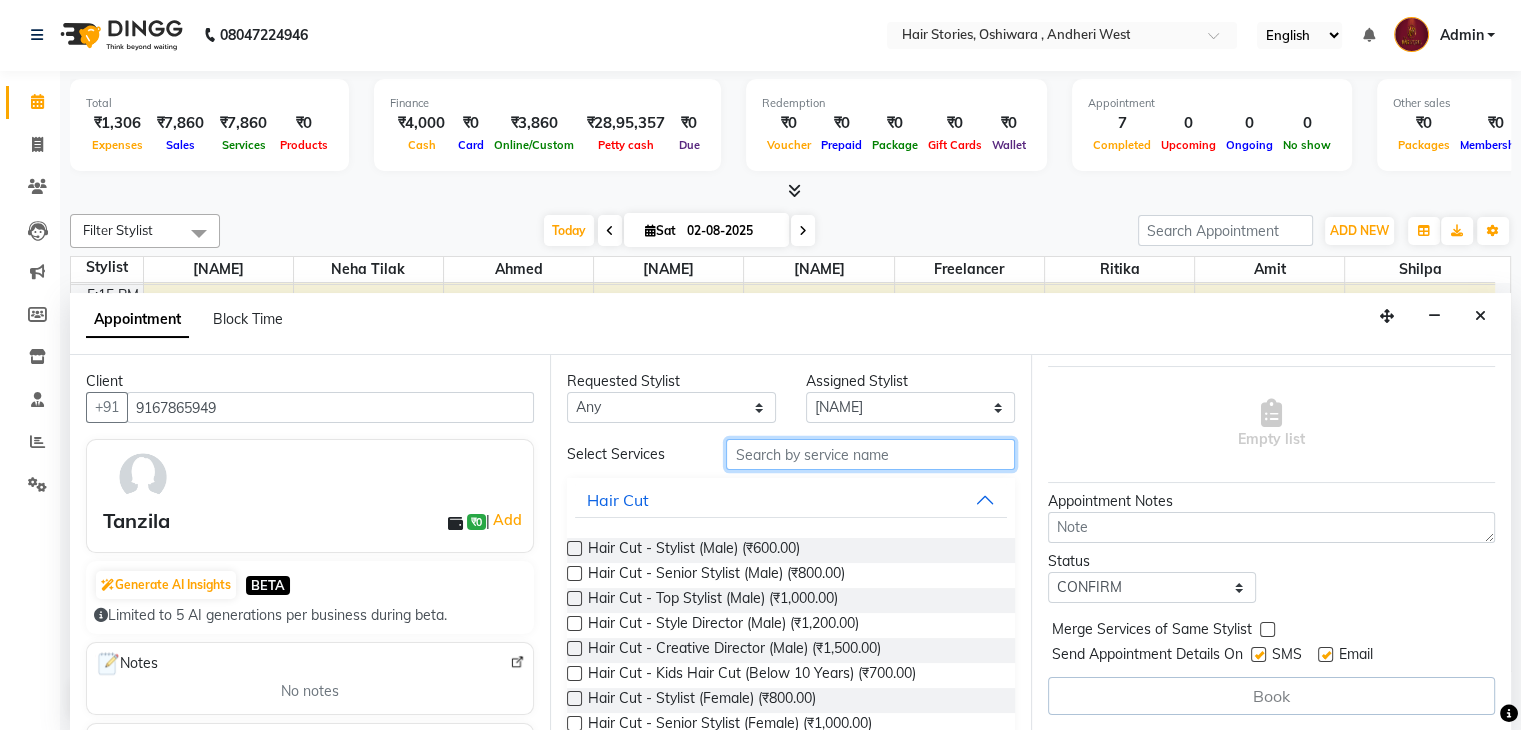 click at bounding box center [870, 454] 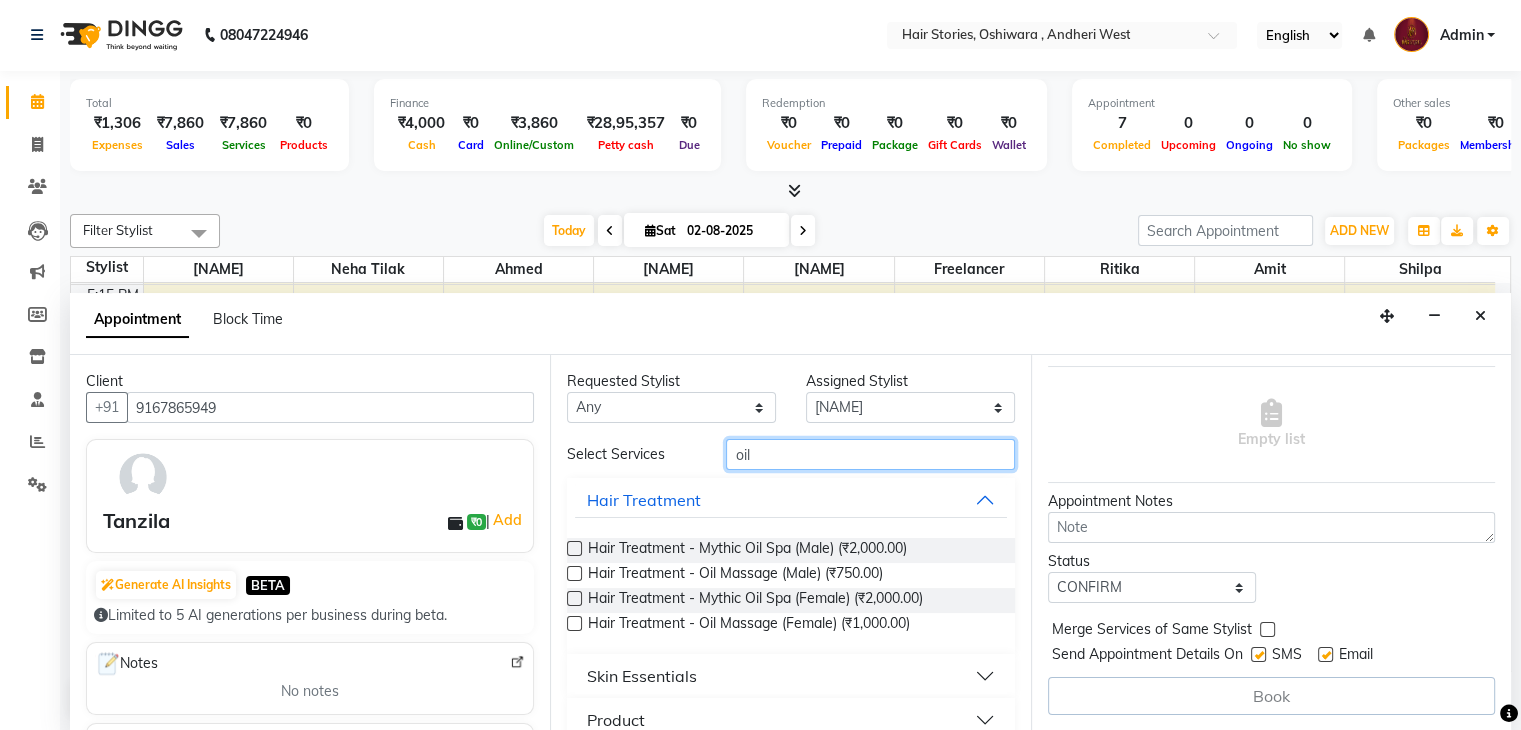 type on "oil" 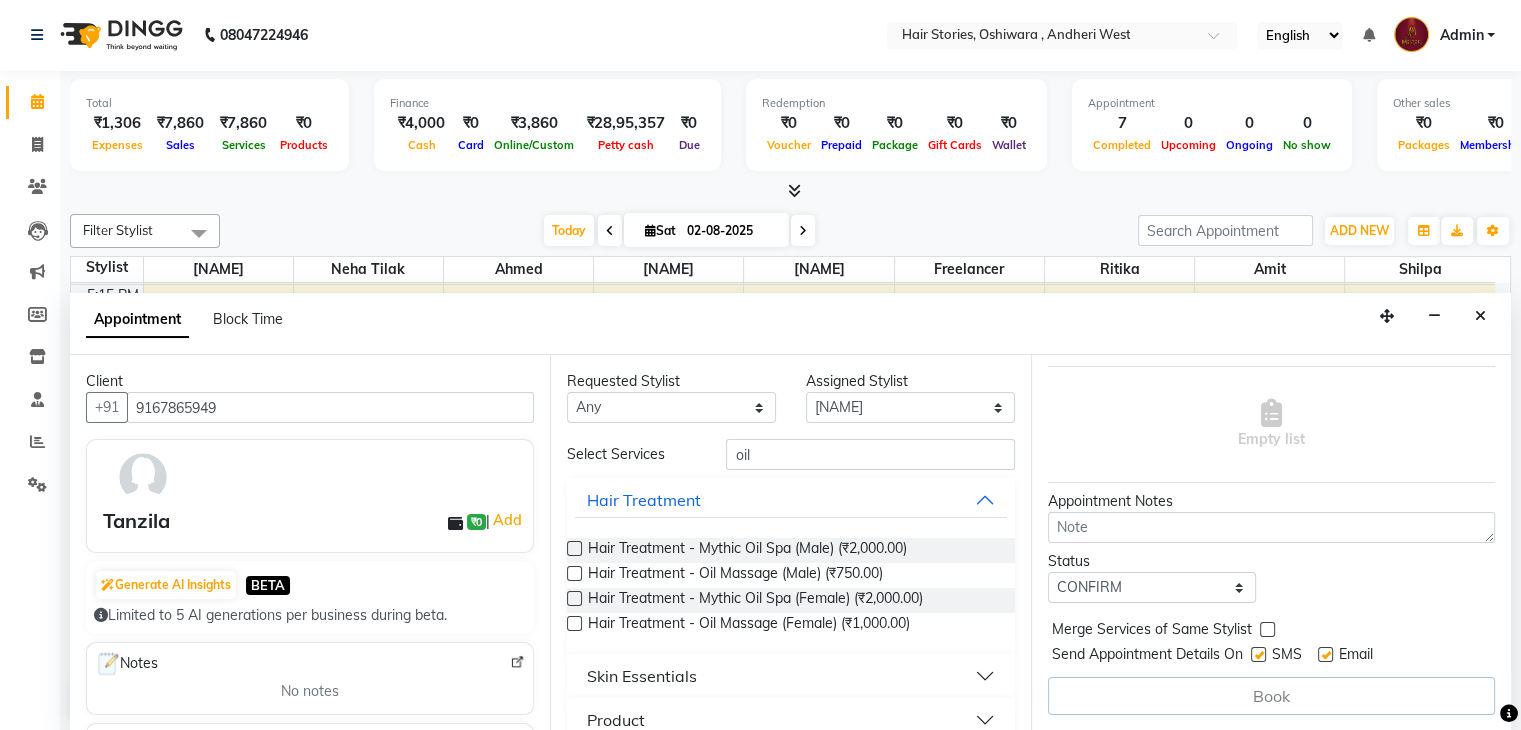 click at bounding box center (574, 623) 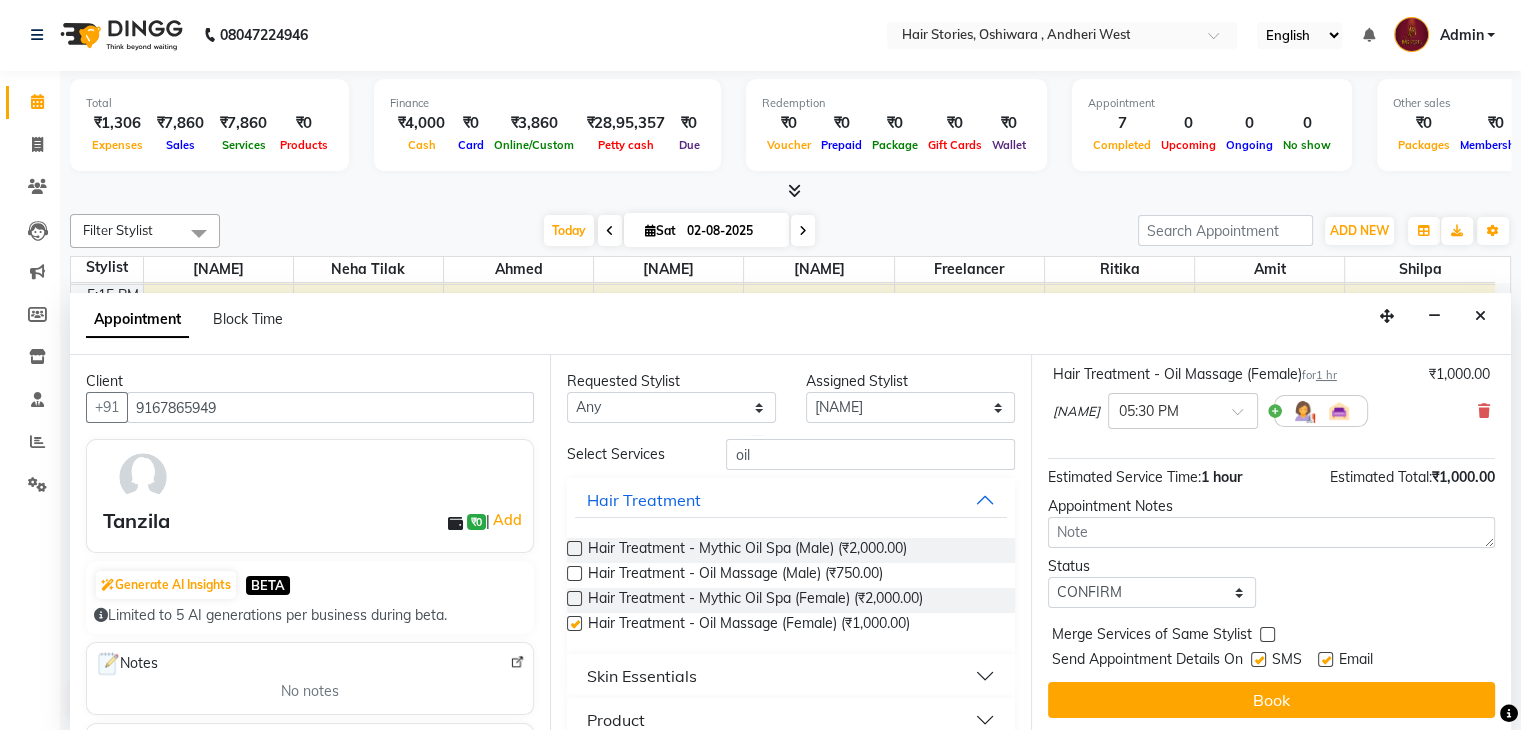checkbox on "false" 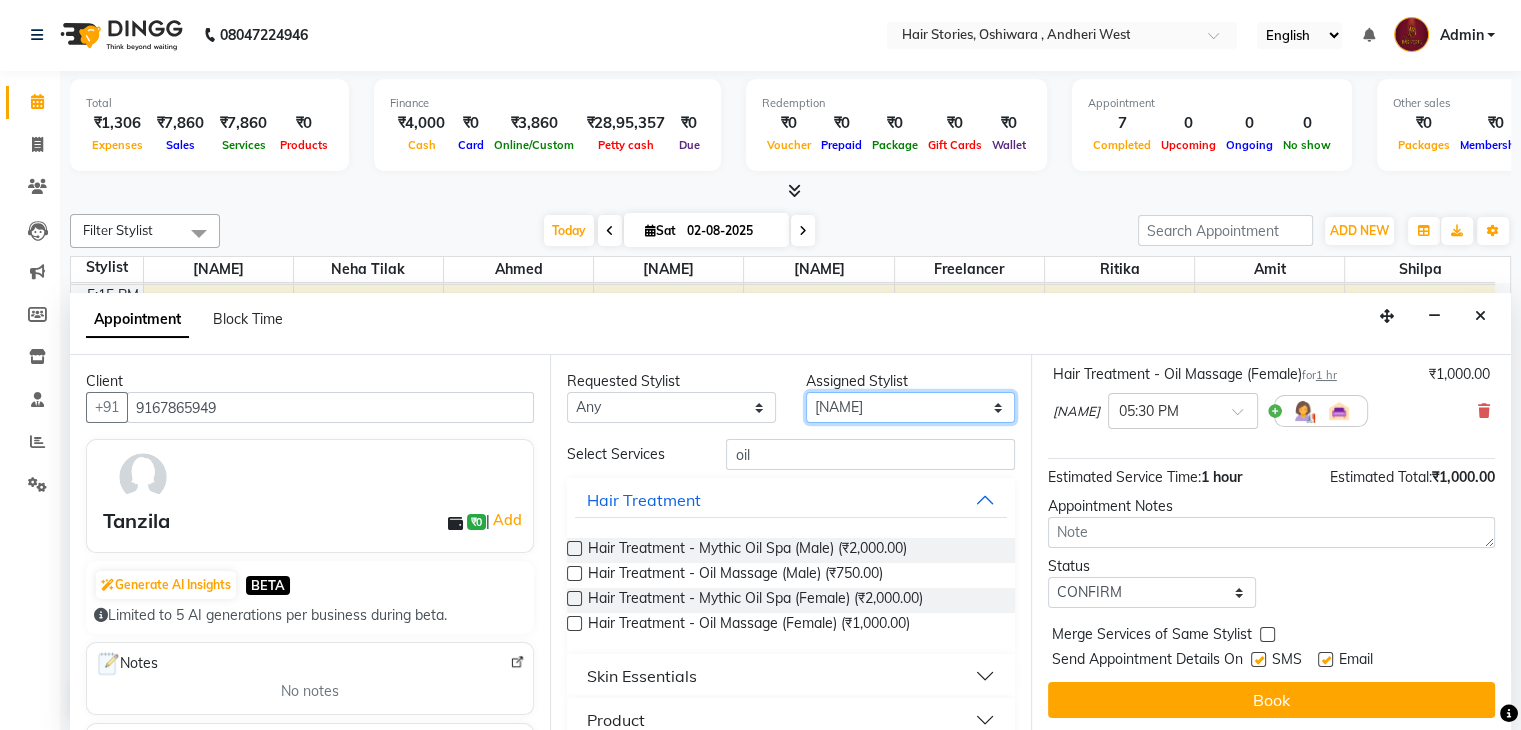click on "Select Ahmed Amit Amit Savla Freelancer Habiba Neha Tilak Ritika Shilpa Shiraz" at bounding box center [910, 407] 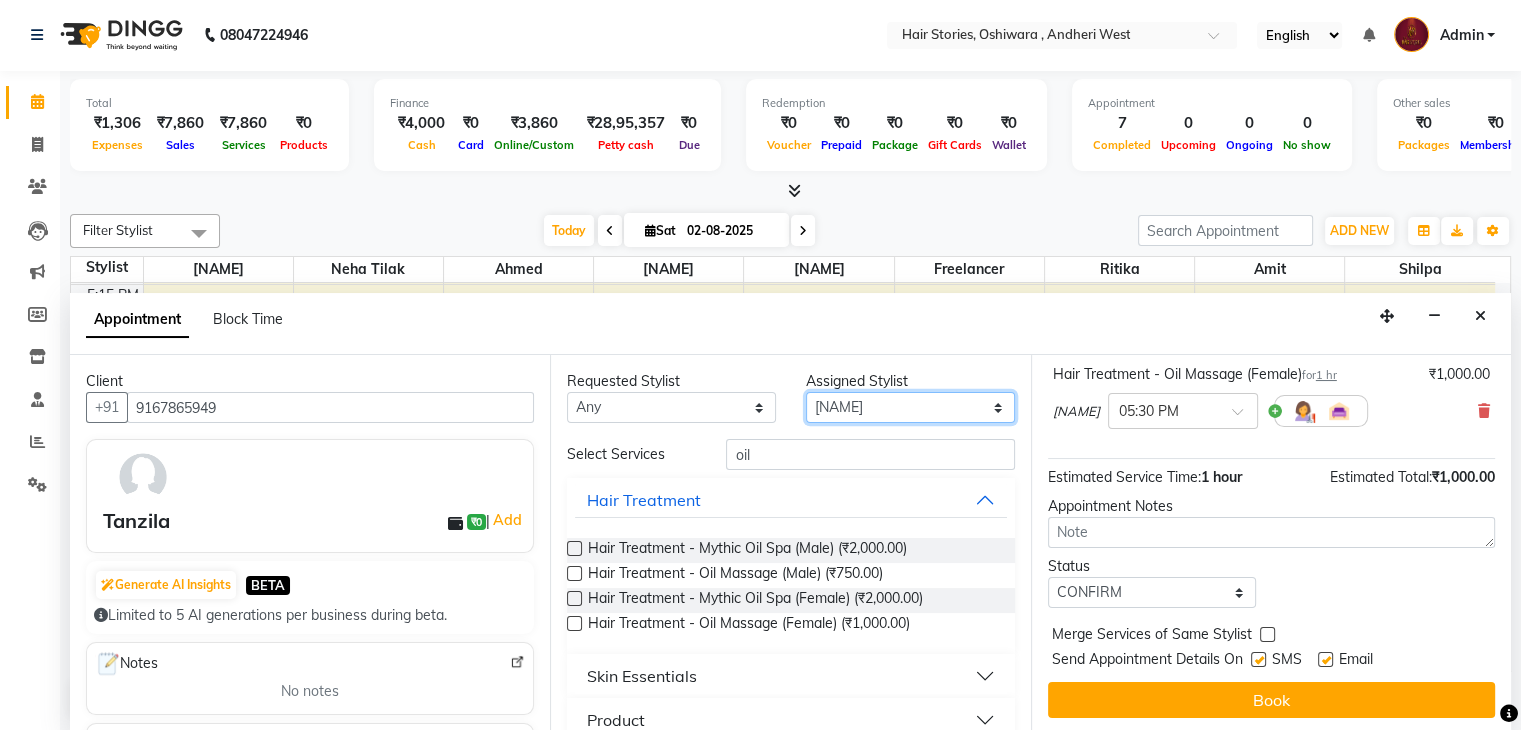 select on "[NUMBER]" 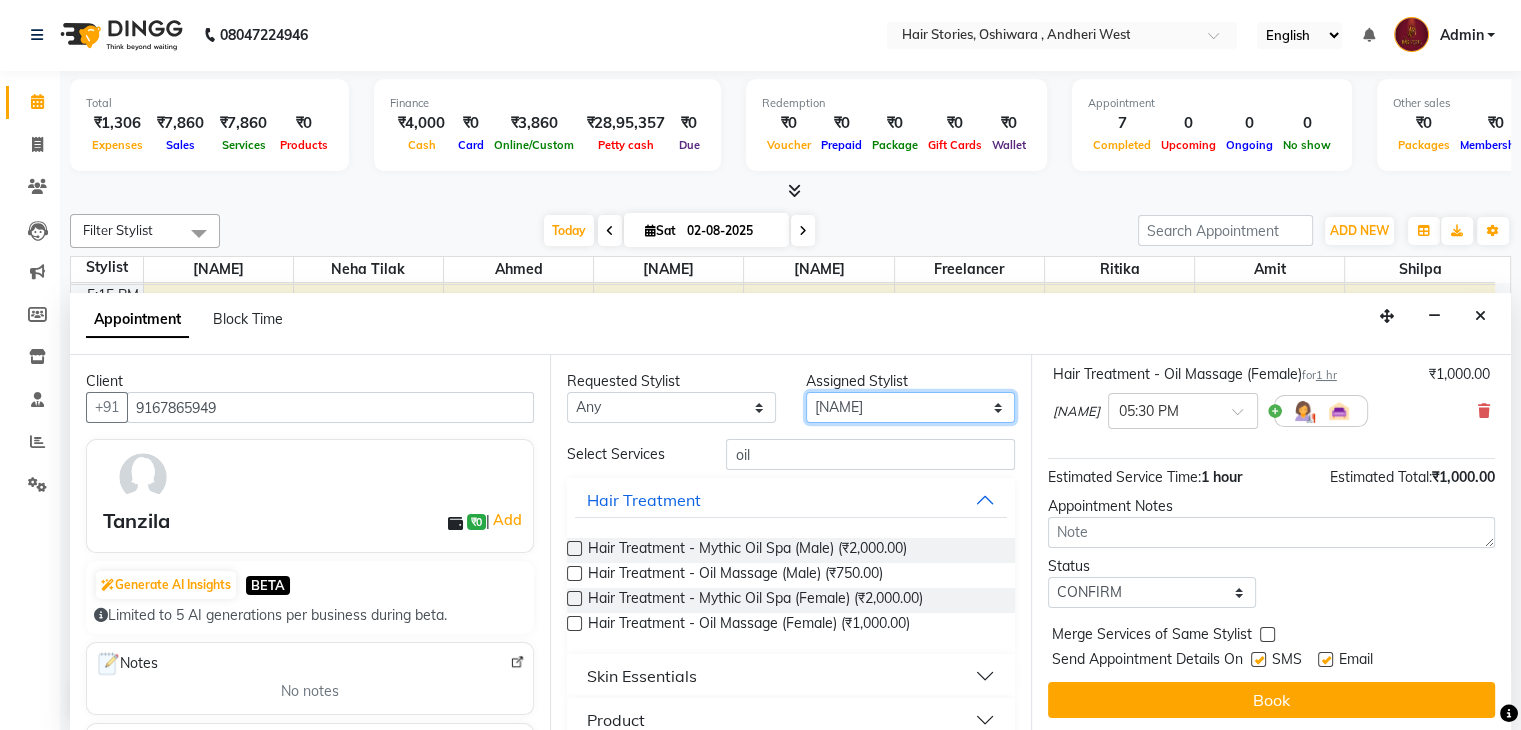 click on "Select Ahmed Amit Amit Savla Freelancer Habiba Neha Tilak Ritika Shilpa Shiraz" at bounding box center [910, 407] 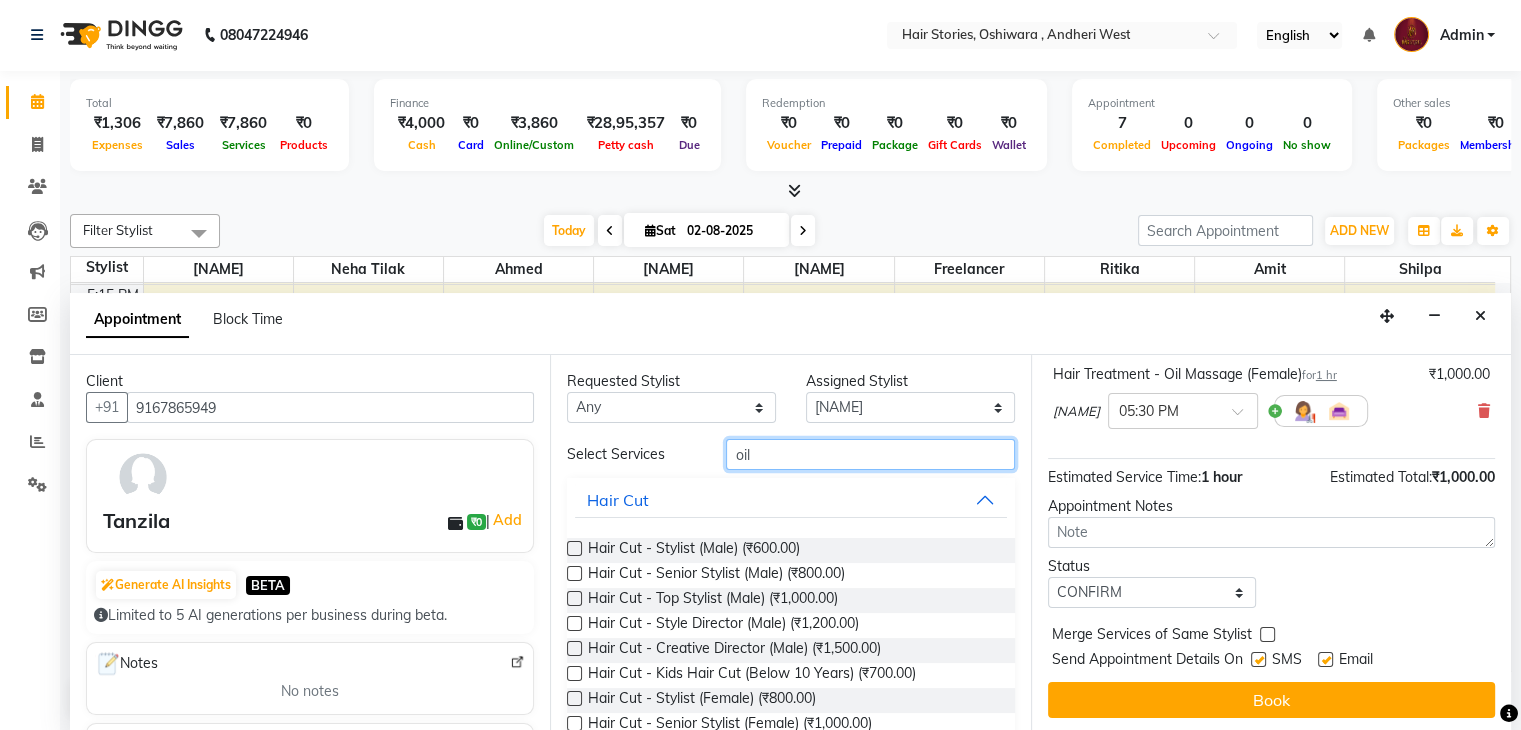 click on "oil" at bounding box center (870, 454) 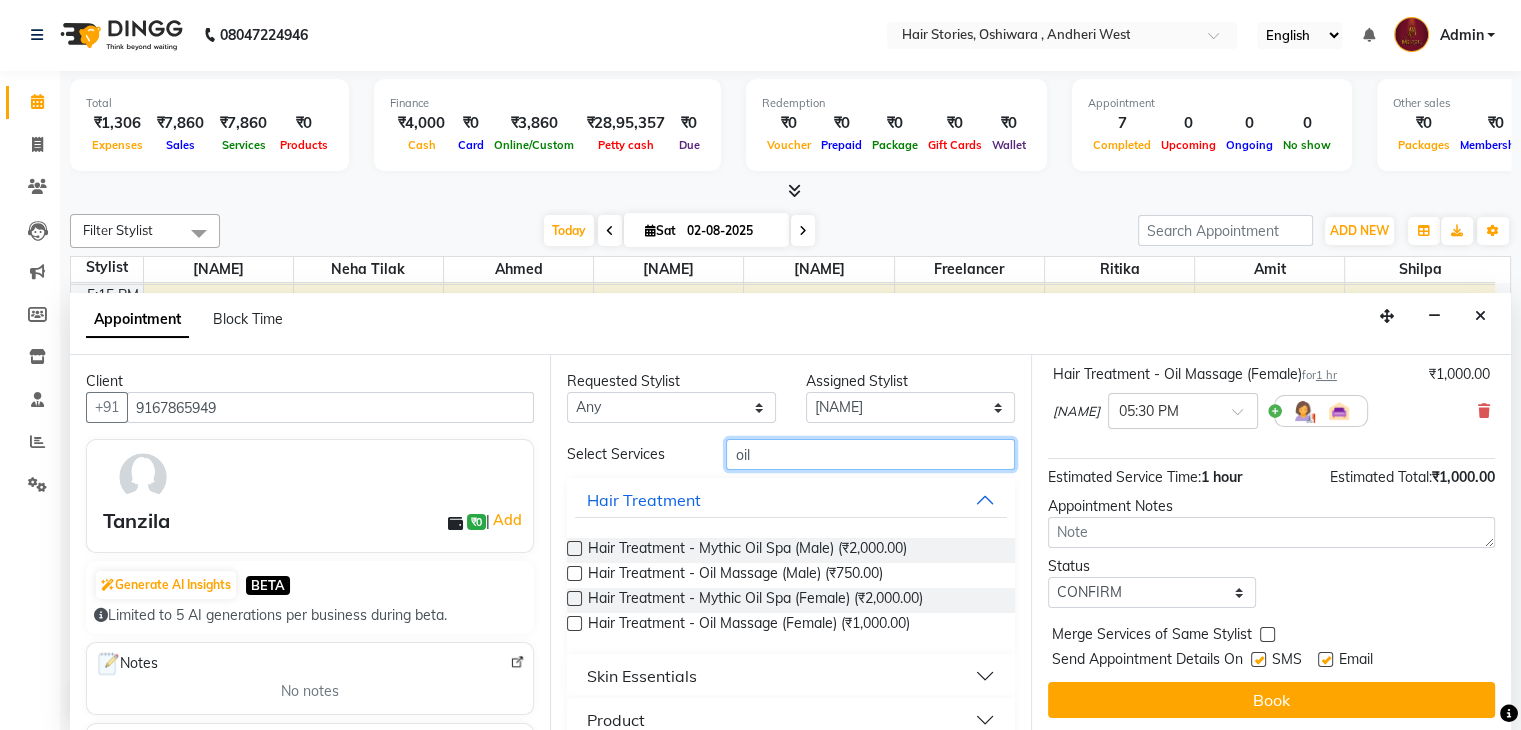 type on "oil" 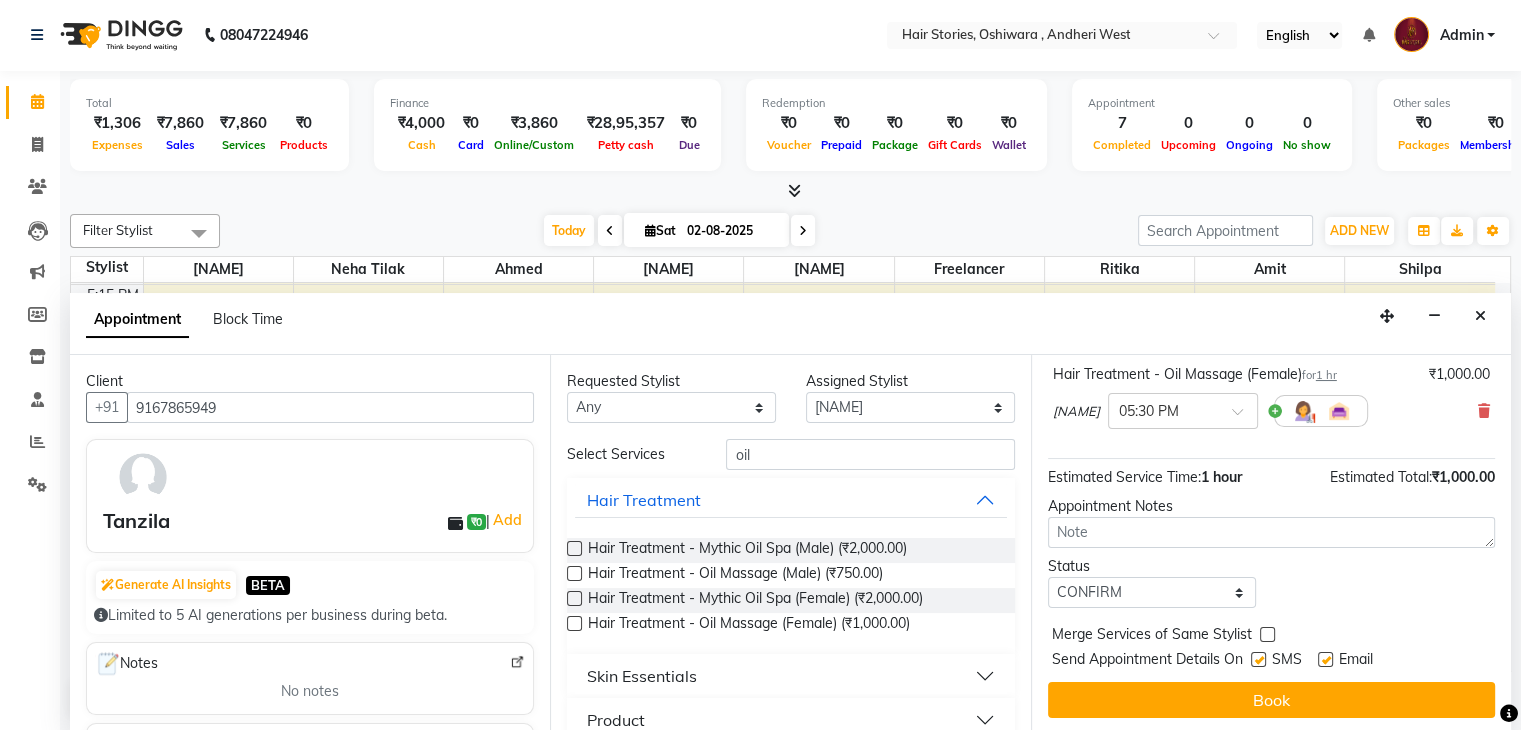 click at bounding box center (574, 623) 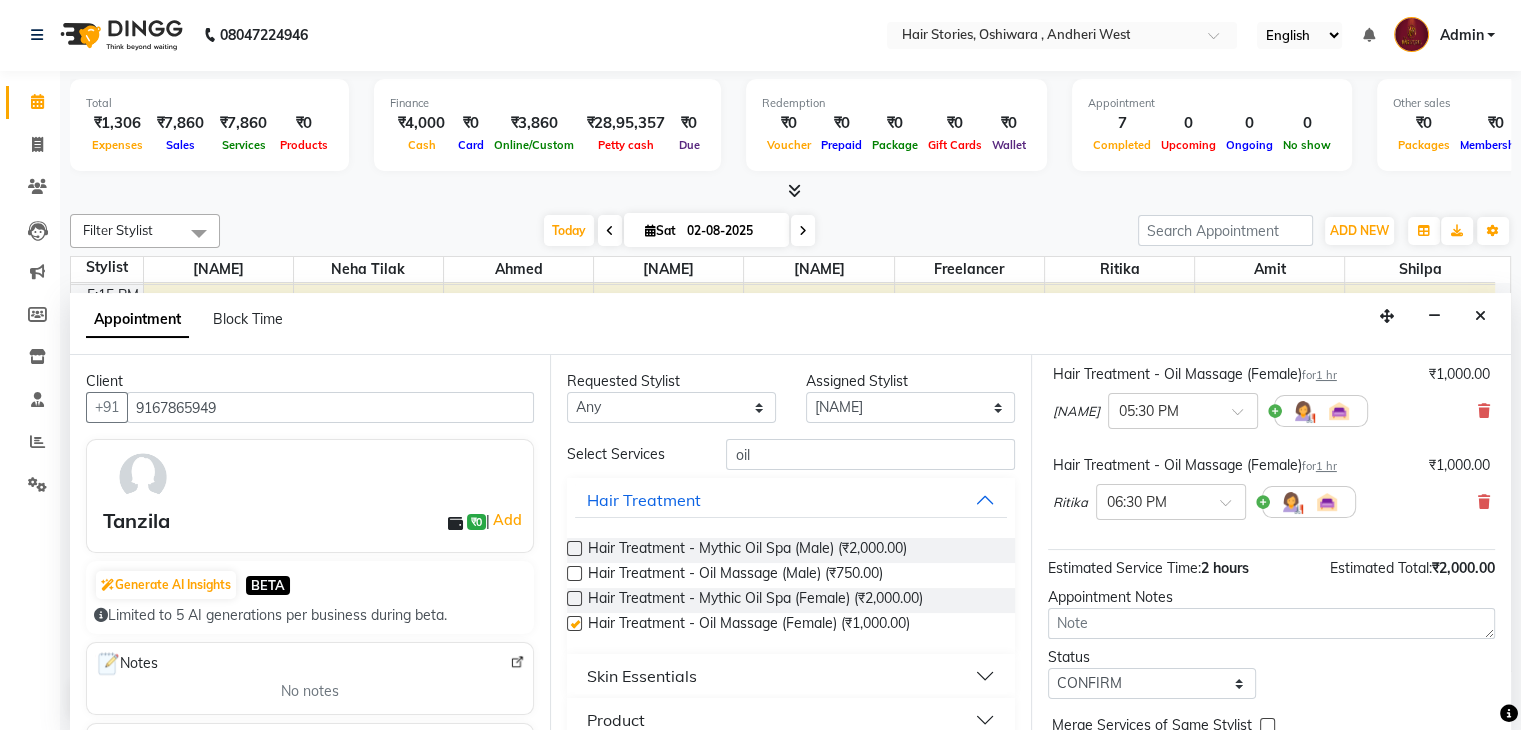 checkbox on "false" 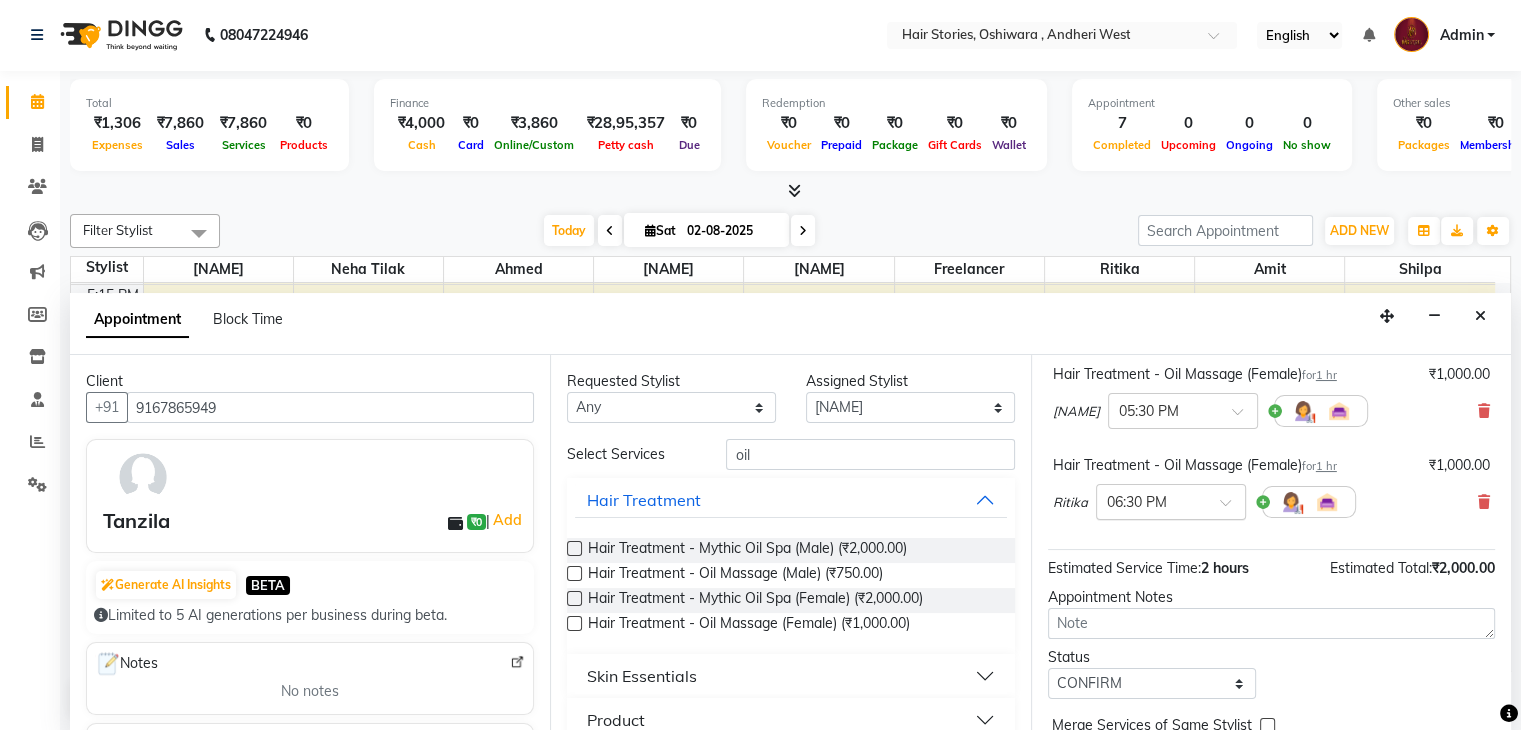 click at bounding box center [1232, 508] 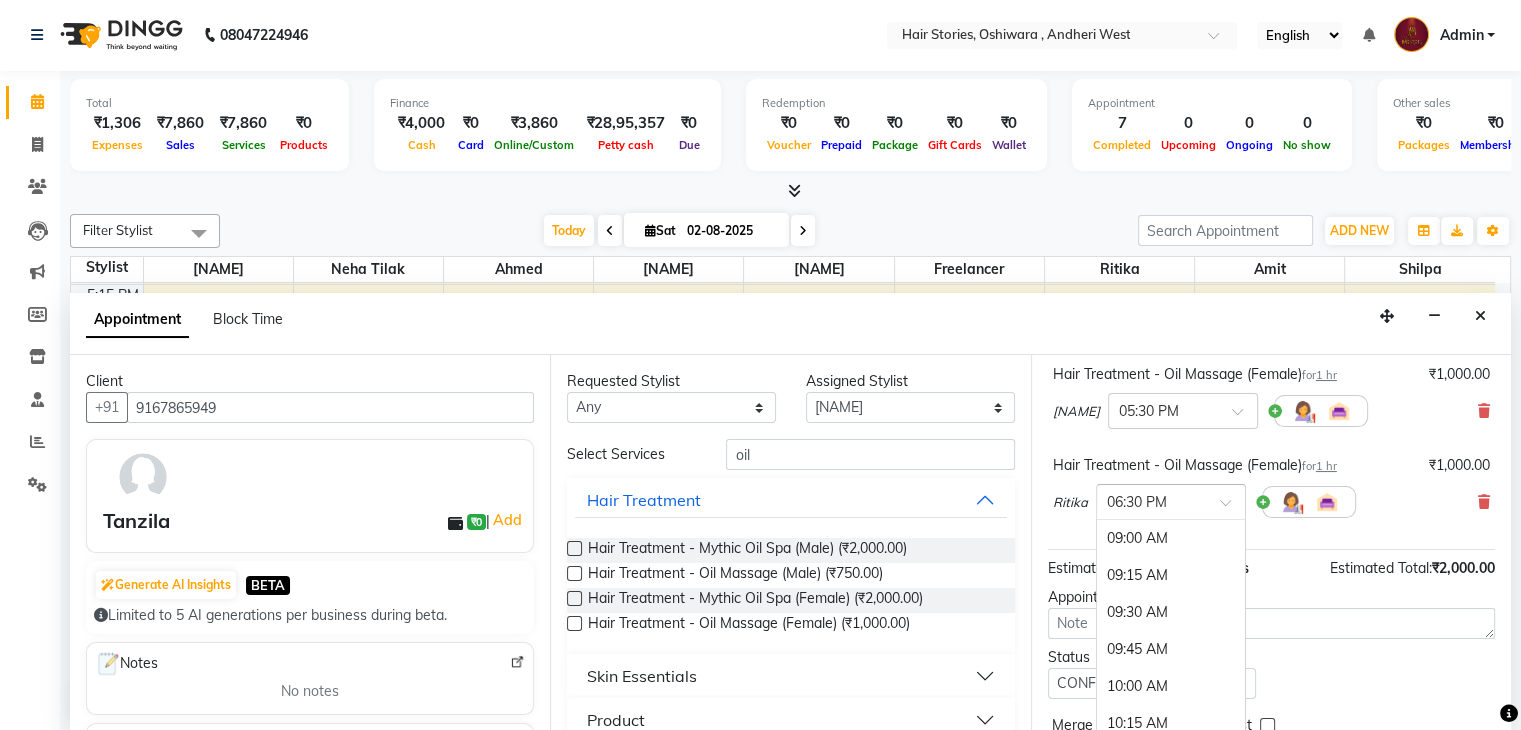 scroll, scrollTop: 1406, scrollLeft: 0, axis: vertical 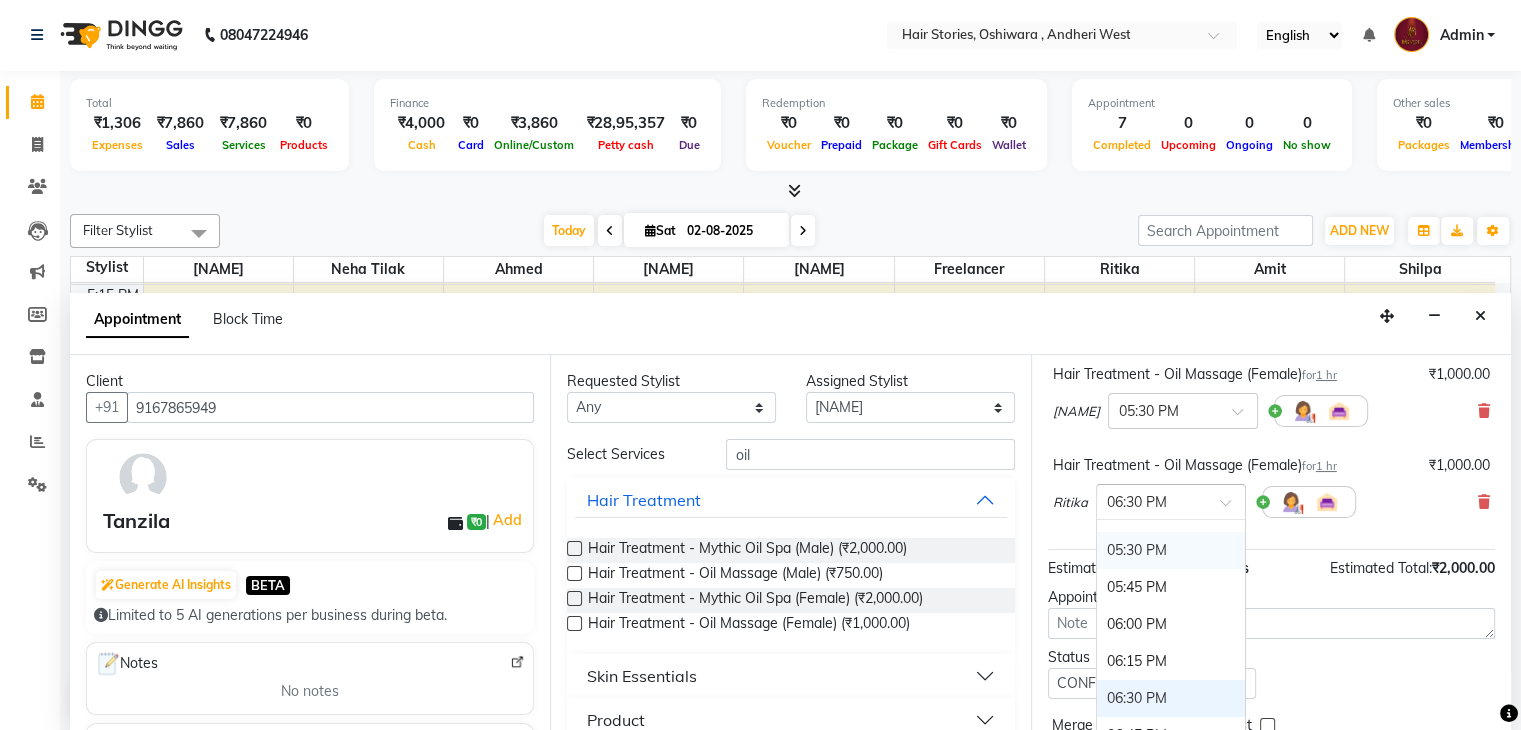 click on "05:30 PM" at bounding box center (1171, 550) 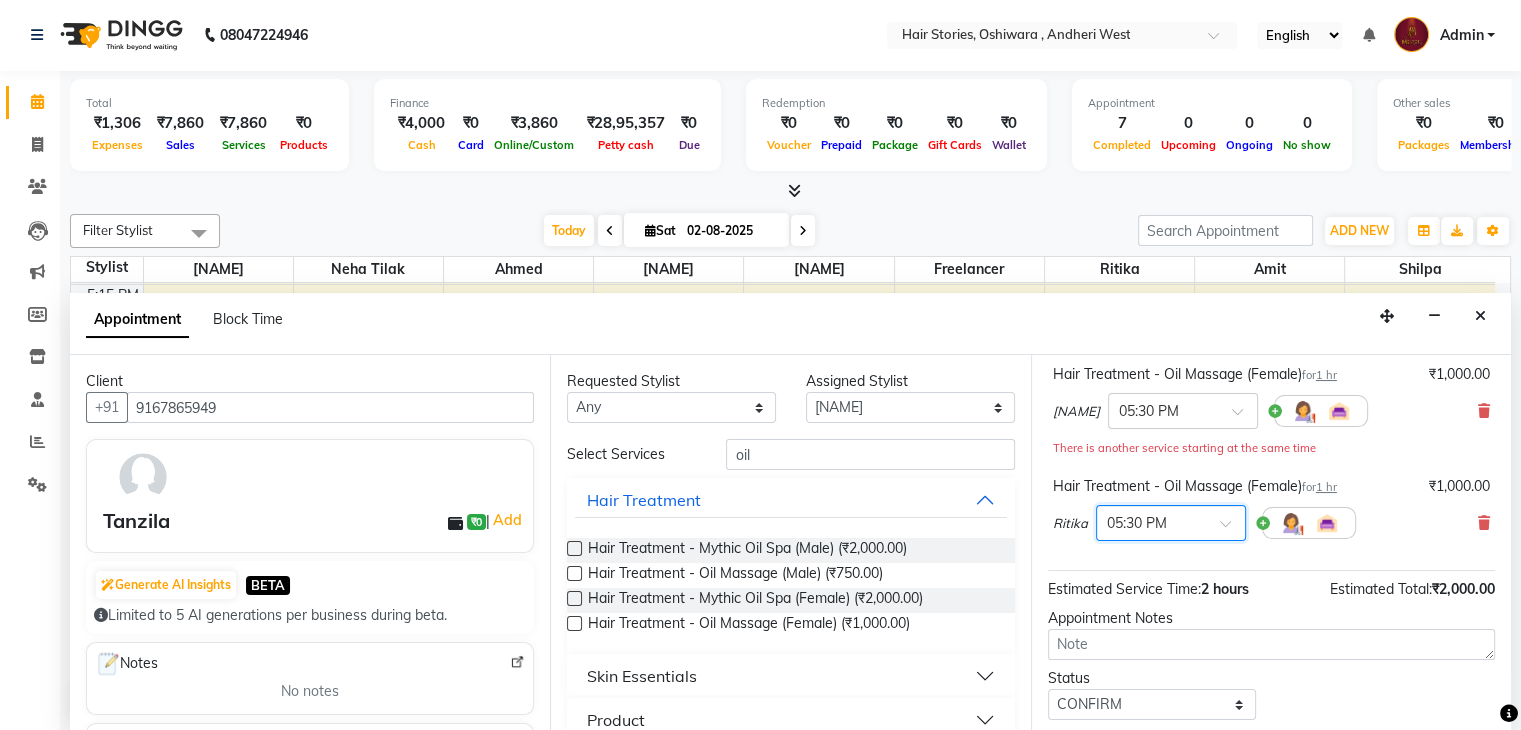 scroll, scrollTop: 261, scrollLeft: 0, axis: vertical 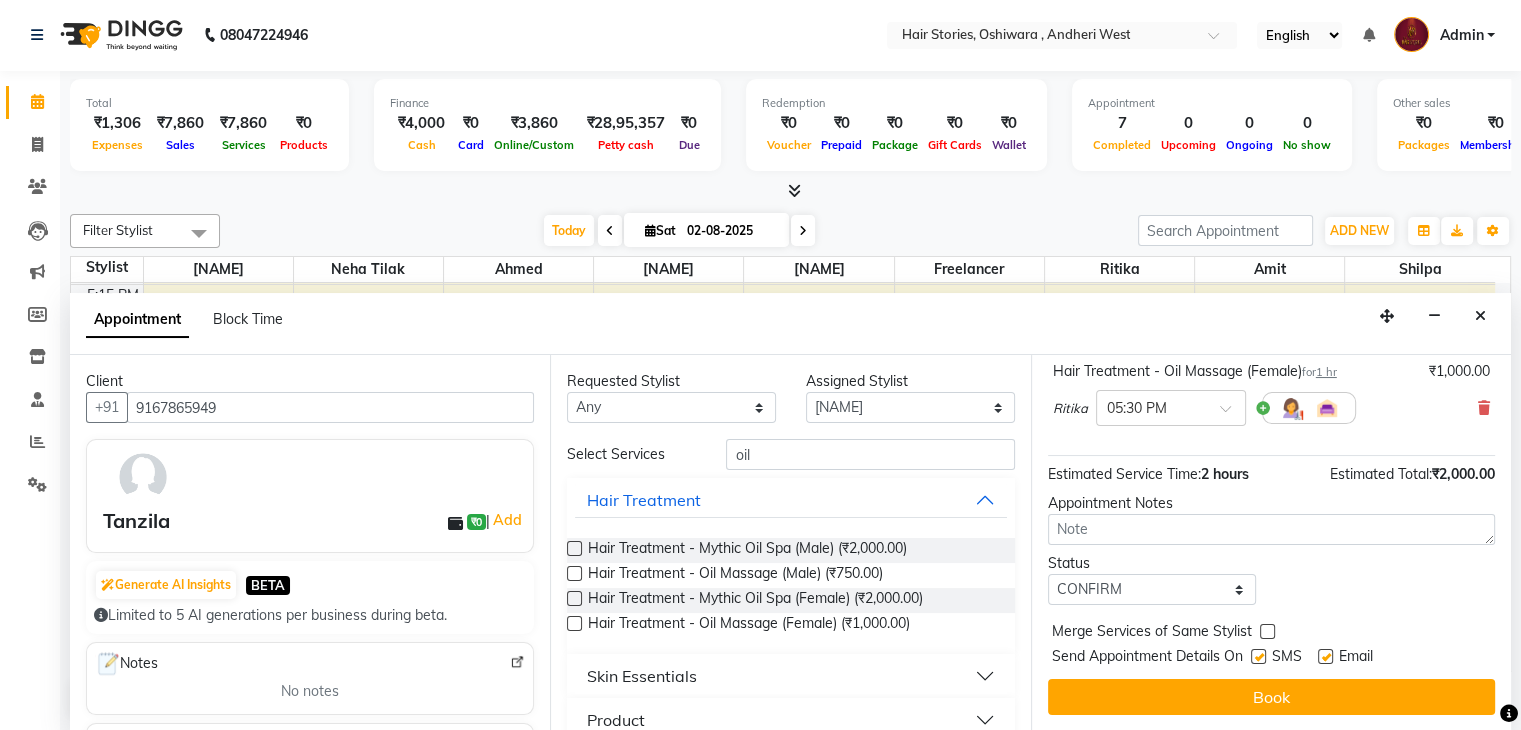 click at bounding box center (1258, 656) 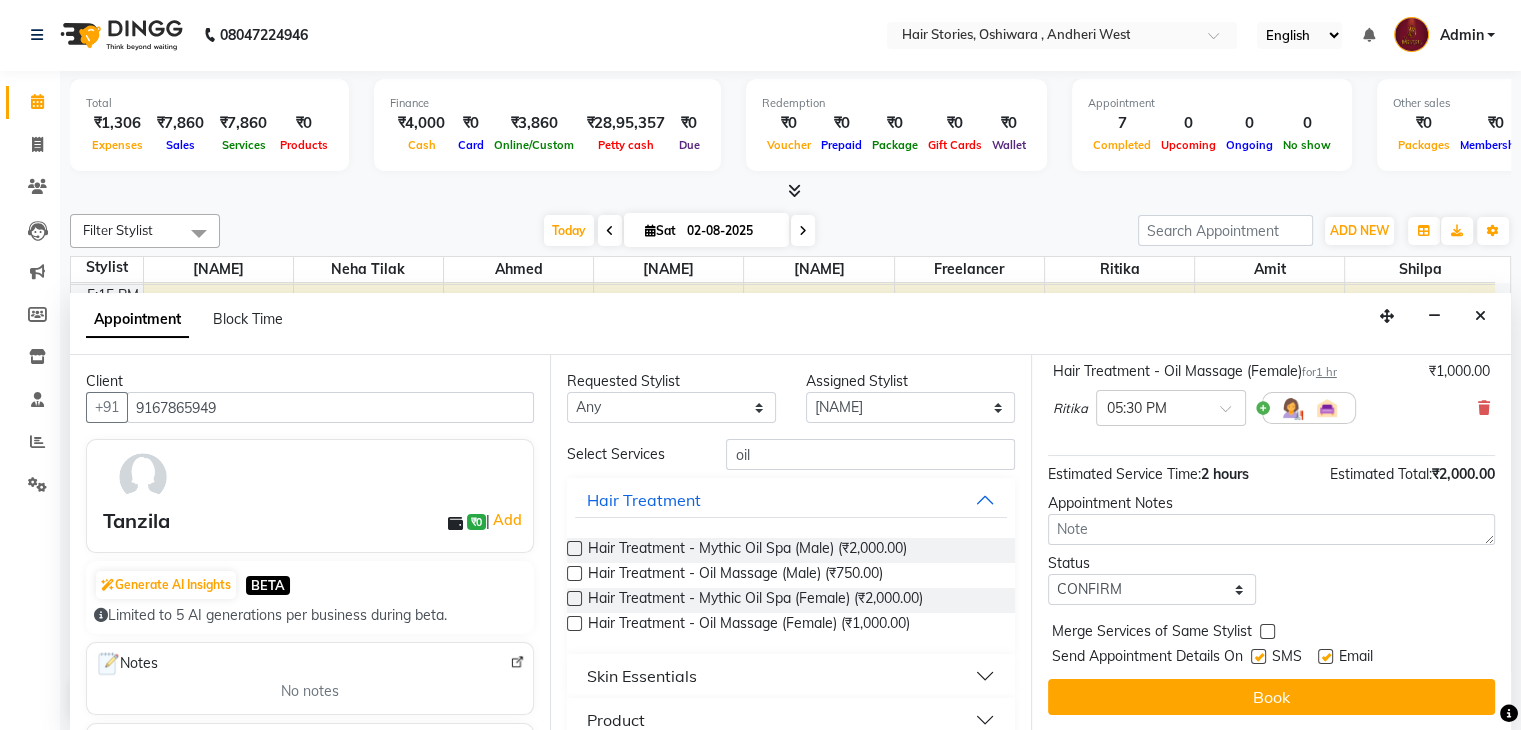click at bounding box center (1257, 658) 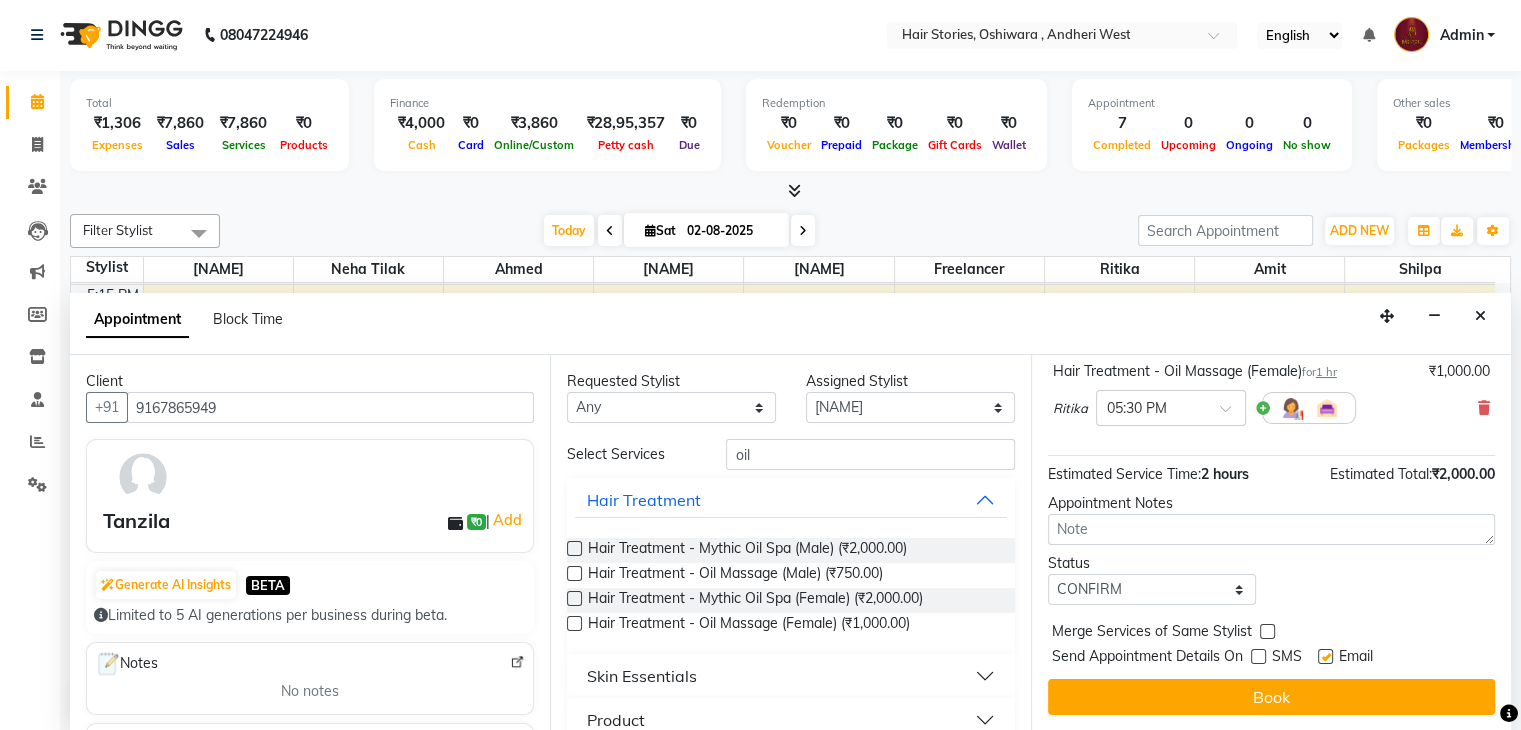 click at bounding box center (1325, 656) 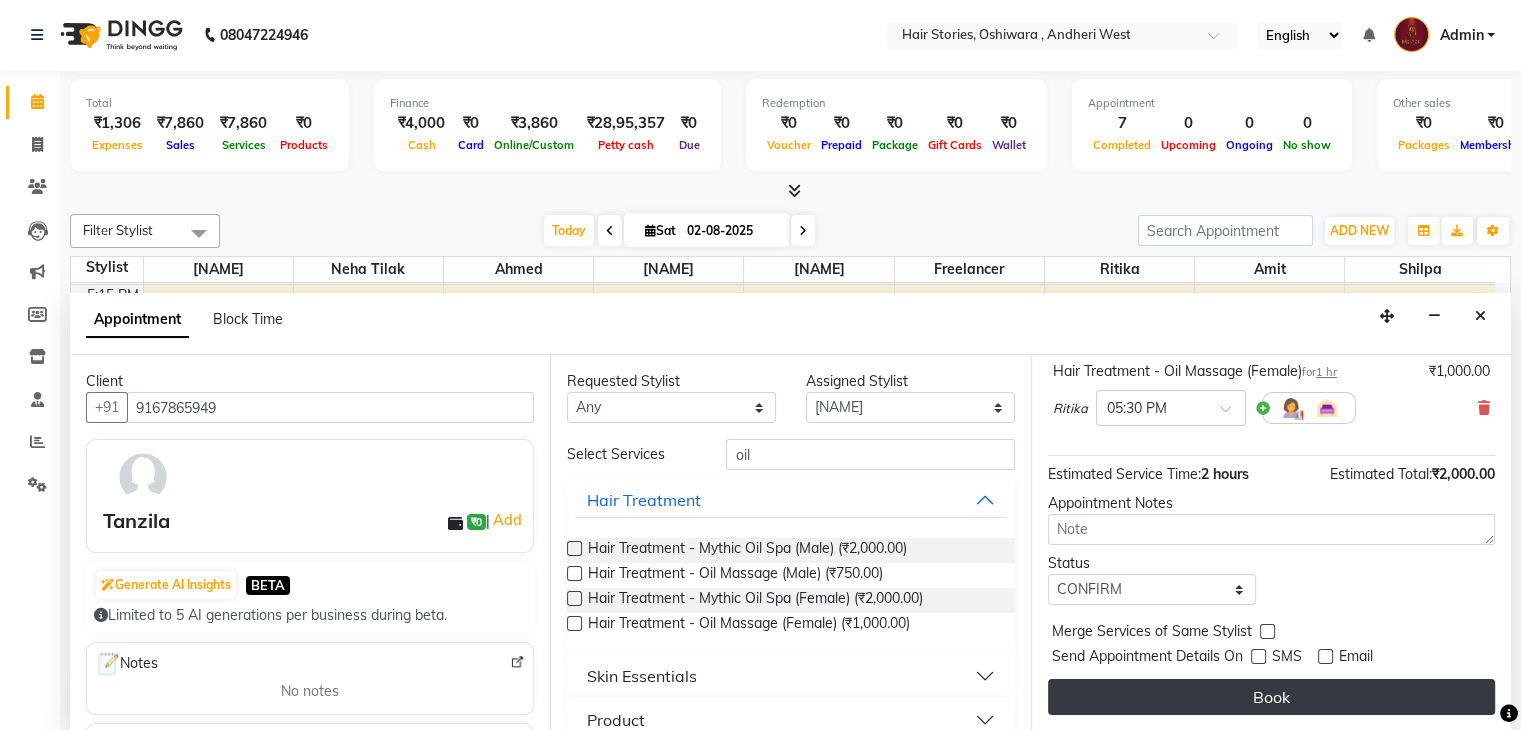 click on "Book" at bounding box center [1271, 697] 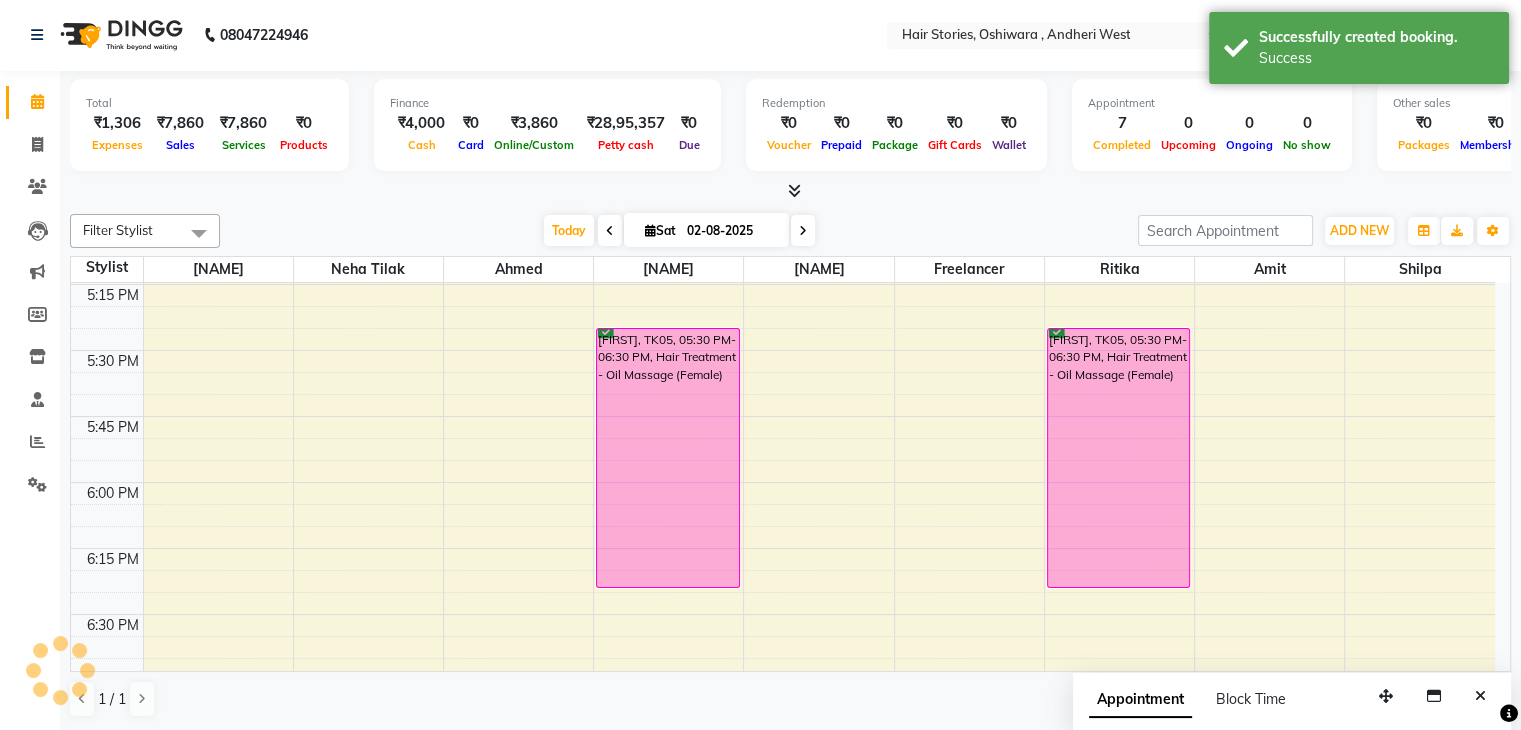 scroll, scrollTop: 0, scrollLeft: 0, axis: both 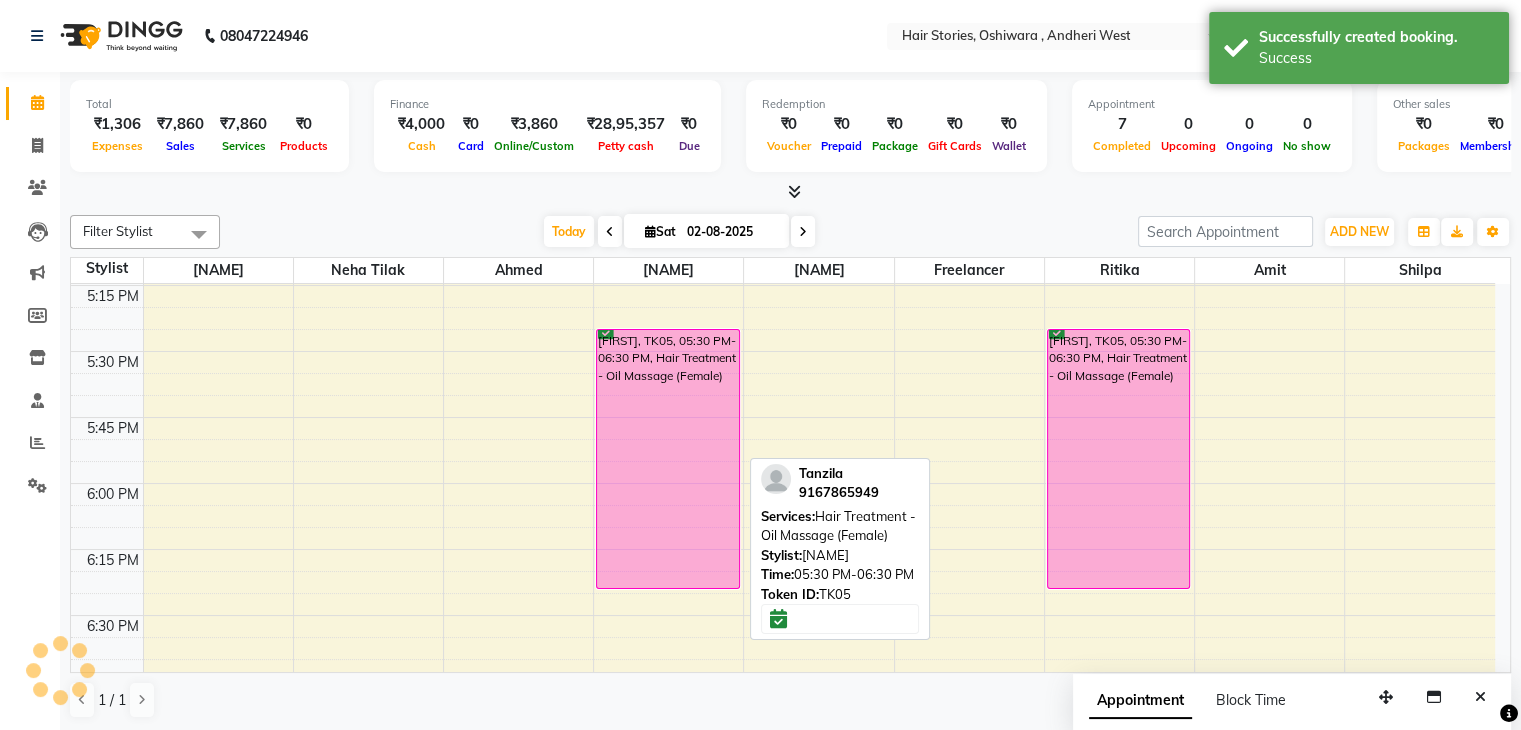 click on "[FIRST], TK05, 05:30 PM-06:30 PM, Hair Treatment - Oil Massage (Female)" at bounding box center (668, 459) 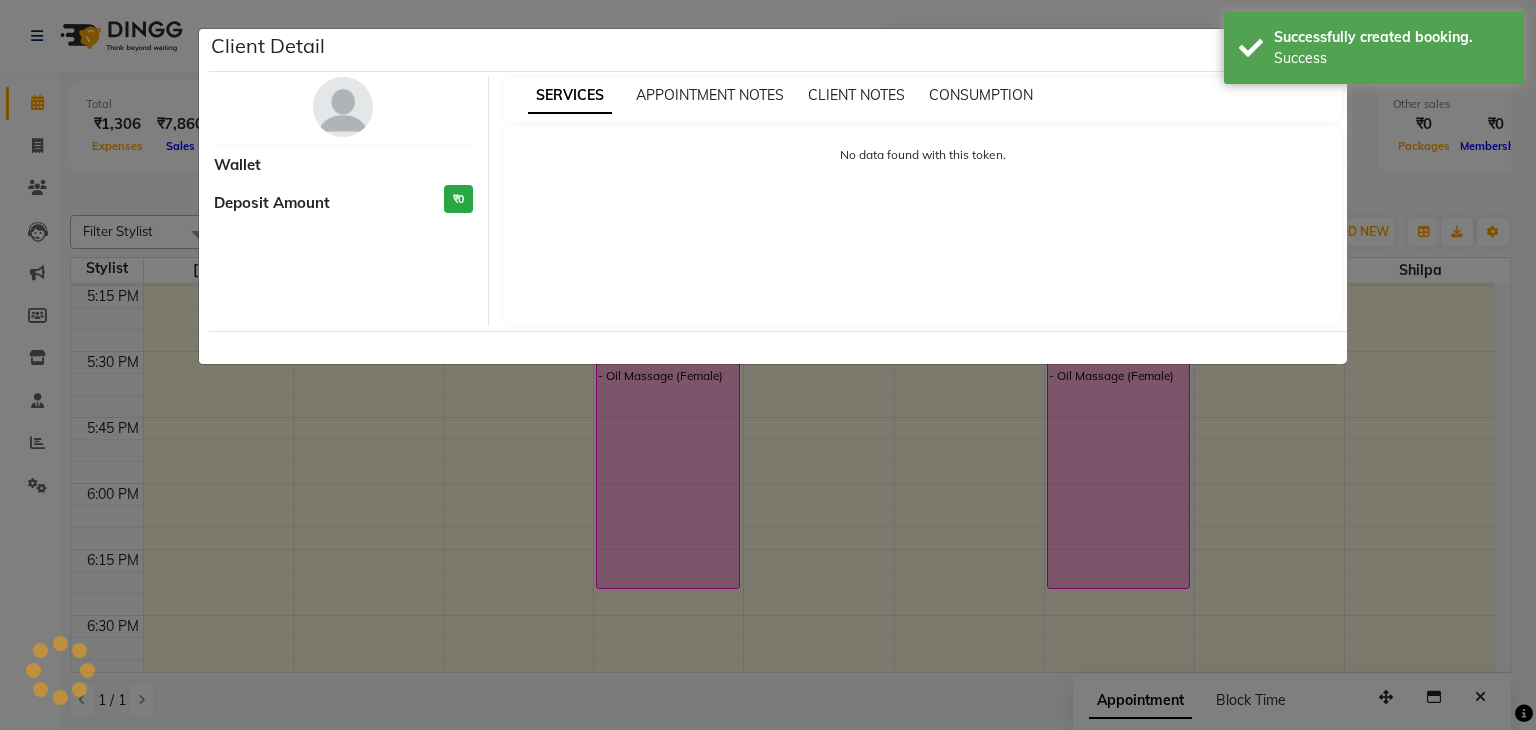 select on "6" 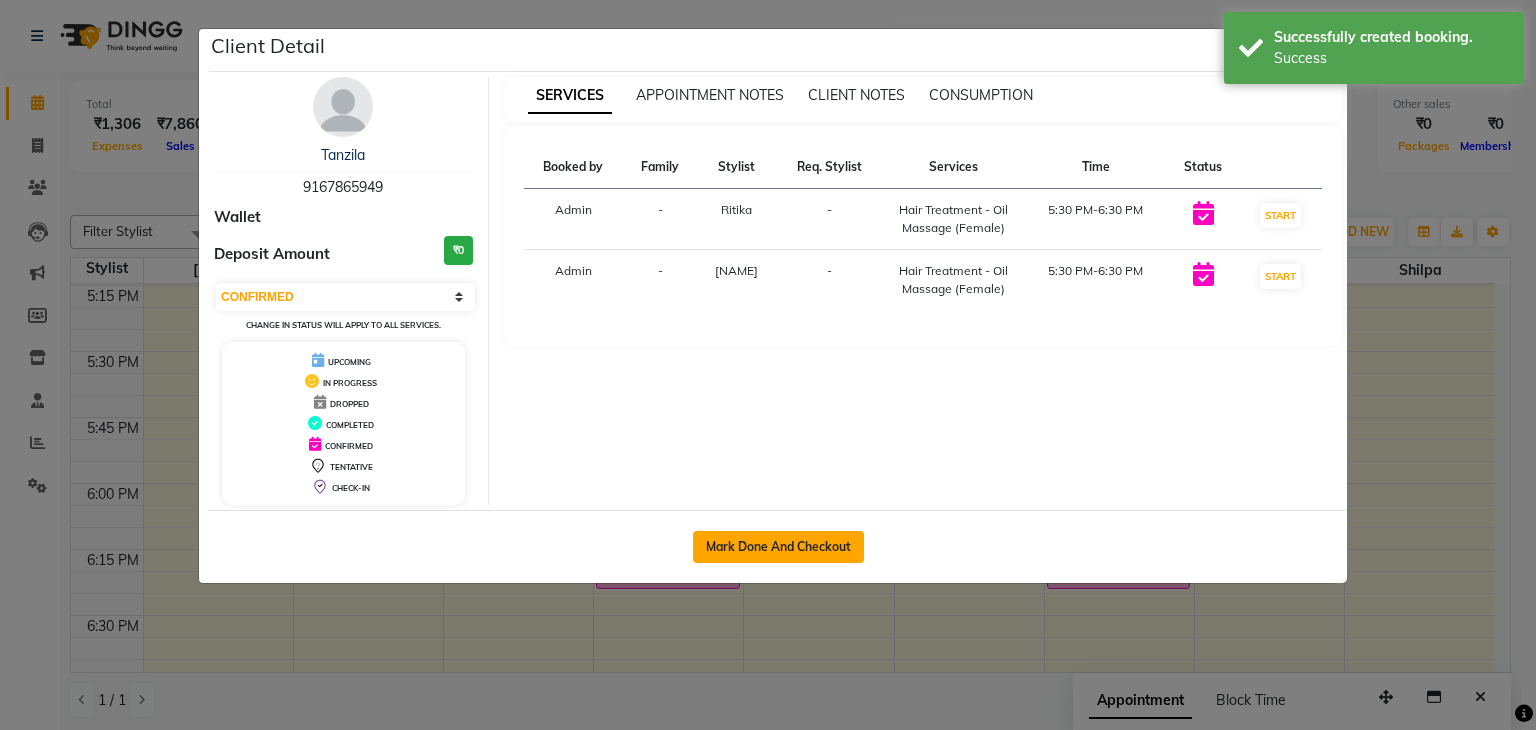click on "Mark Done And Checkout" 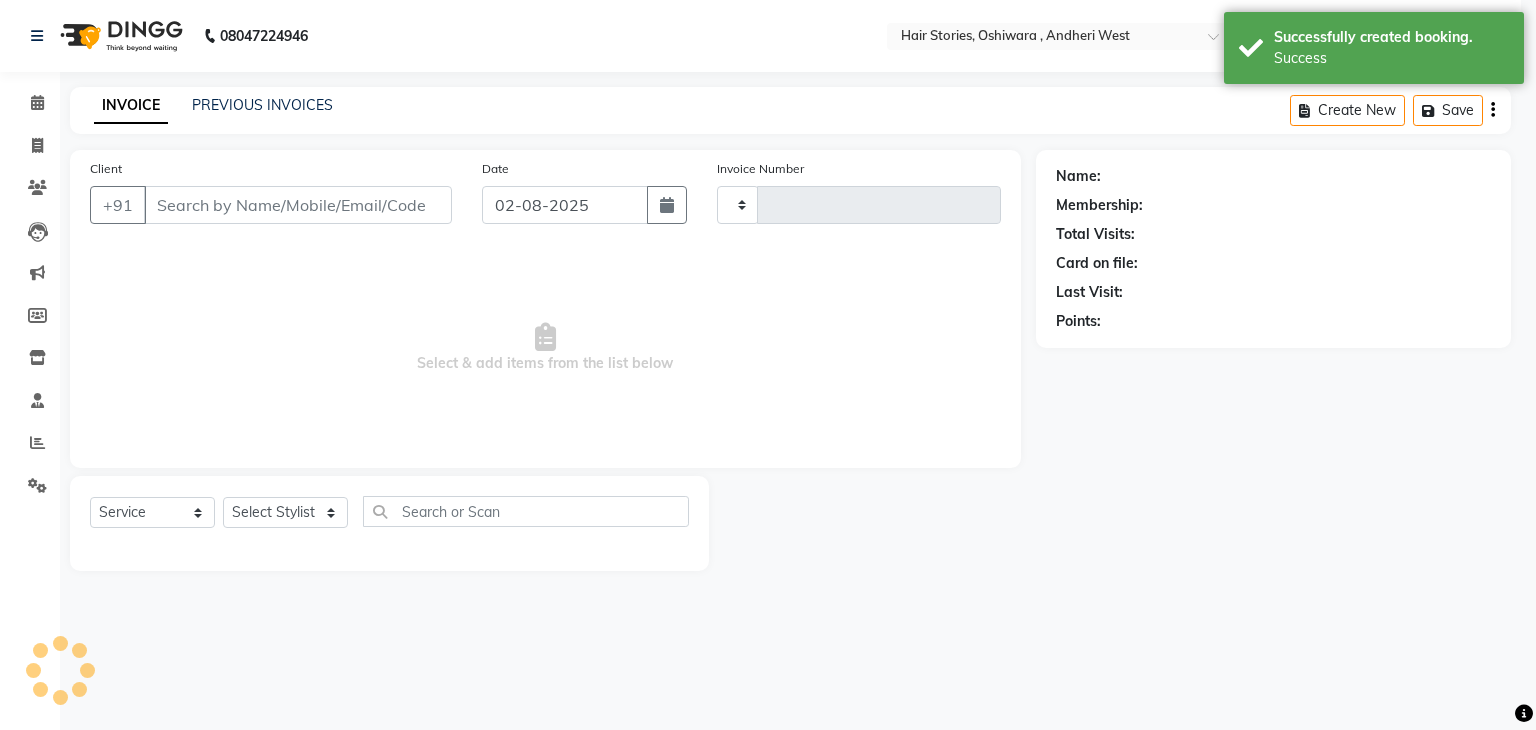 type on "0840" 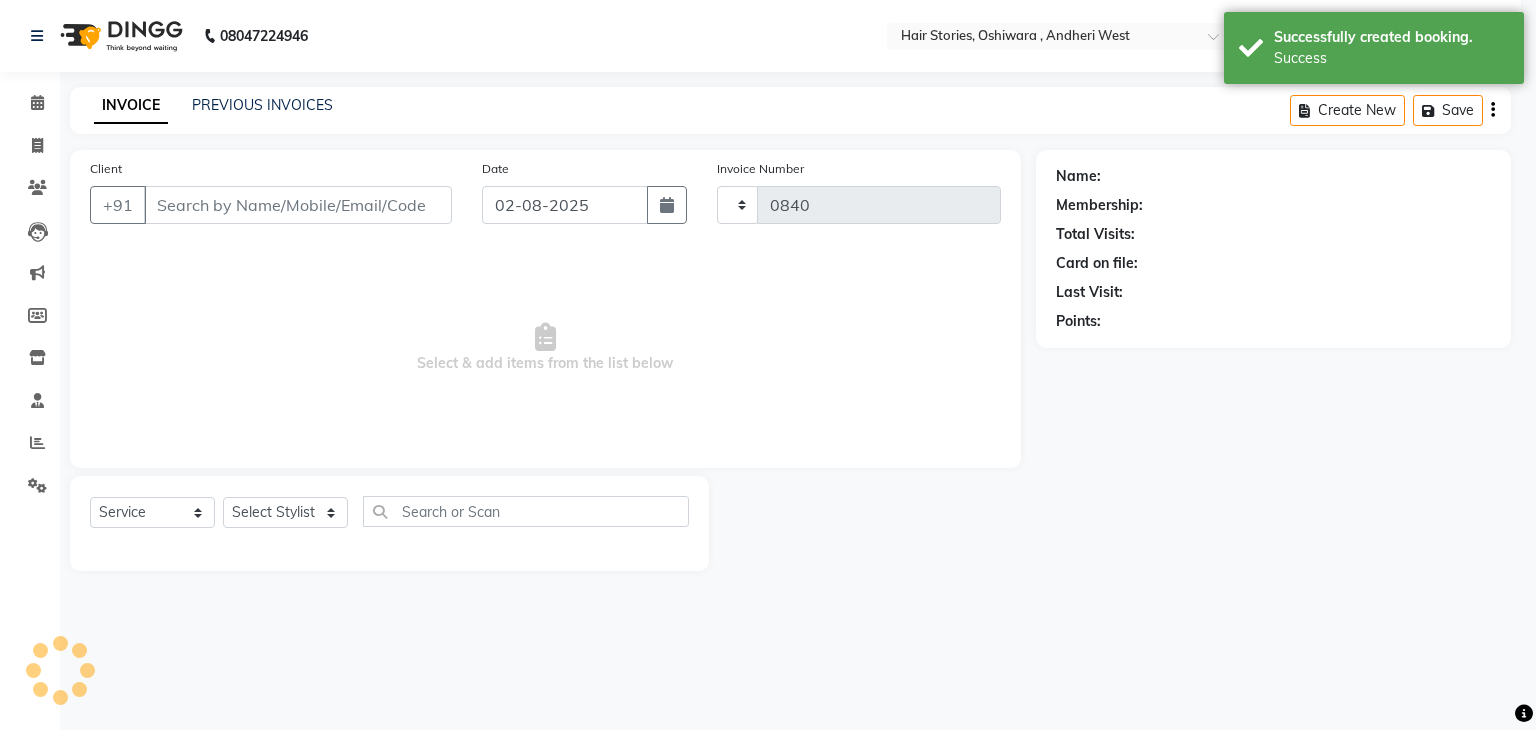 select on "550" 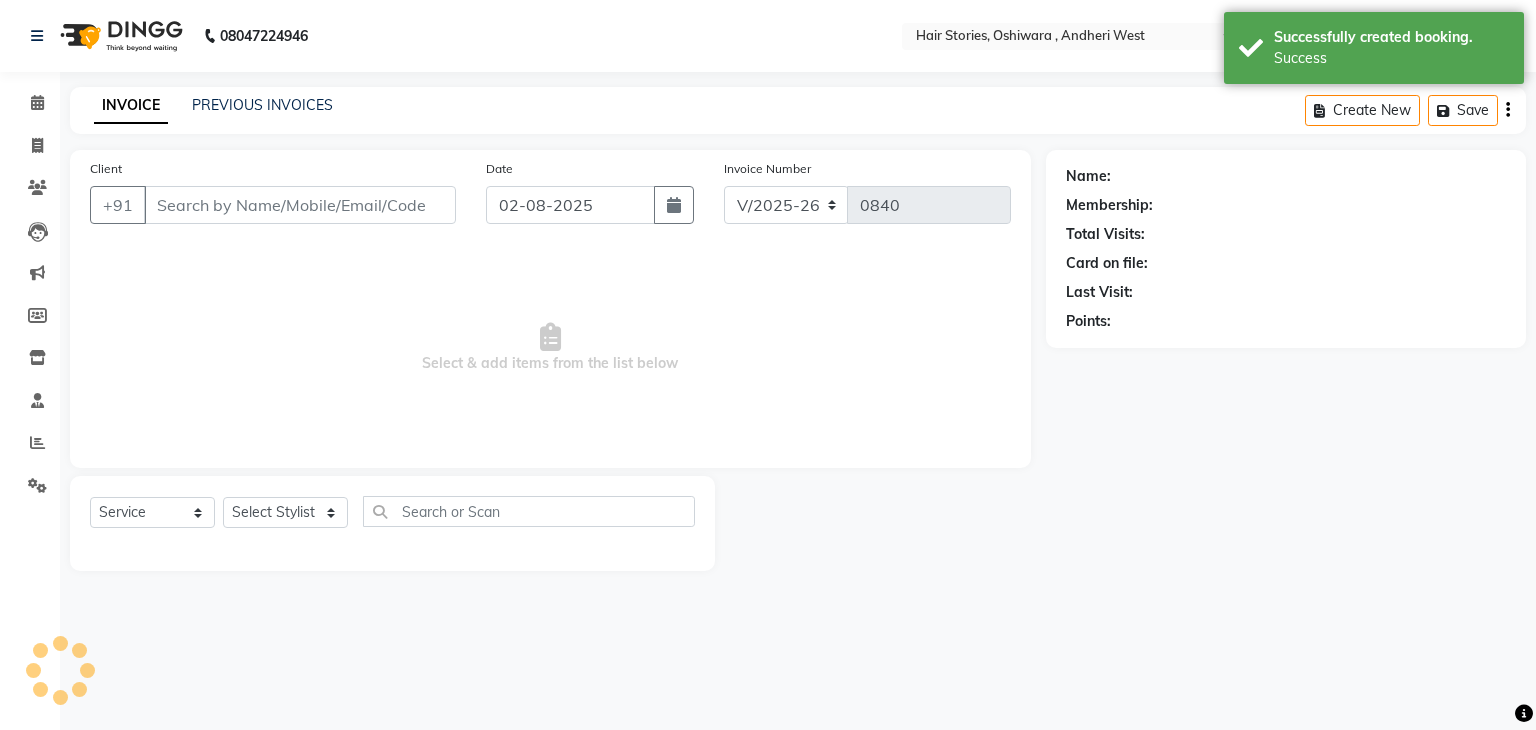 type on "9167865949" 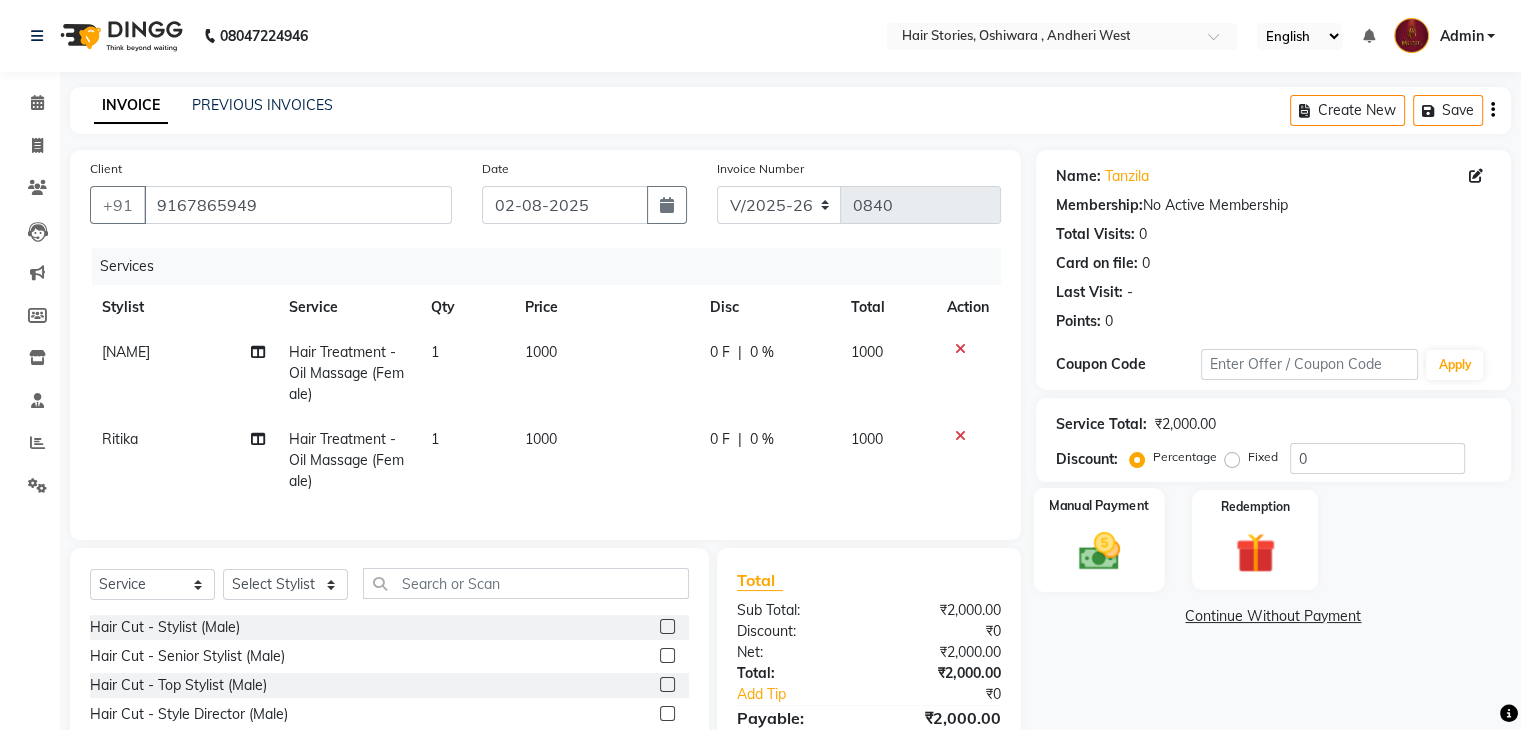 click 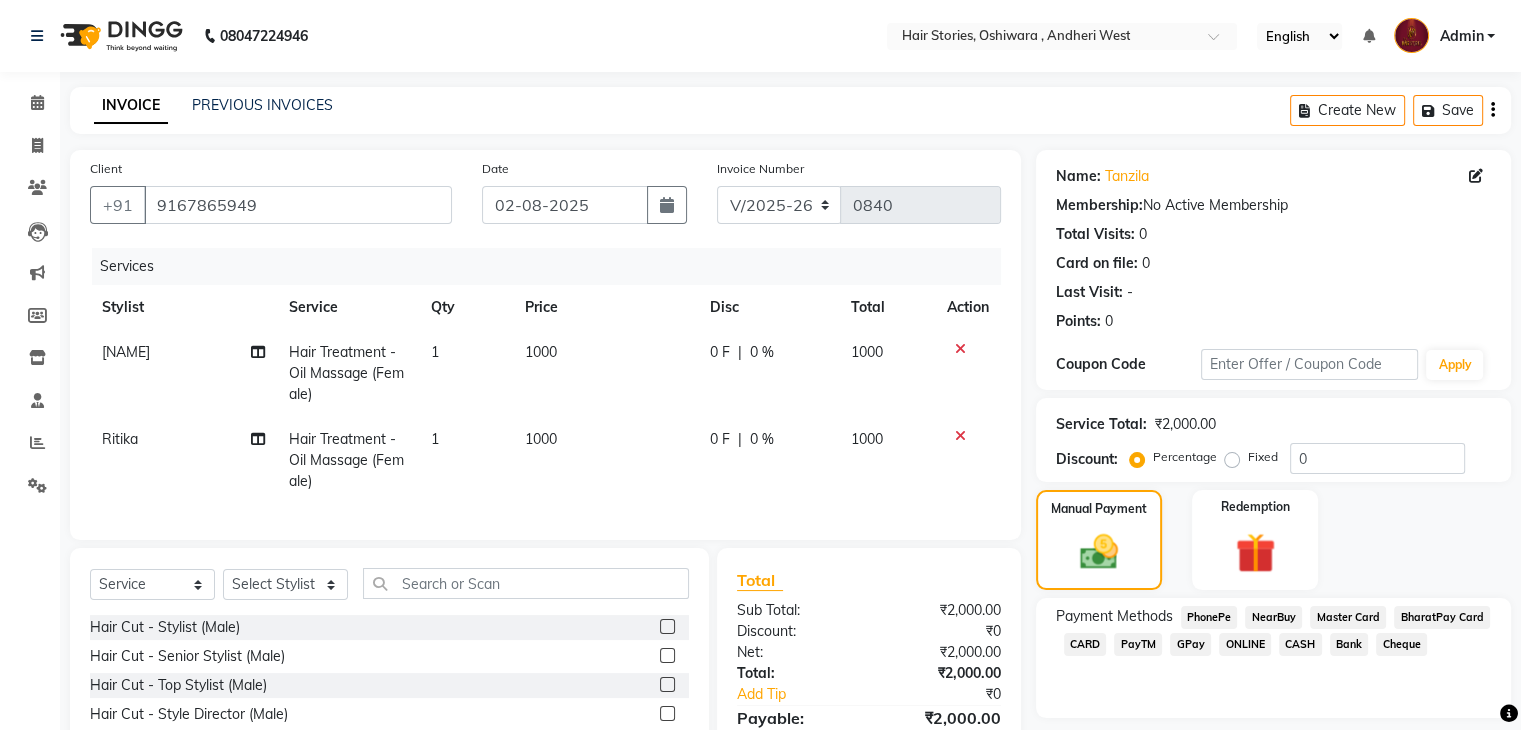 scroll, scrollTop: 159, scrollLeft: 0, axis: vertical 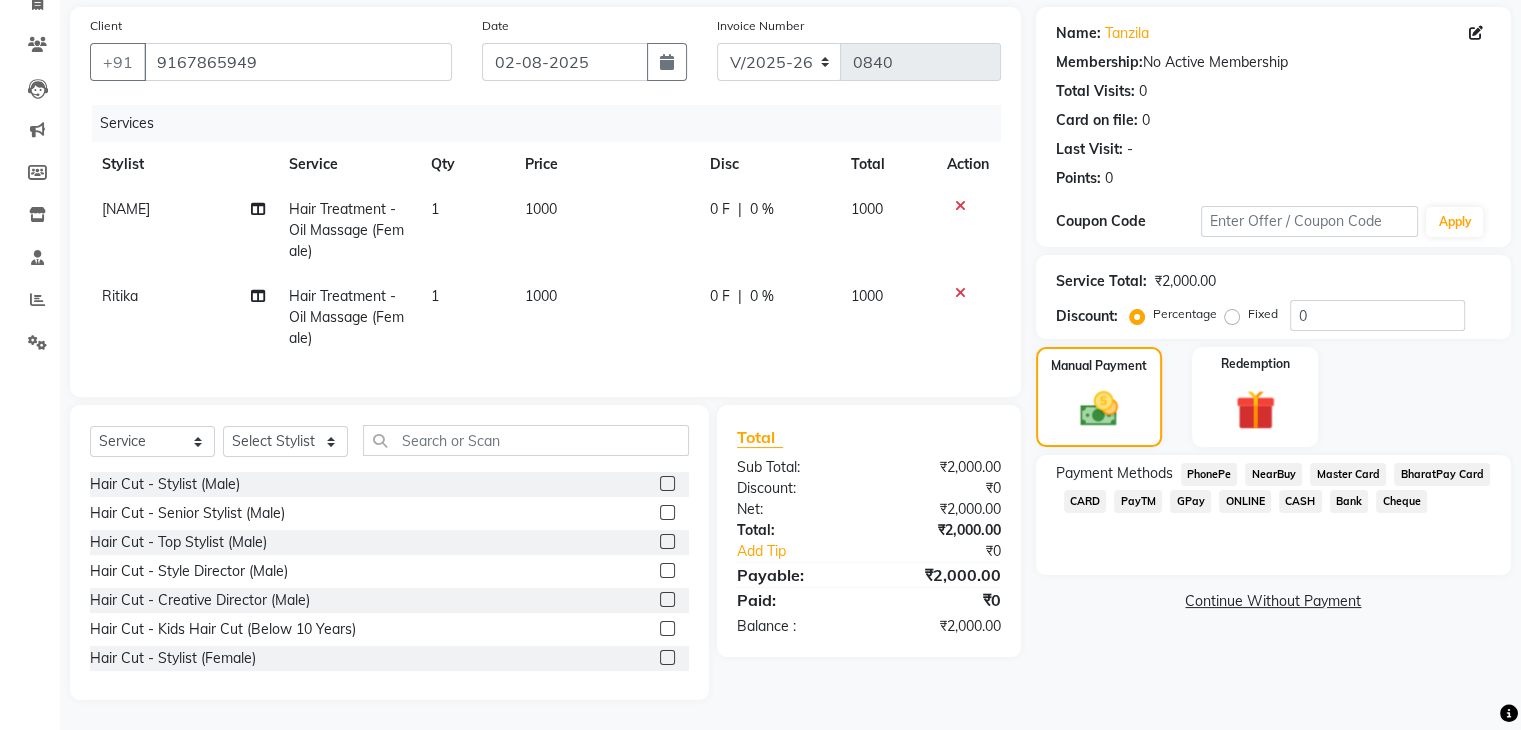 click on "CASH" 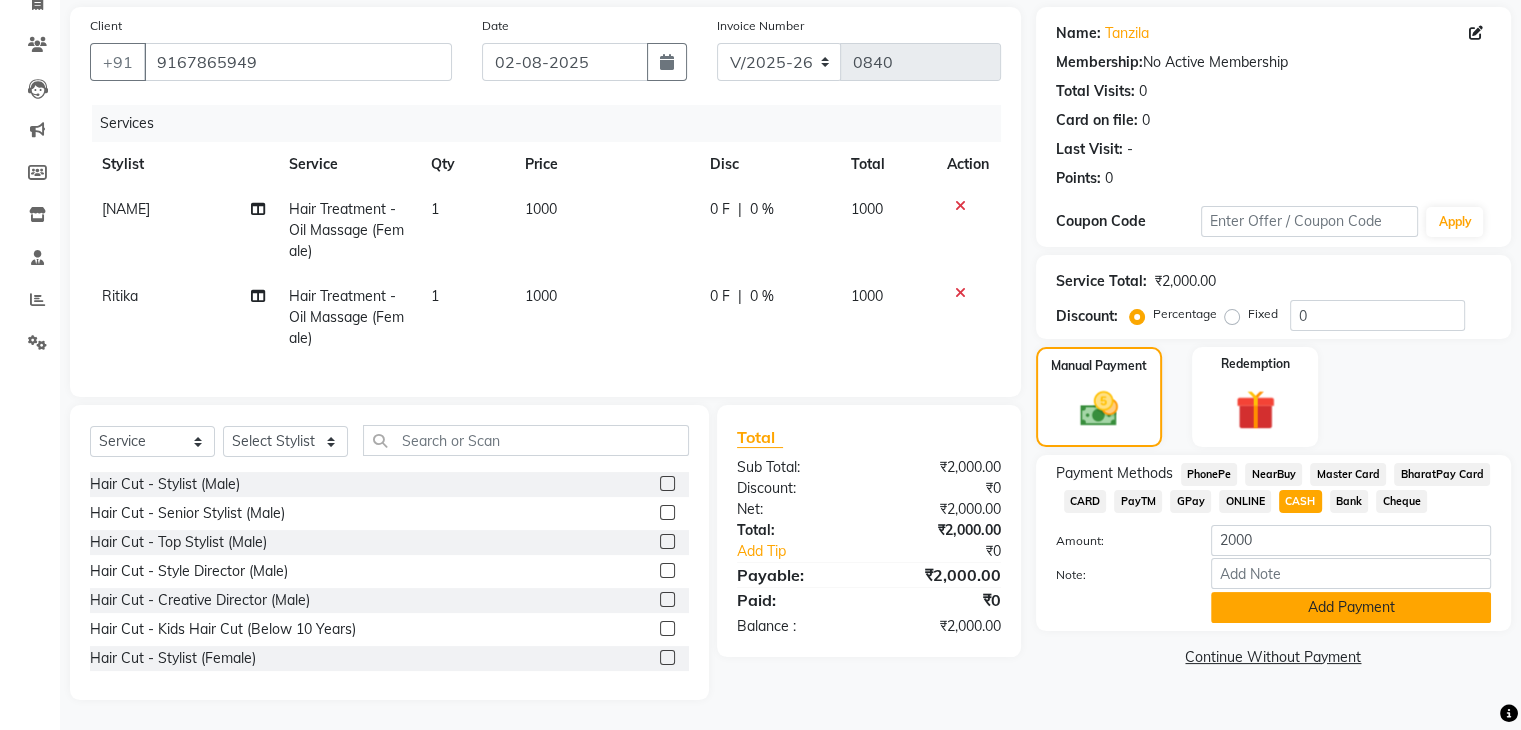 click on "Add Payment" 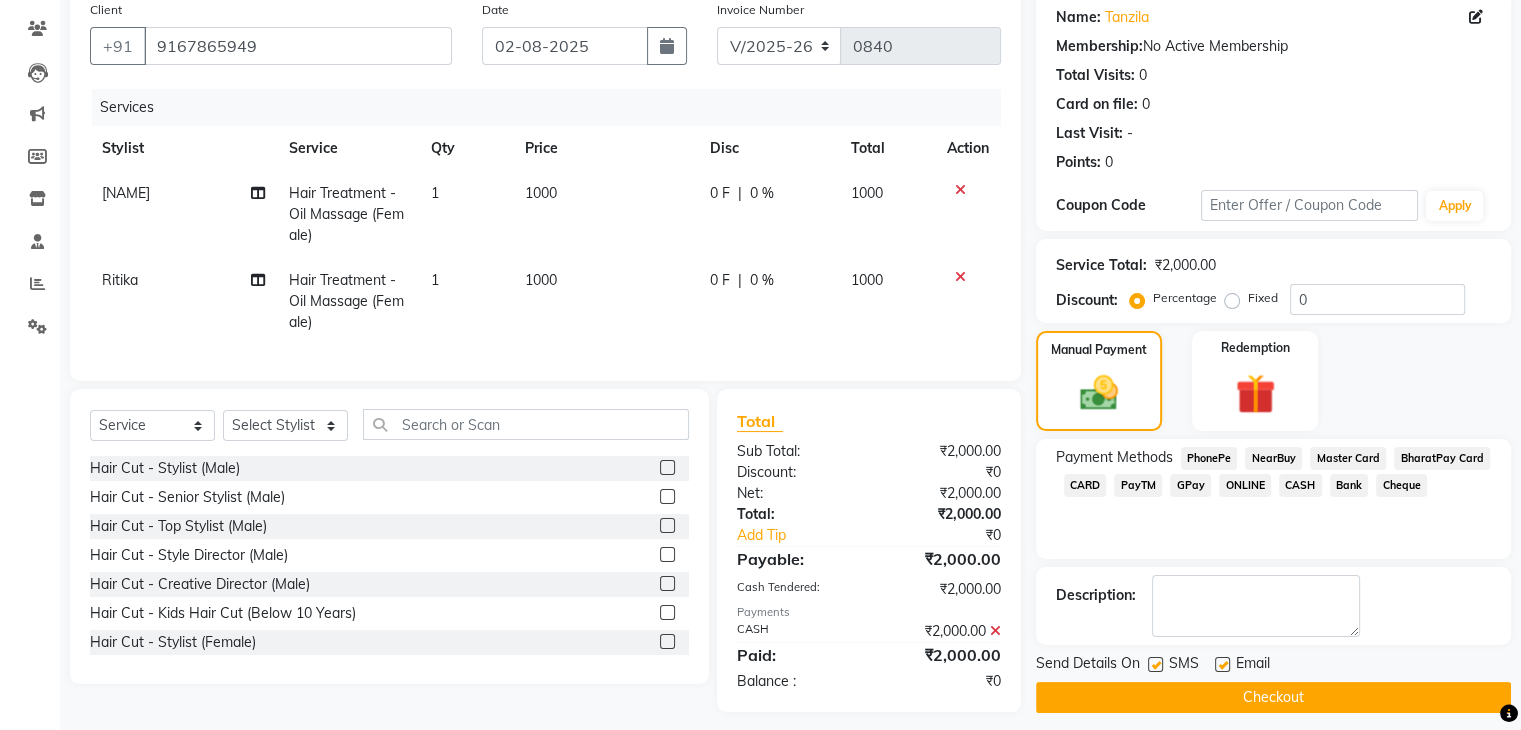 scroll, scrollTop: 187, scrollLeft: 0, axis: vertical 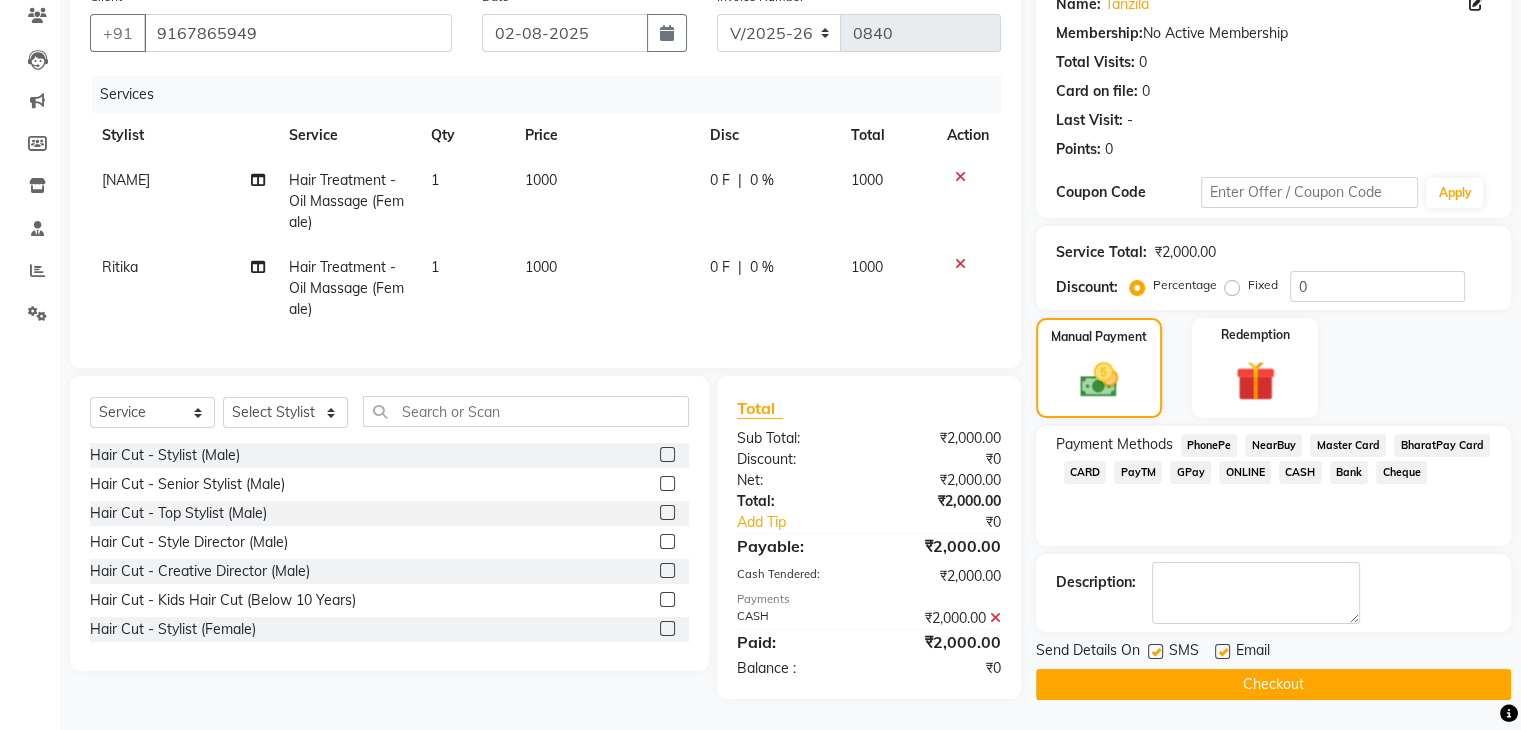 click on "Email" 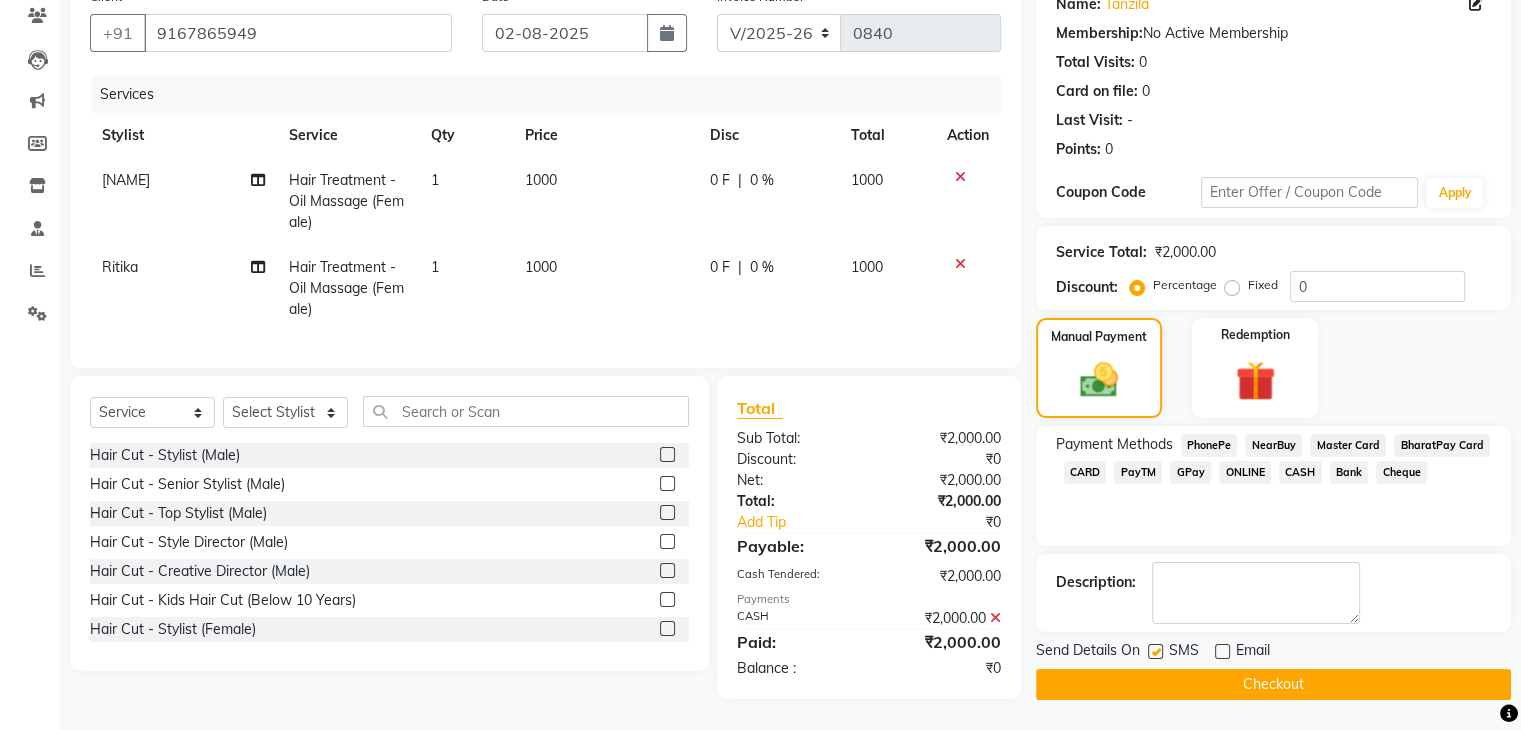 click 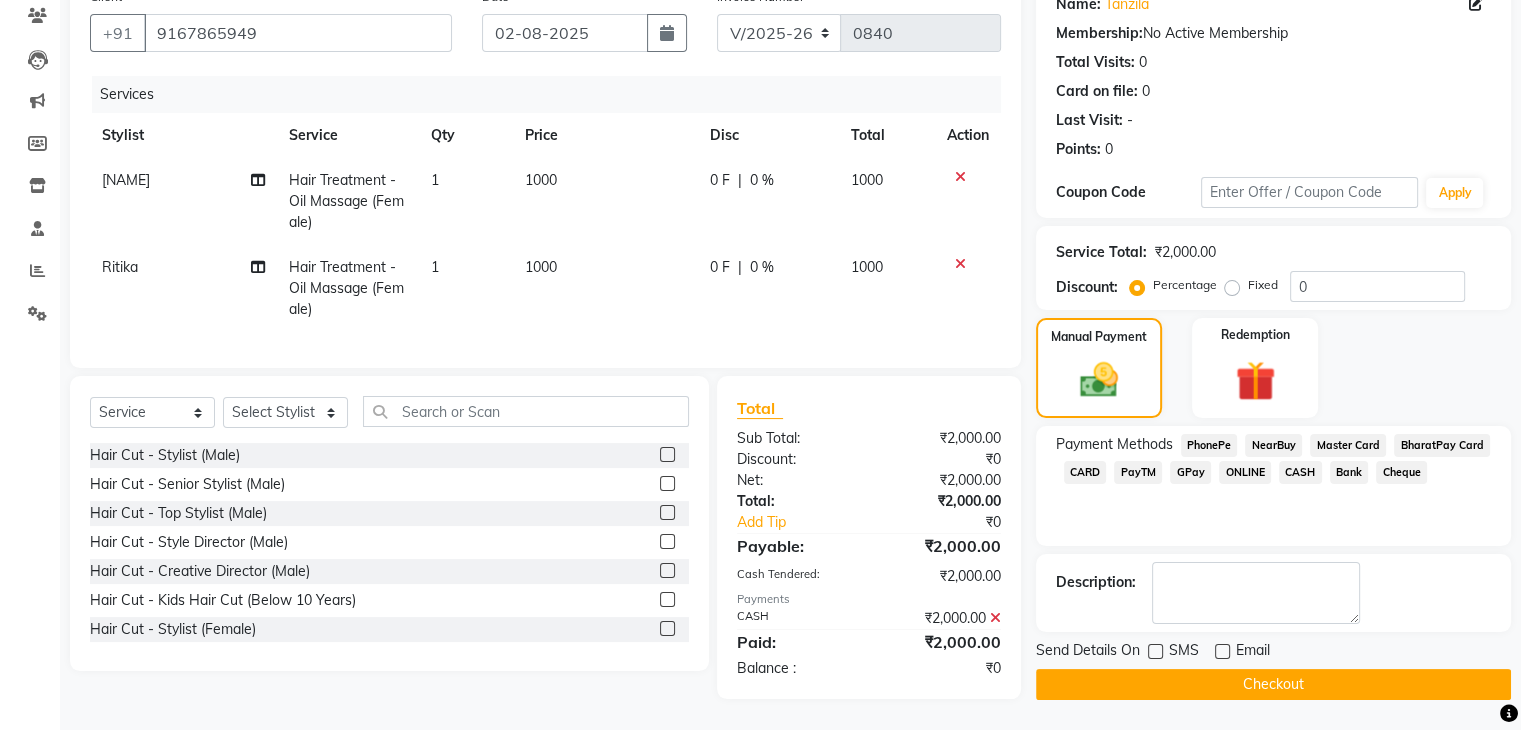 click on "Checkout" 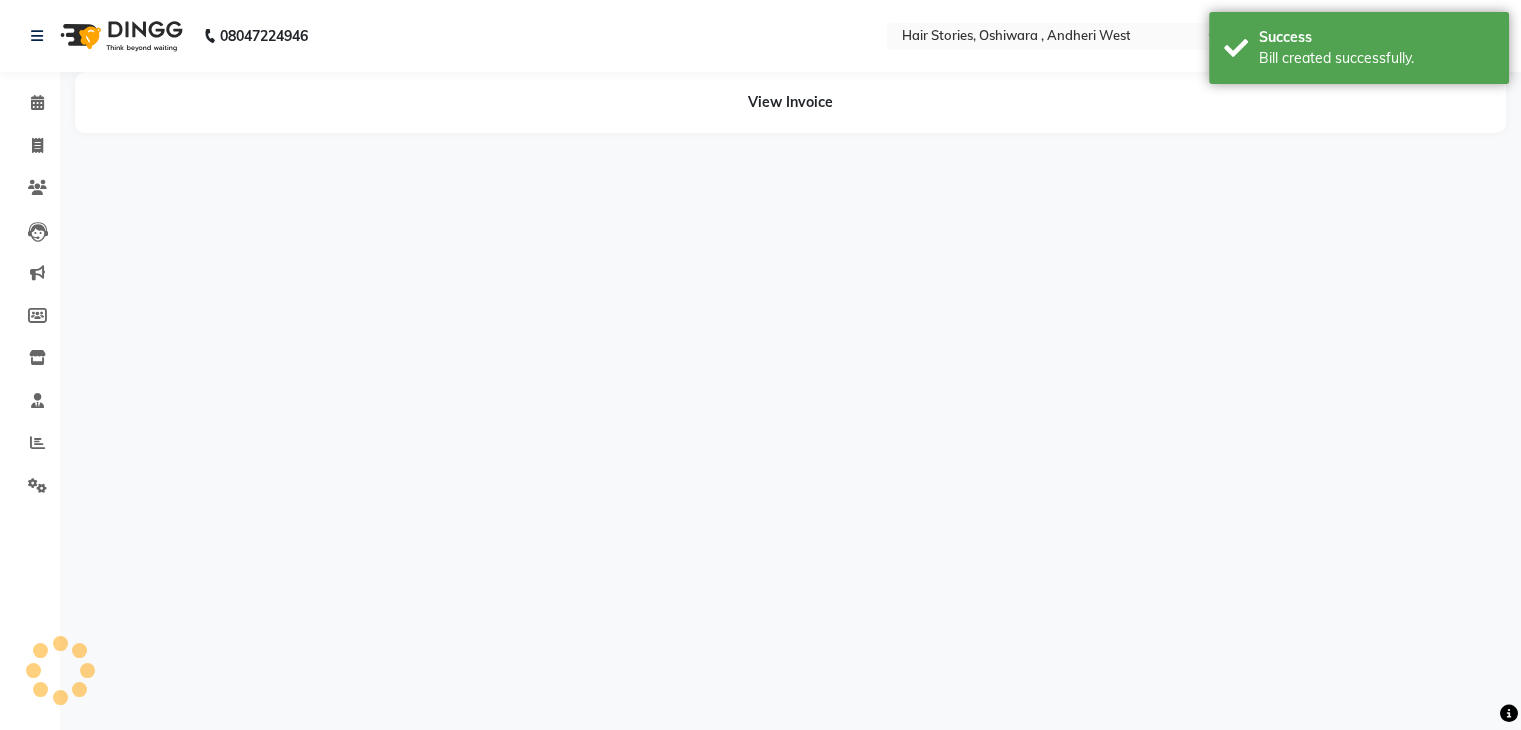 scroll, scrollTop: 0, scrollLeft: 0, axis: both 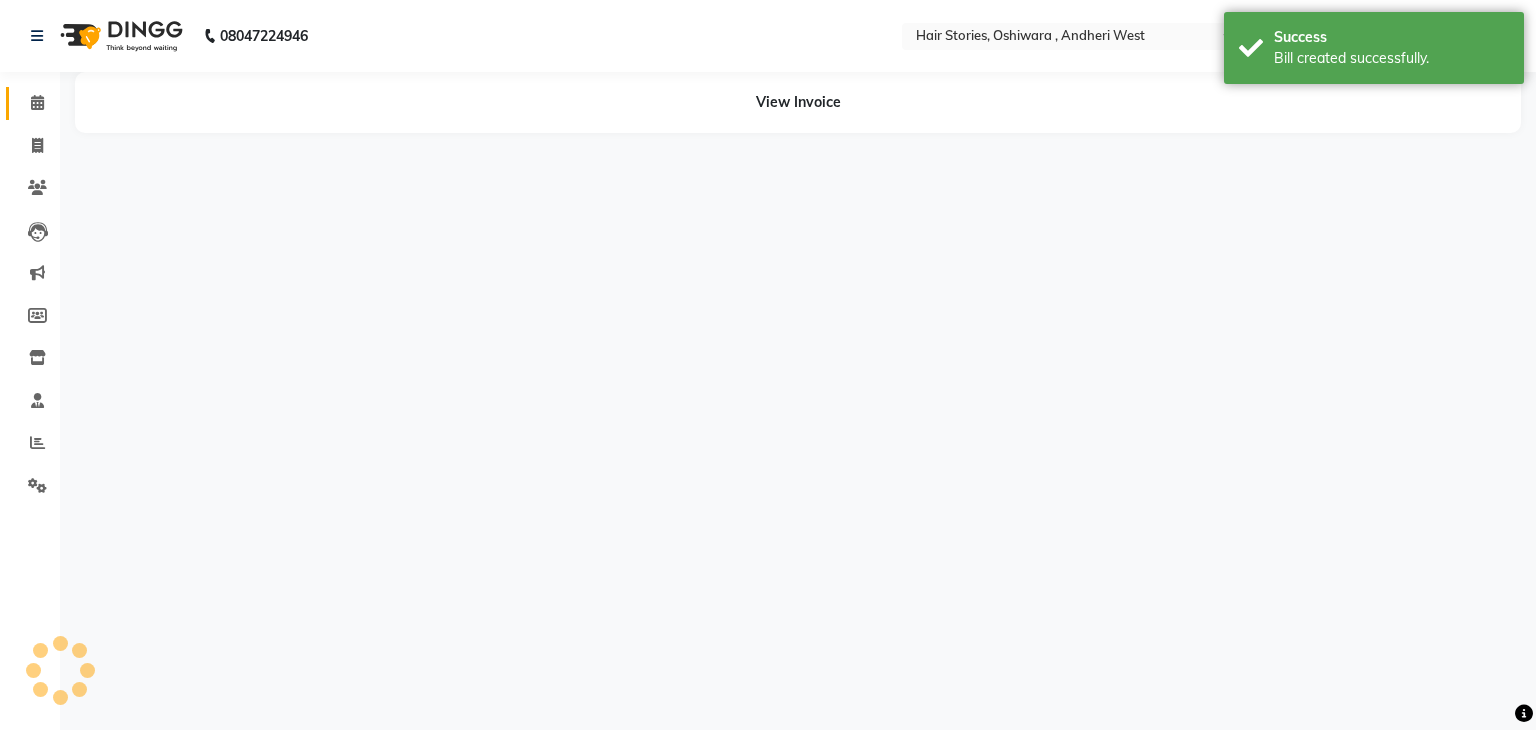 click on "Calendar" 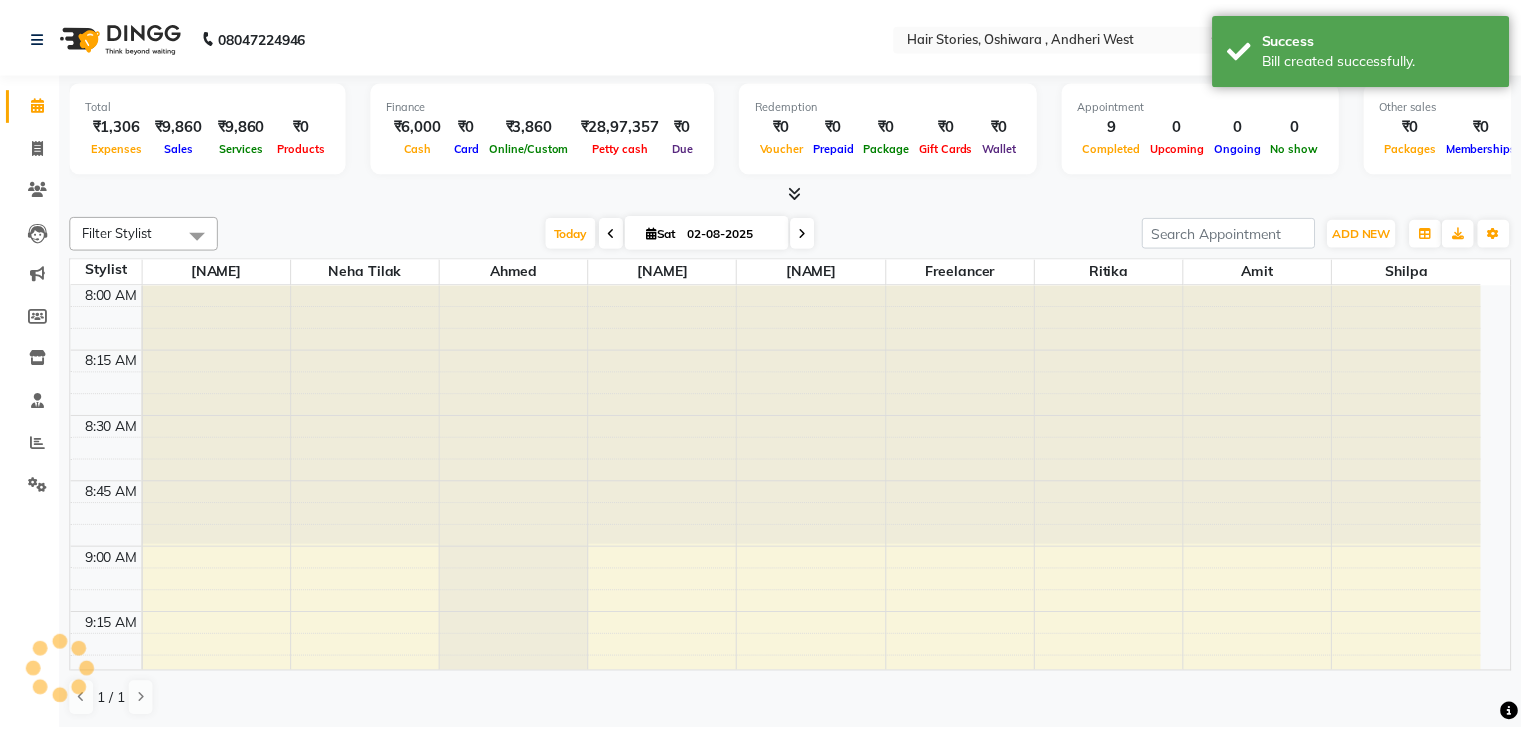 scroll, scrollTop: 0, scrollLeft: 0, axis: both 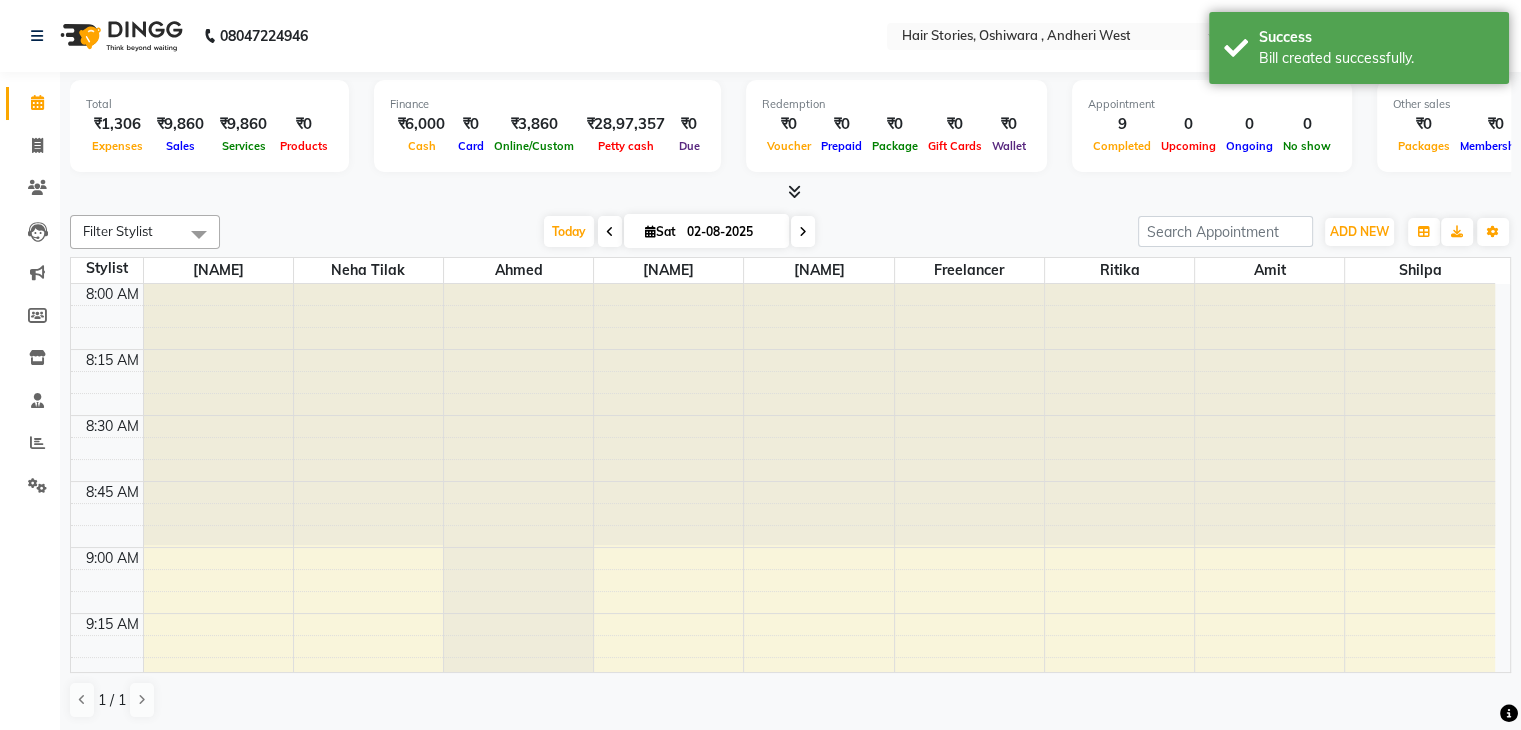click at bounding box center [794, 191] 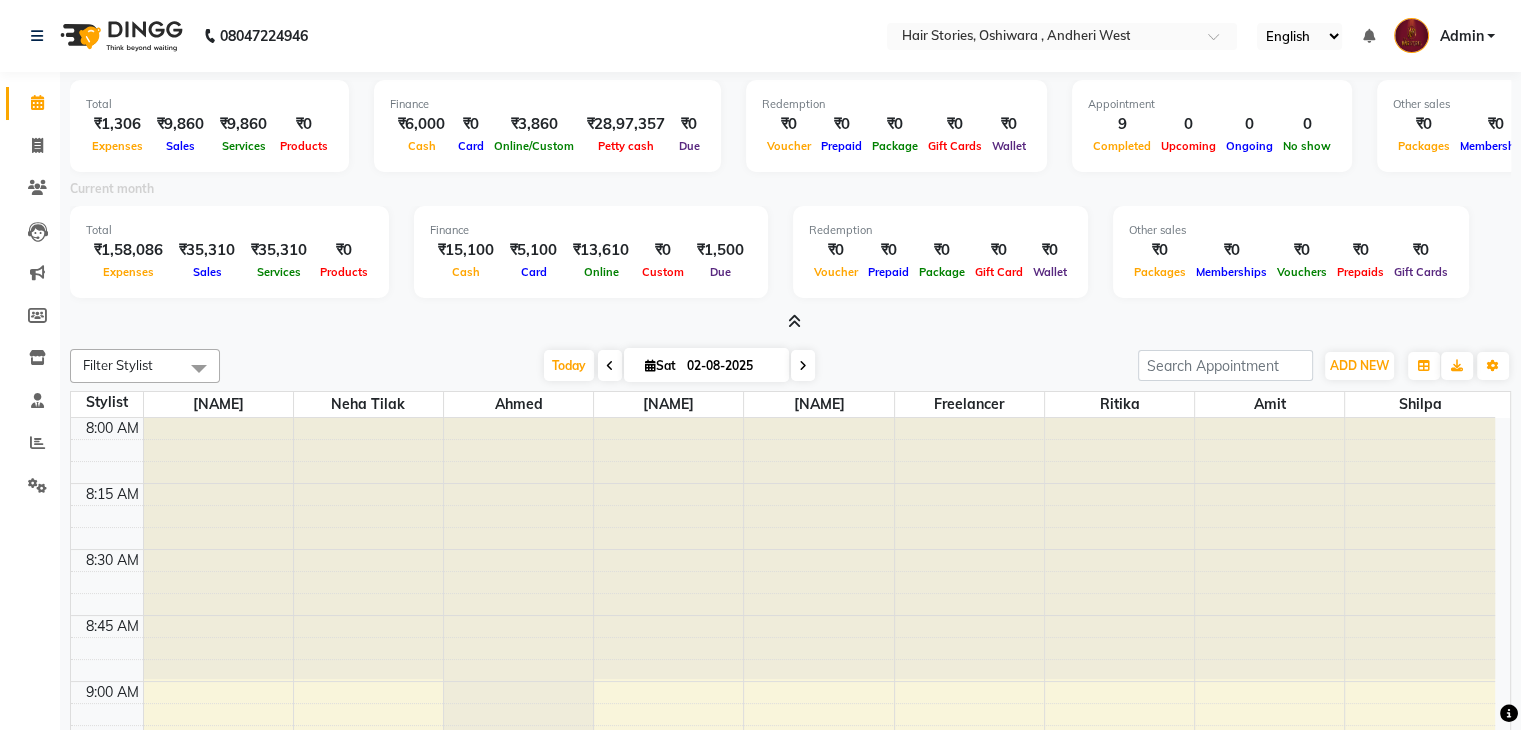 click at bounding box center (794, 321) 